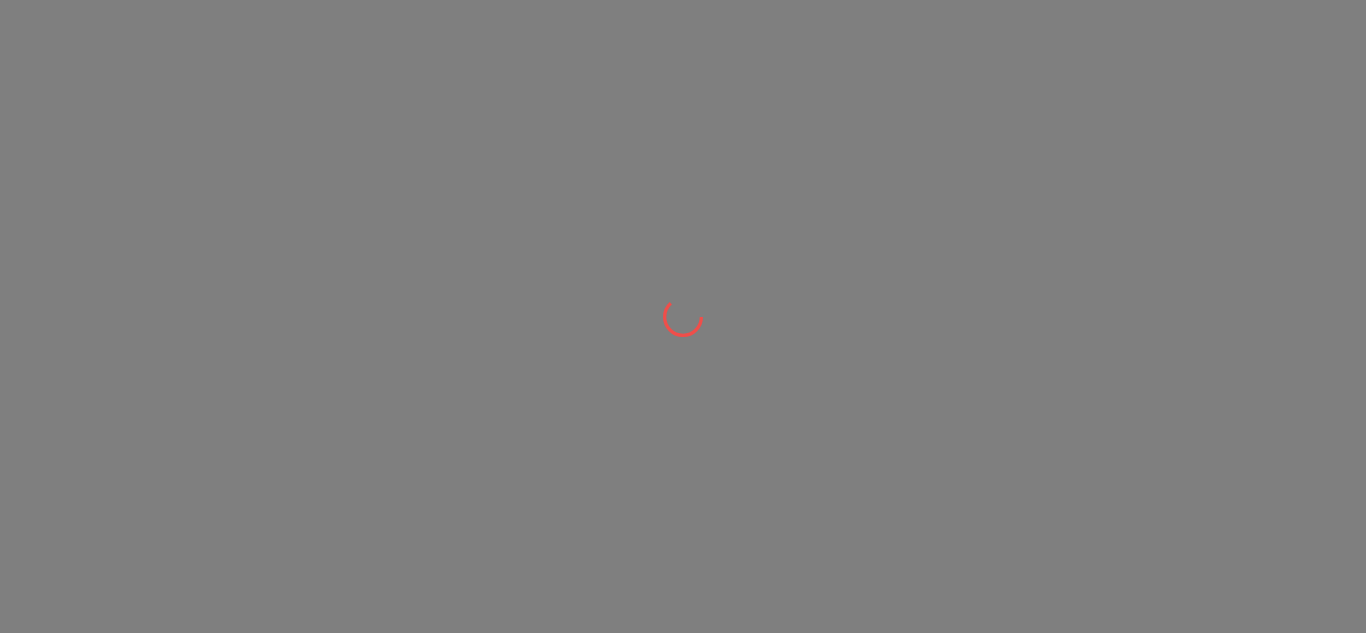 scroll, scrollTop: 0, scrollLeft: 0, axis: both 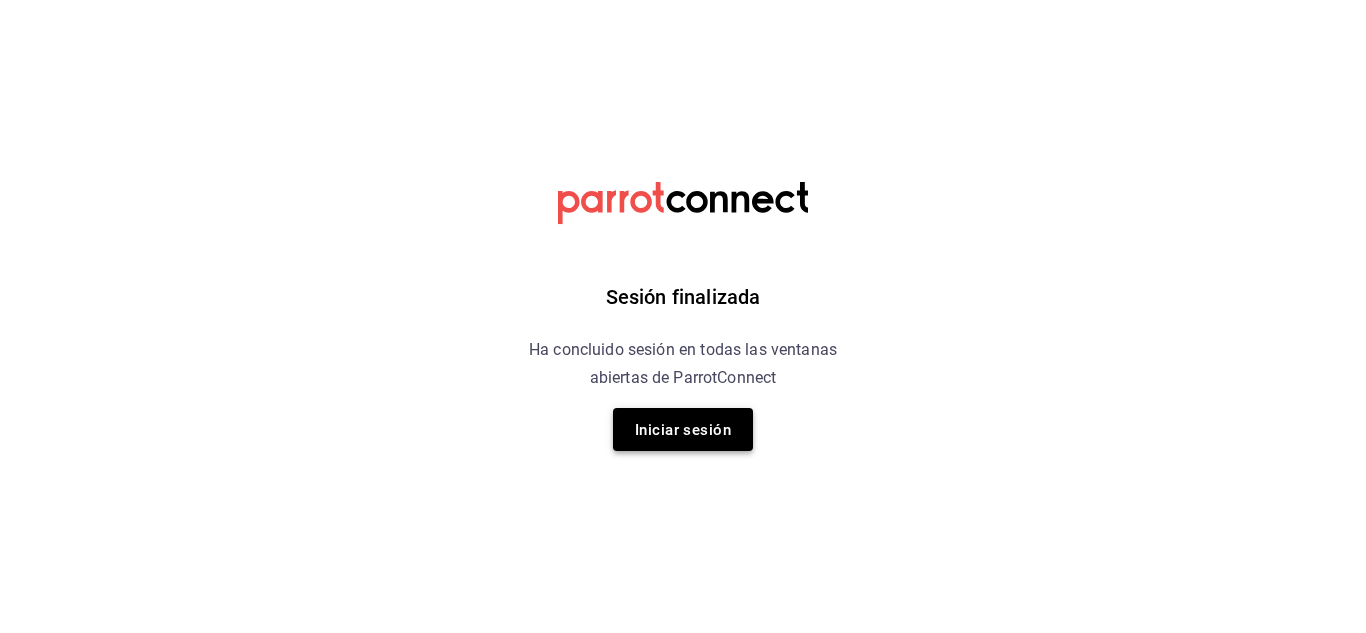 click on "Iniciar sesión" at bounding box center [683, 430] 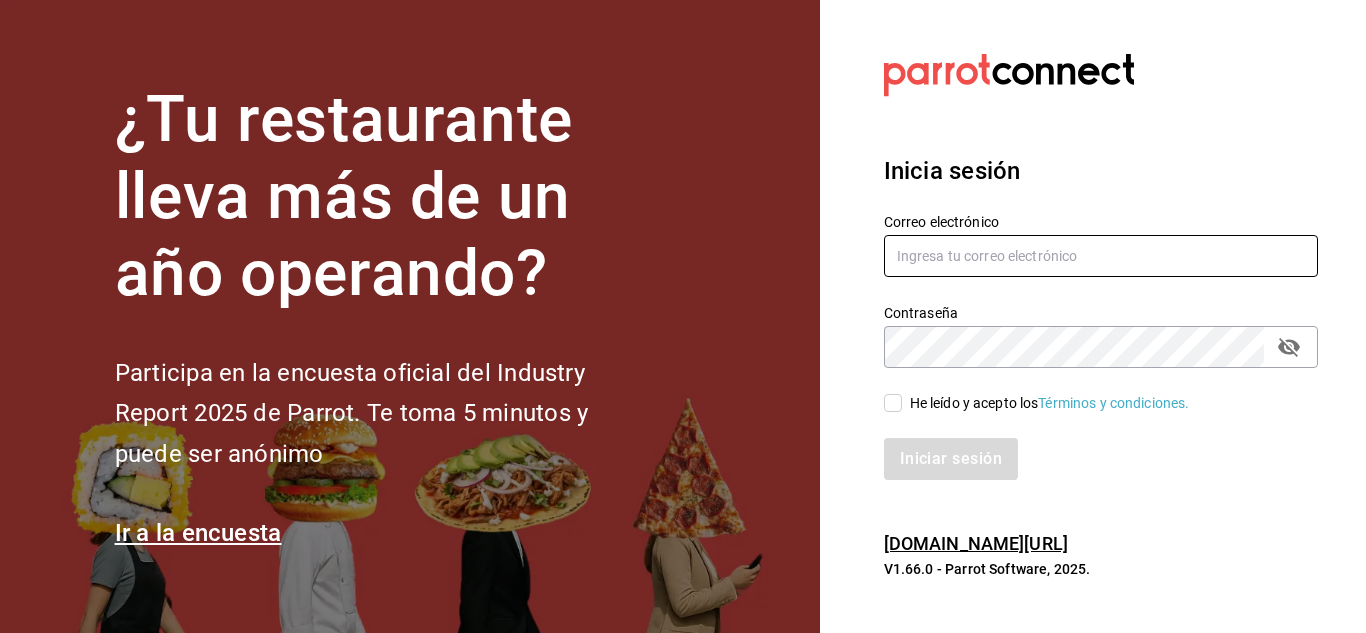type on "animal.stregis@grupocosteno.com" 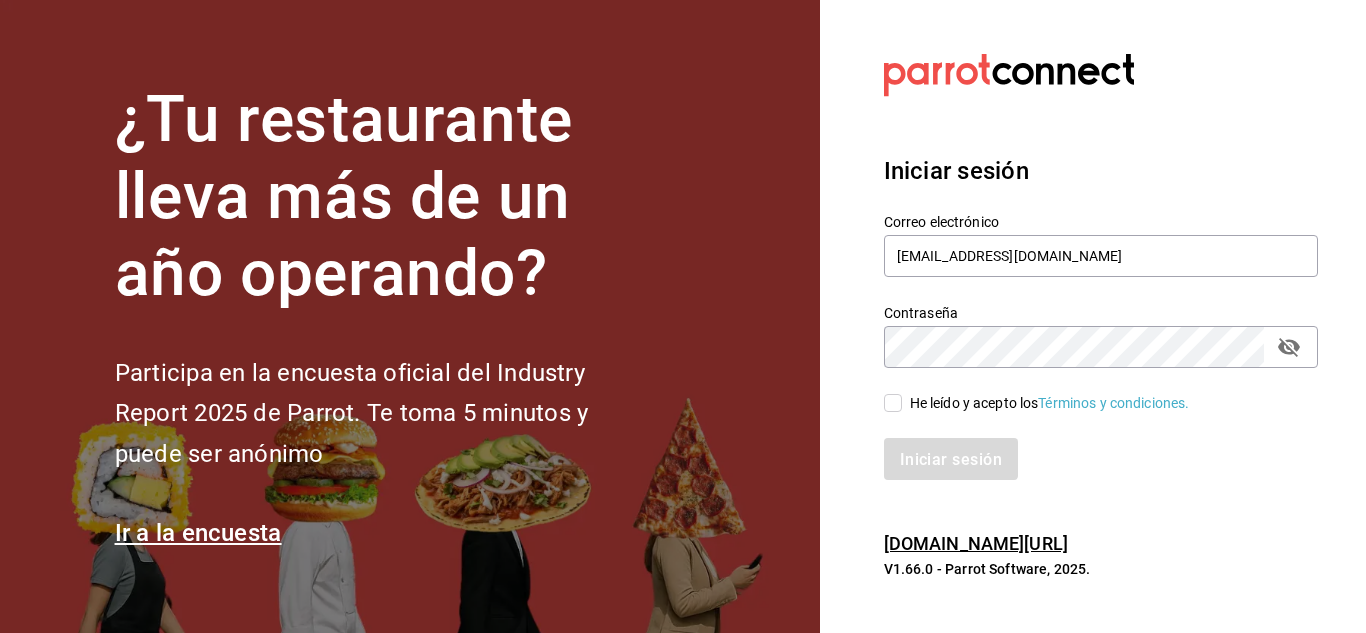 click on "He leído y acepto los  Términos y condiciones." at bounding box center [893, 403] 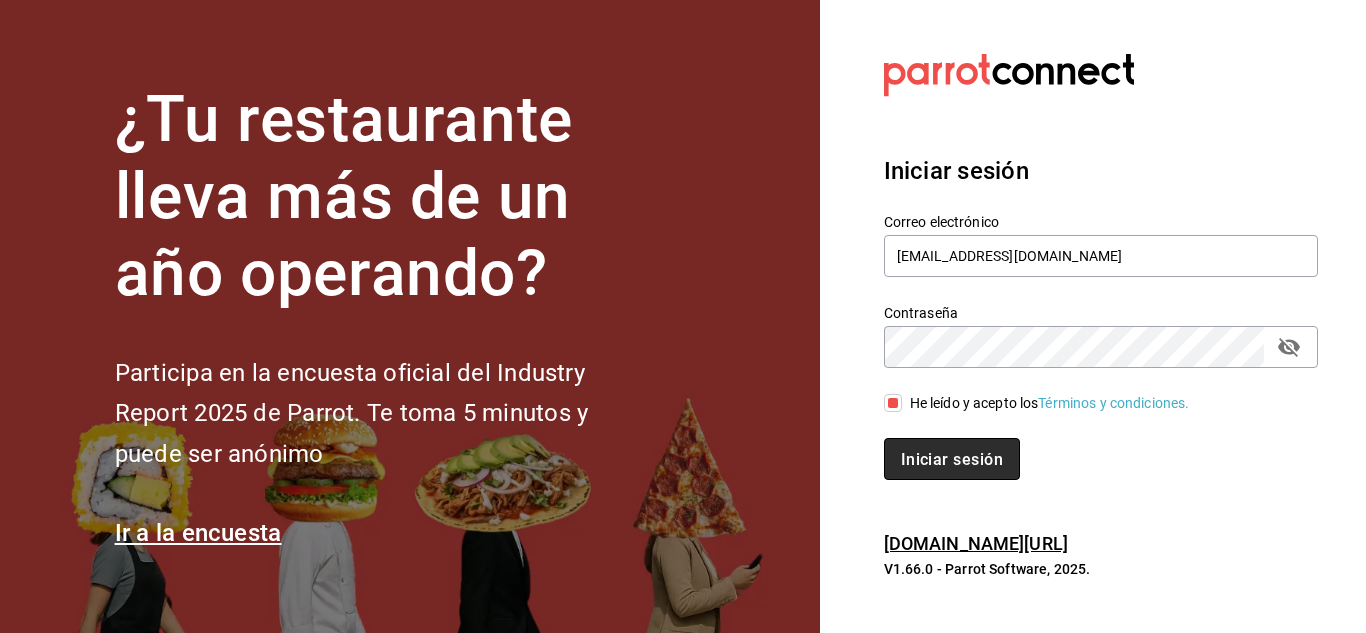 click on "Iniciar sesión" at bounding box center [952, 458] 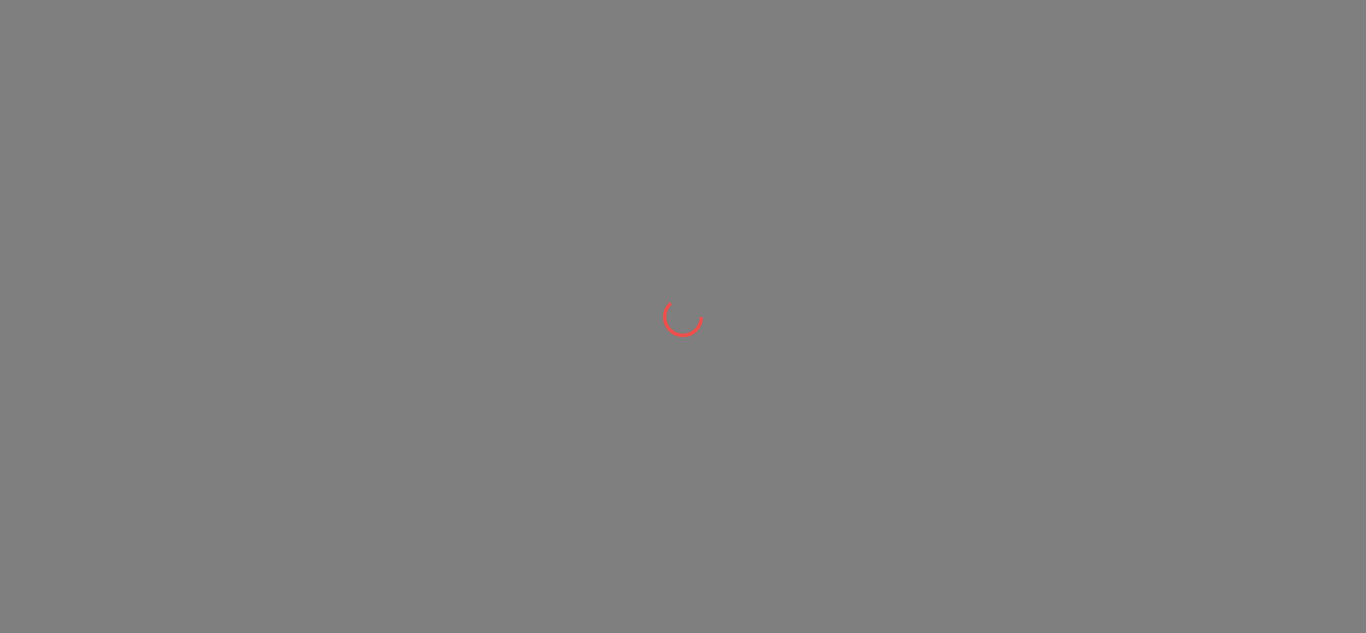 scroll, scrollTop: 0, scrollLeft: 0, axis: both 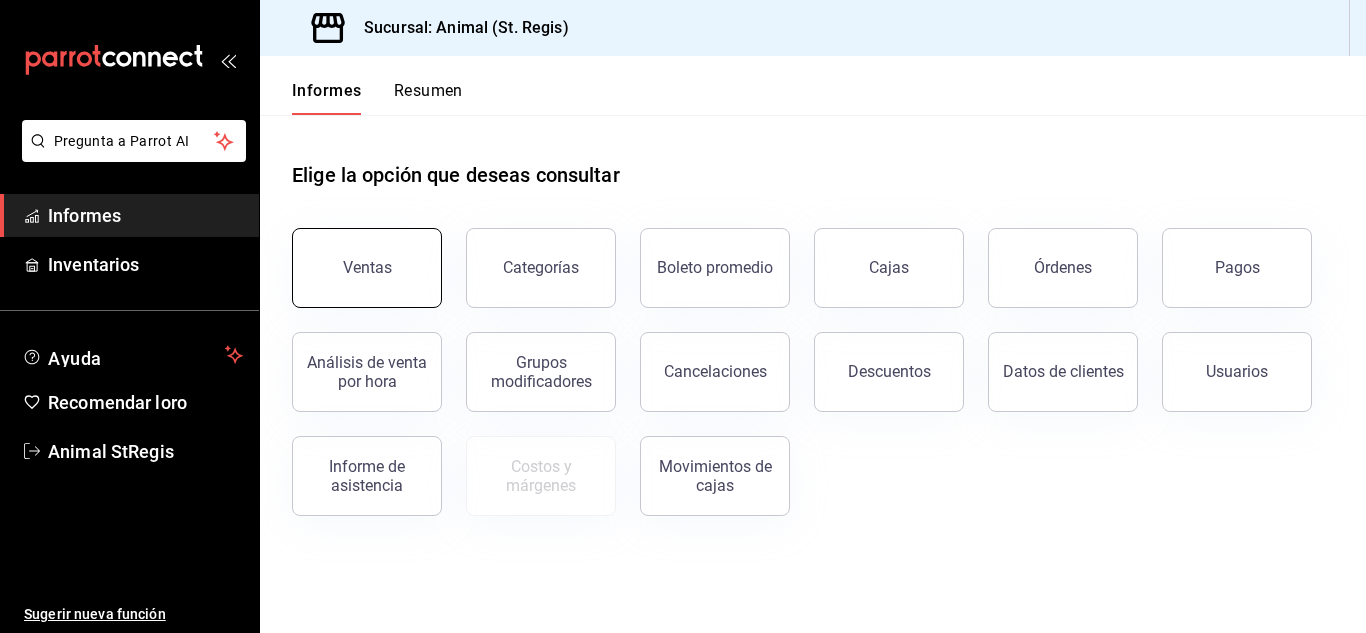 click on "Ventas" at bounding box center [367, 268] 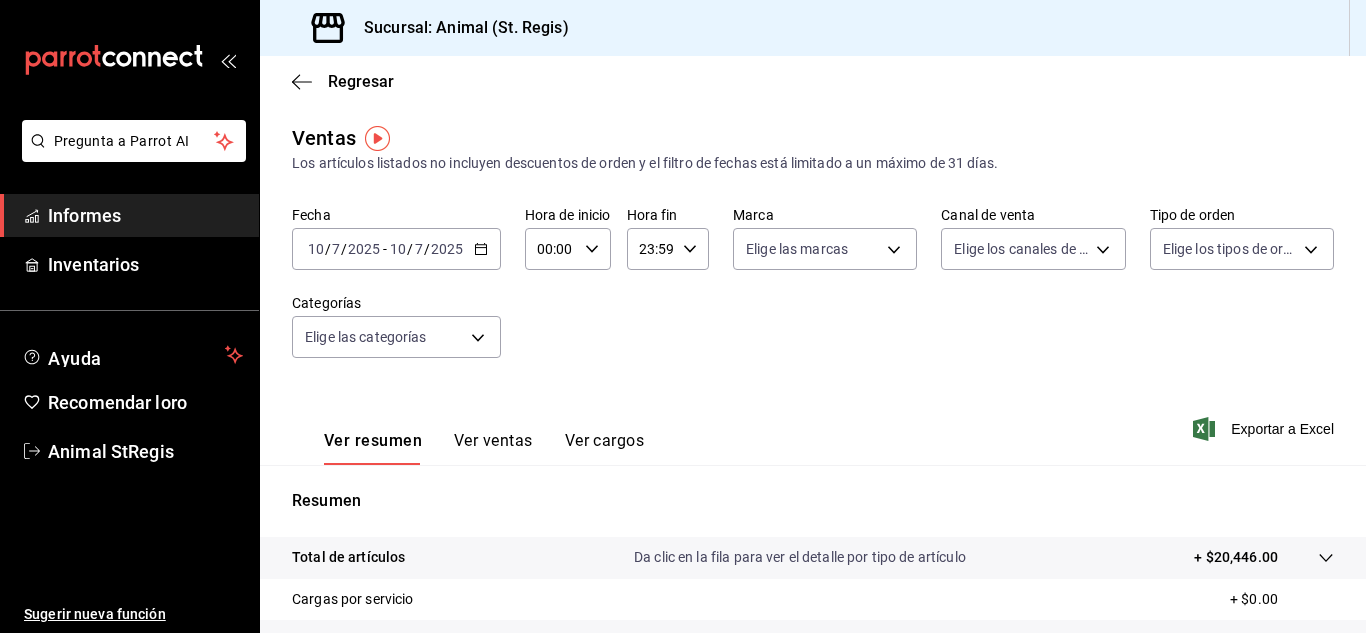 click on "2025" at bounding box center (364, 249) 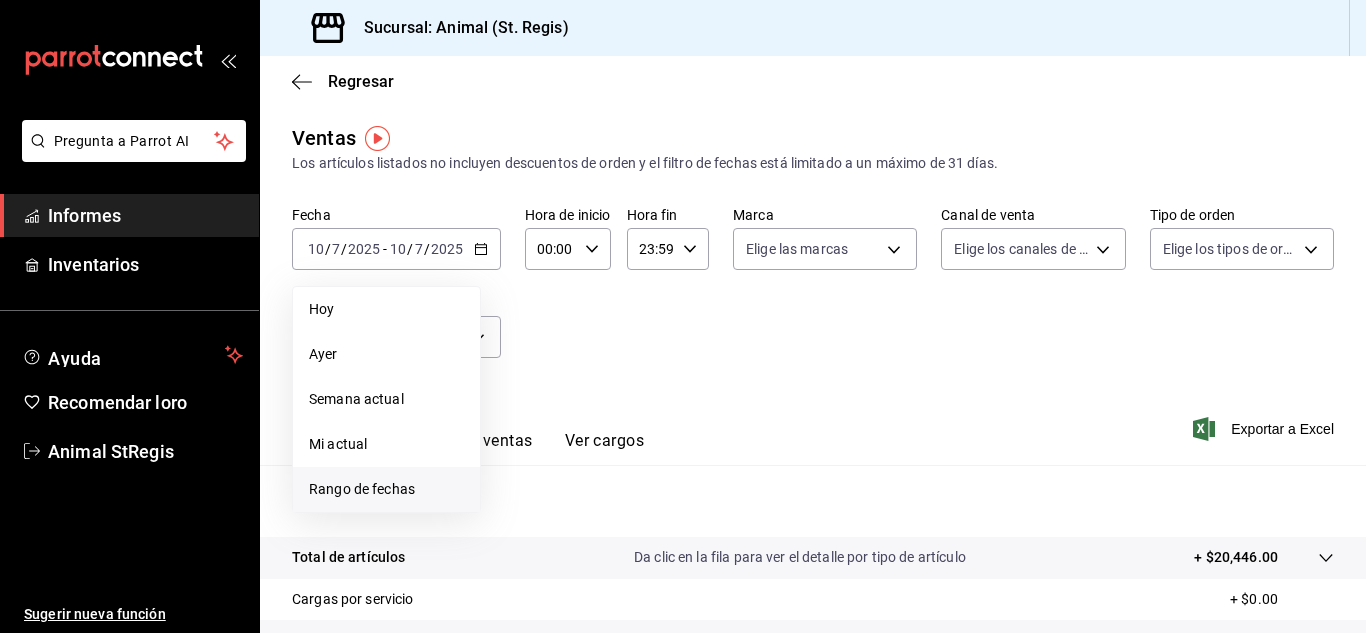 click on "Rango de fechas" at bounding box center [386, 489] 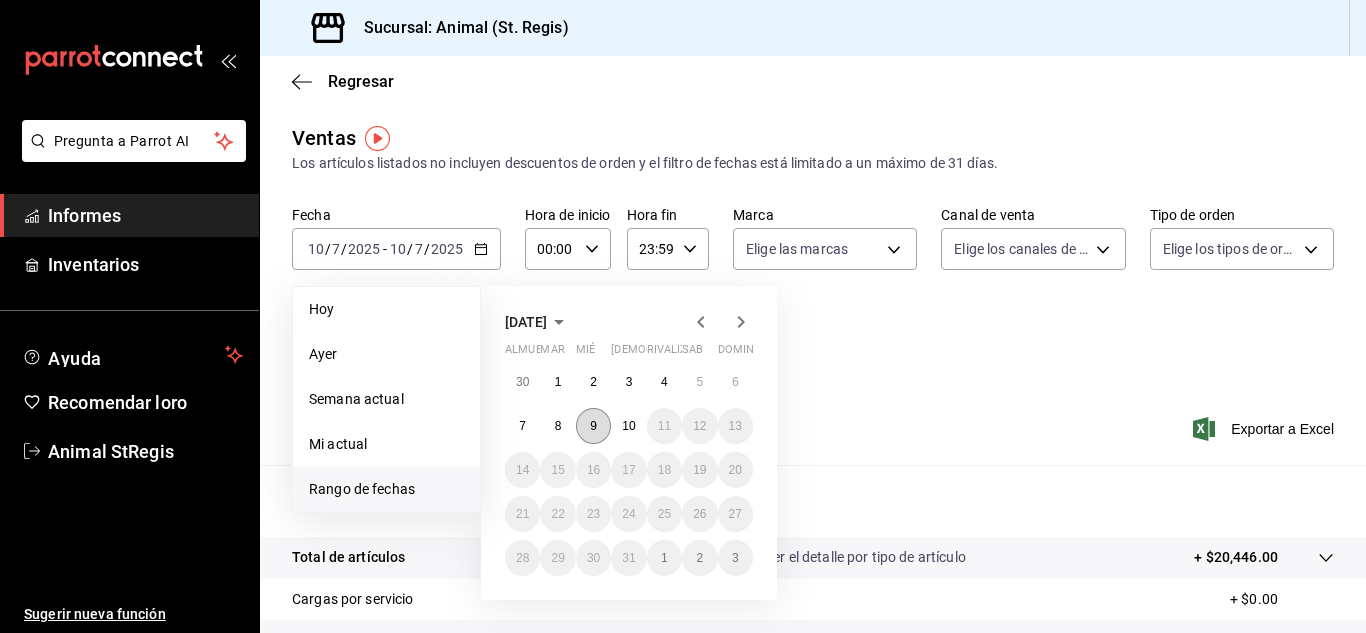 click on "9" at bounding box center [593, 426] 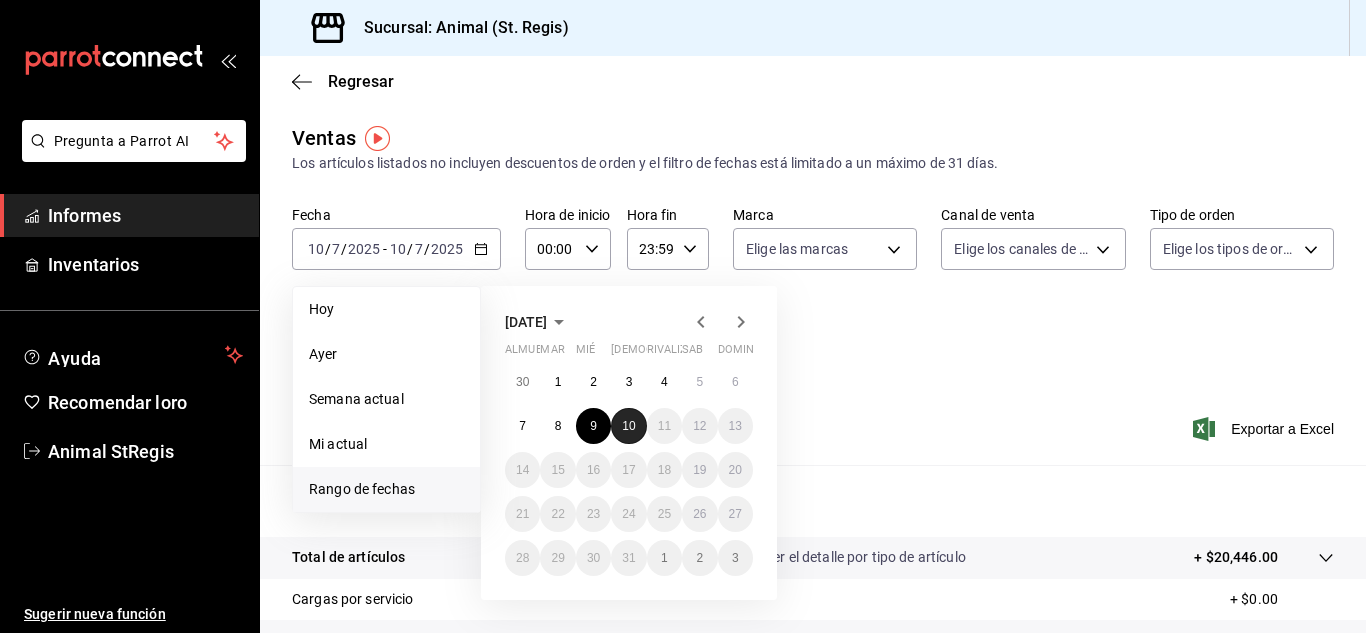 click on "10" at bounding box center (628, 426) 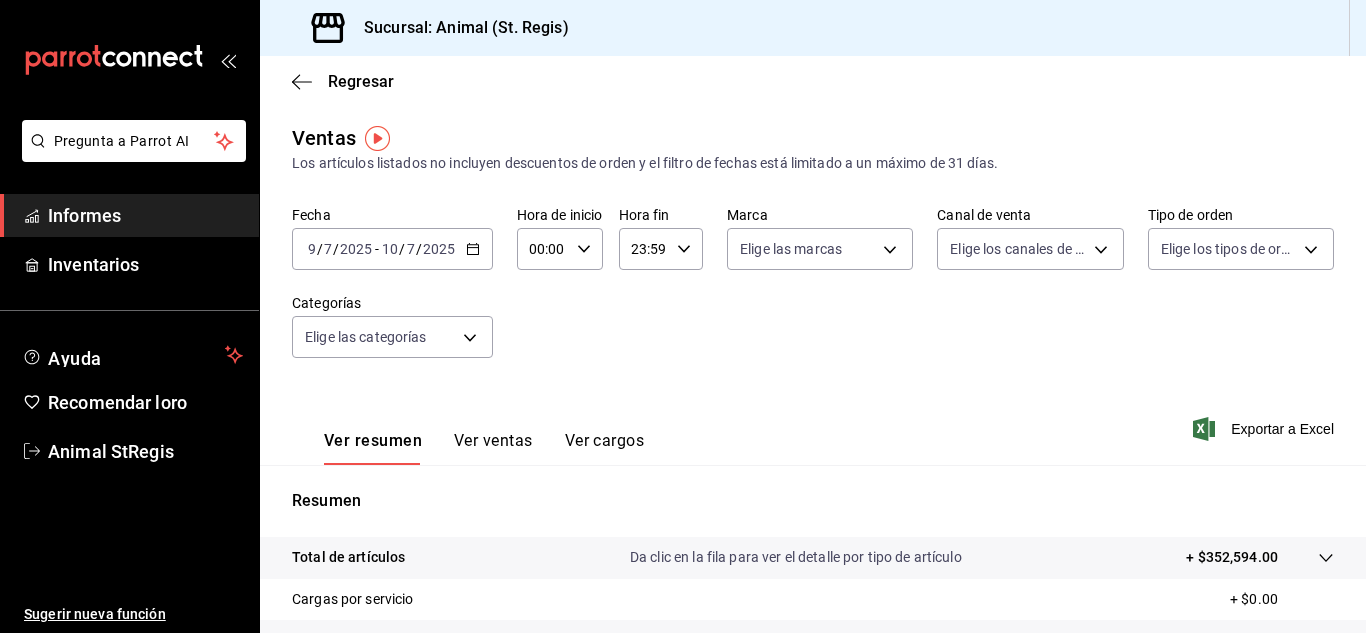click on "23:59" at bounding box center (644, 249) 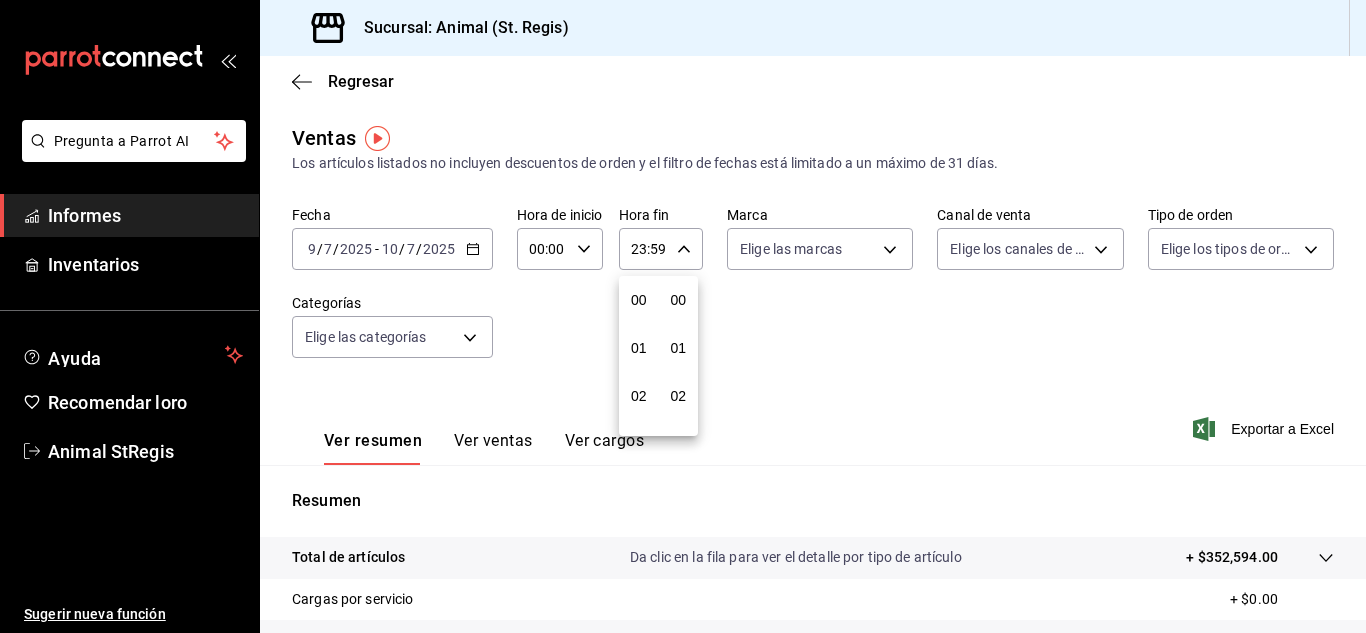 scroll, scrollTop: 992, scrollLeft: 0, axis: vertical 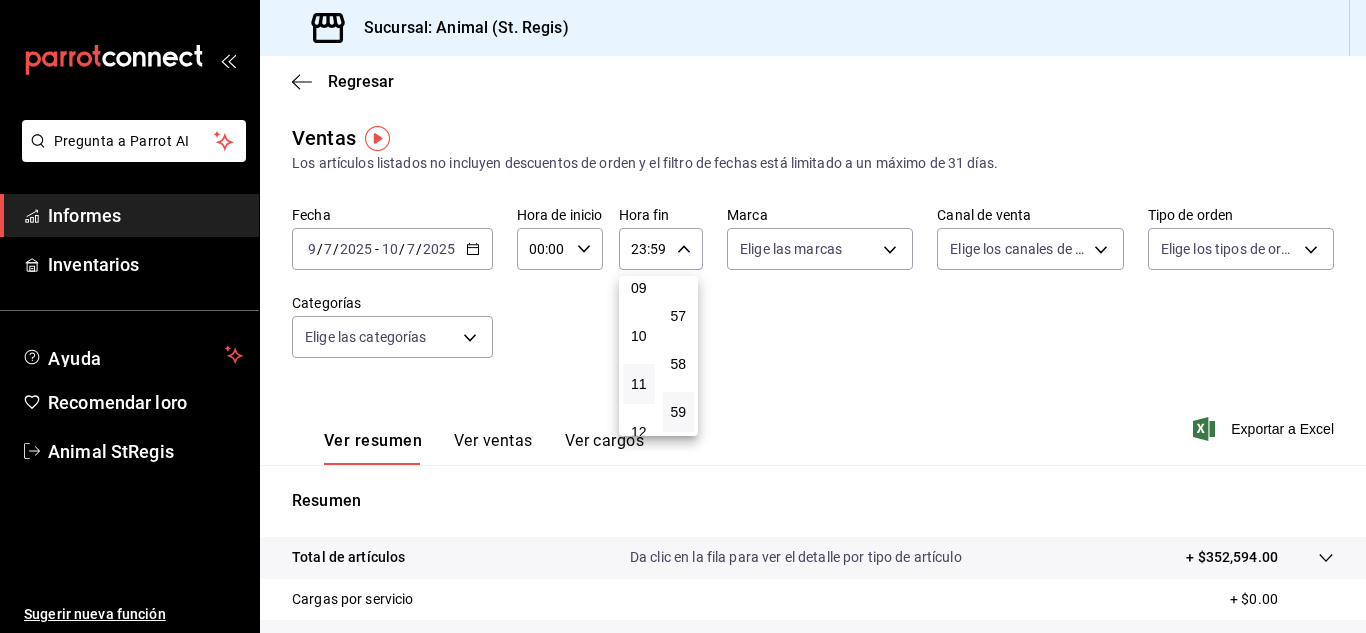 click on "11" at bounding box center [639, 384] 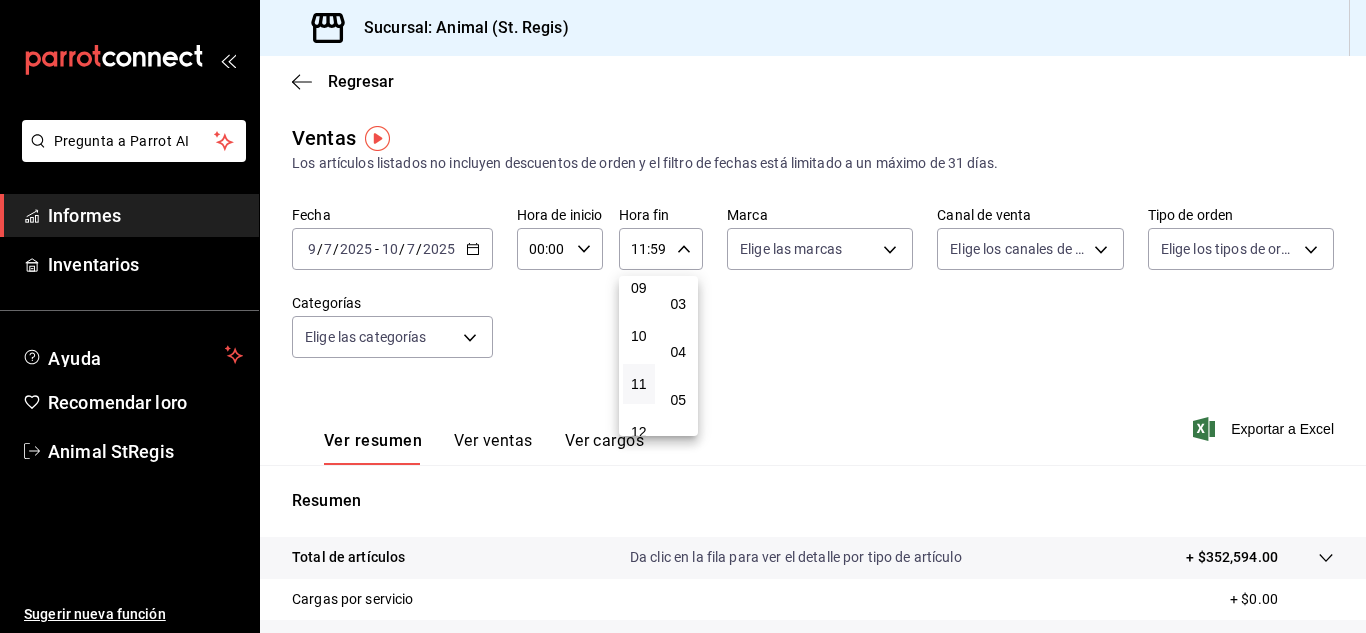 scroll, scrollTop: 0, scrollLeft: 0, axis: both 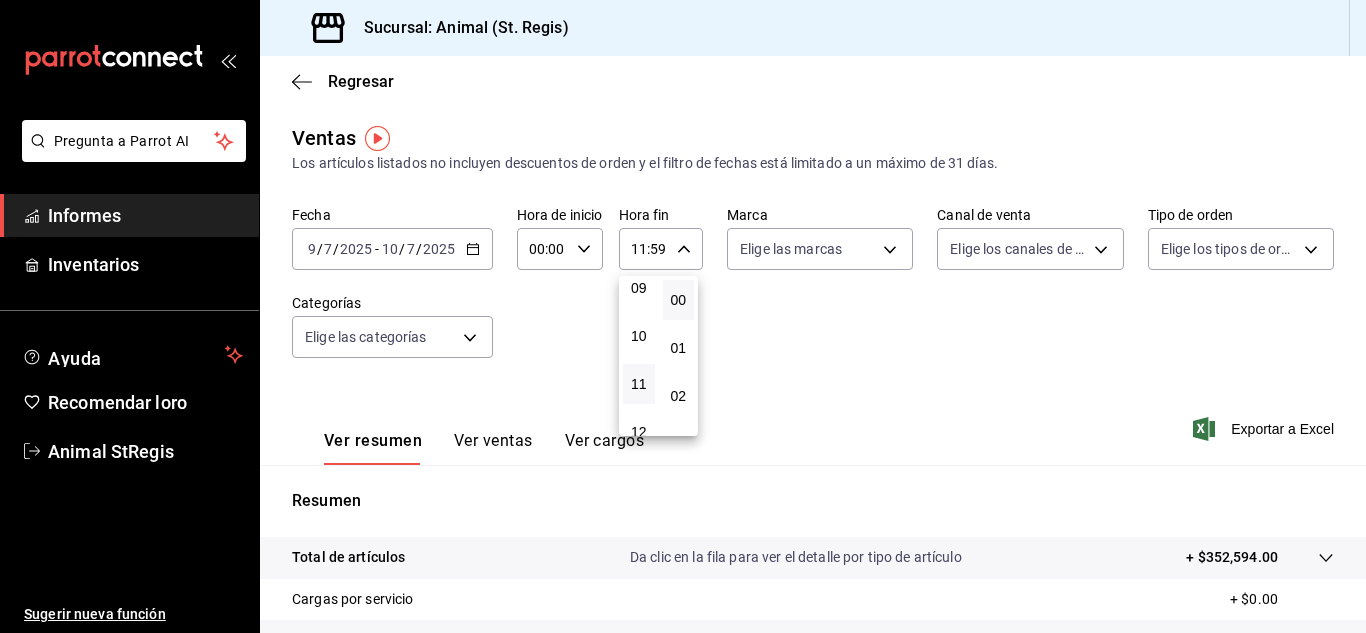 click on "00" at bounding box center [679, 300] 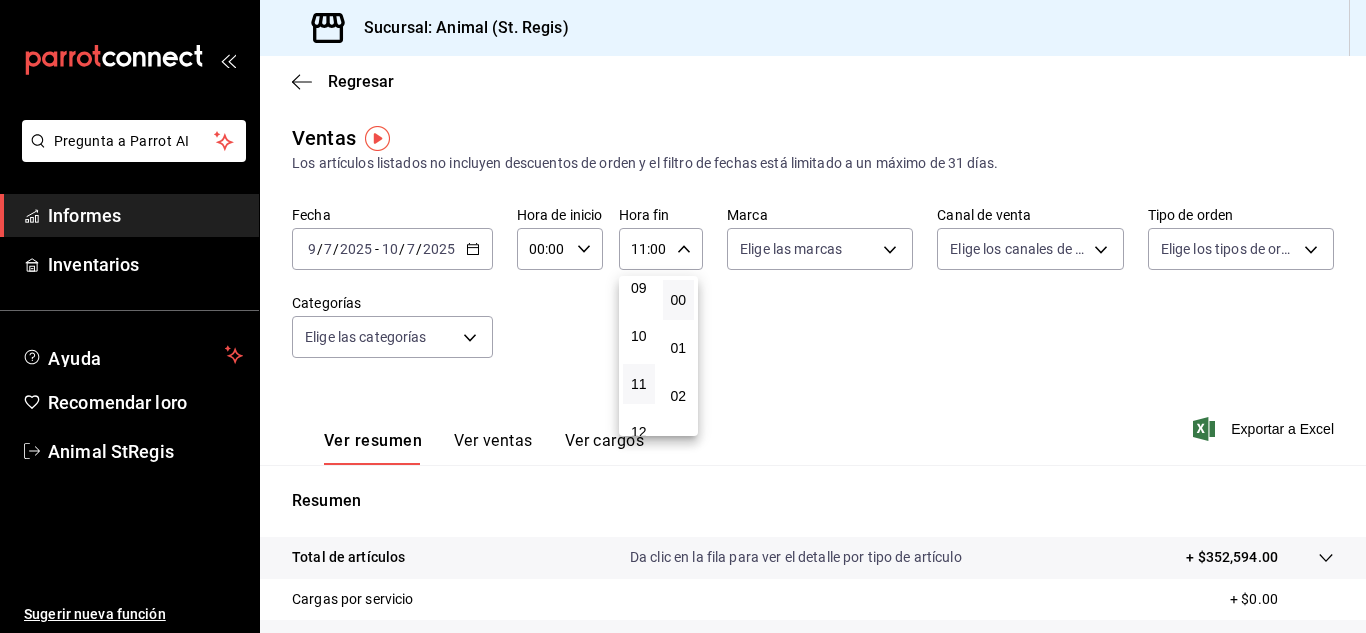 click at bounding box center [683, 316] 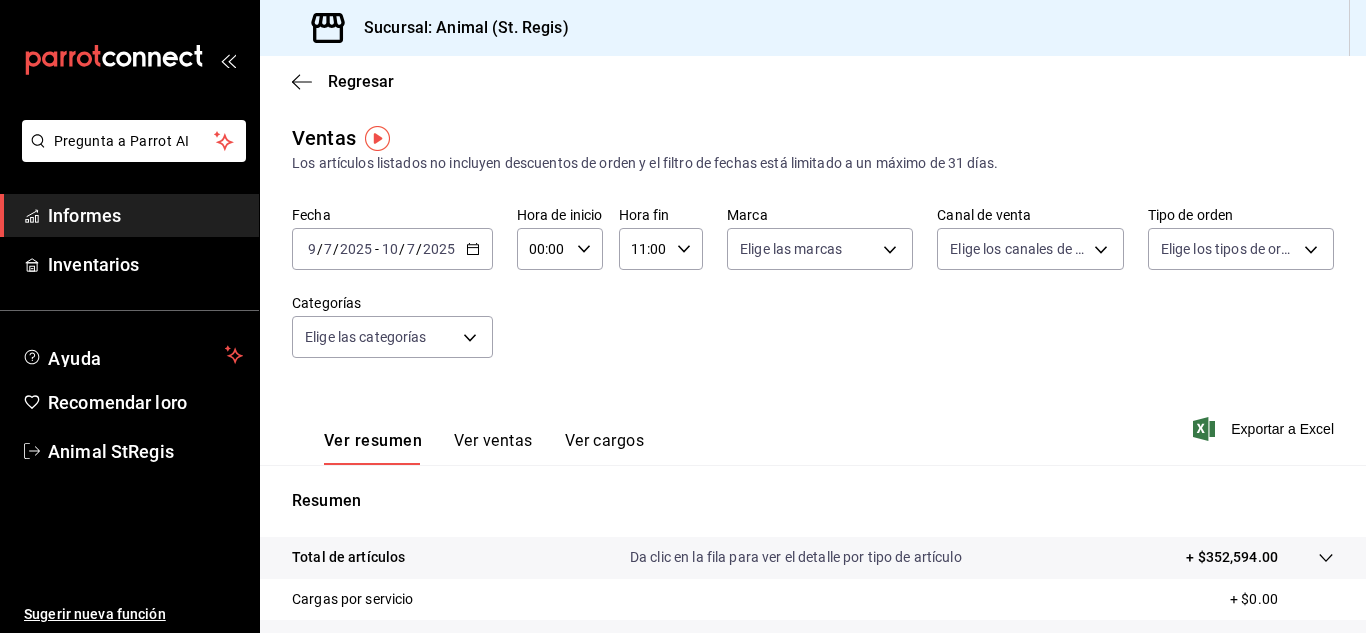 click on "00:00 Hora de inicio" at bounding box center [560, 249] 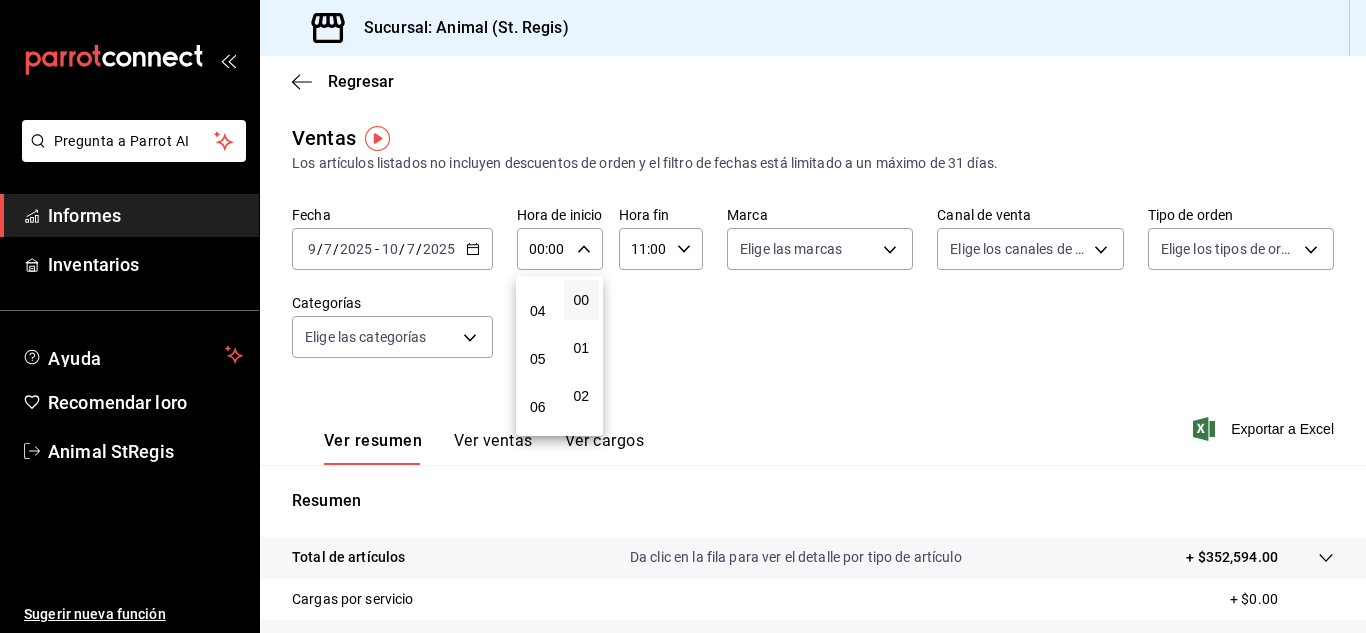 scroll, scrollTop: 182, scrollLeft: 0, axis: vertical 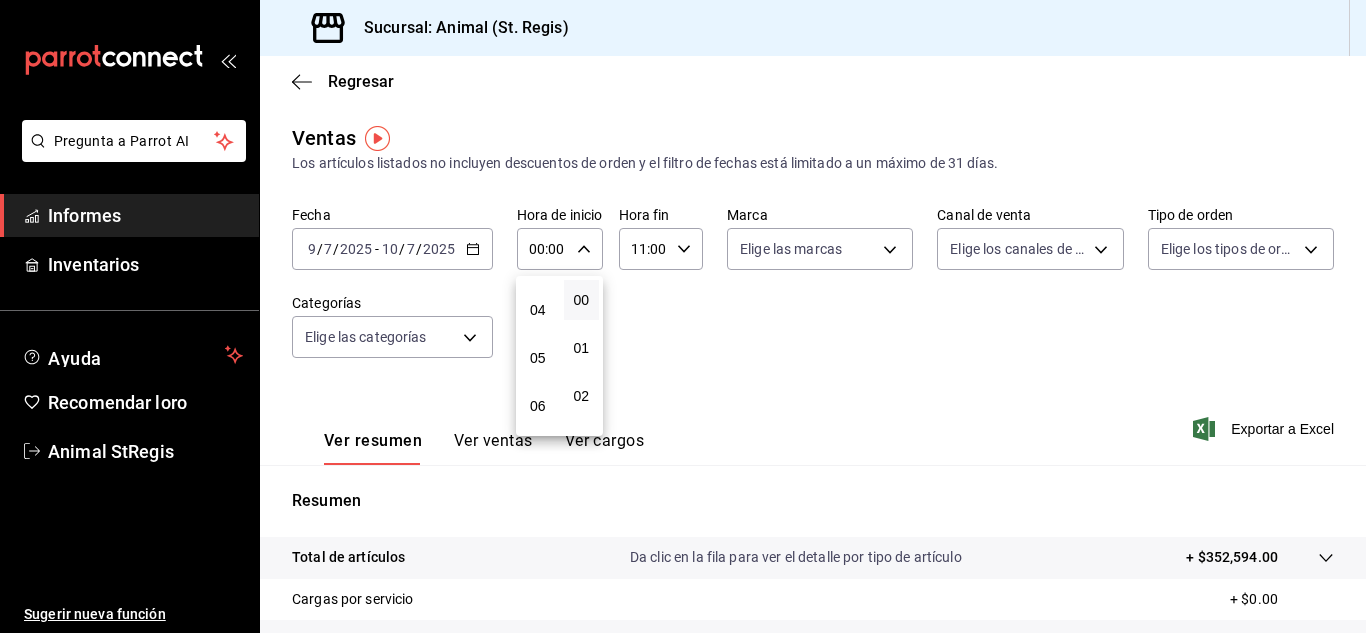 click on "05" at bounding box center [538, 358] 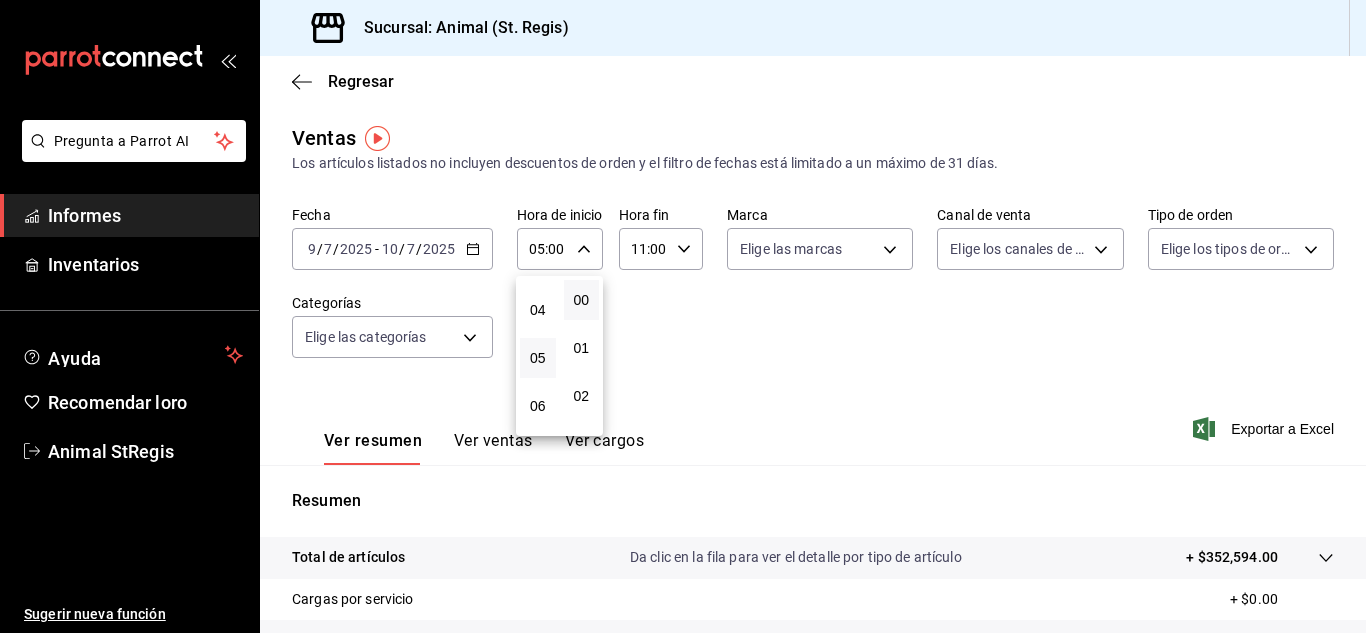 drag, startPoint x: 1363, startPoint y: 343, endPoint x: 1365, endPoint y: 353, distance: 10.198039 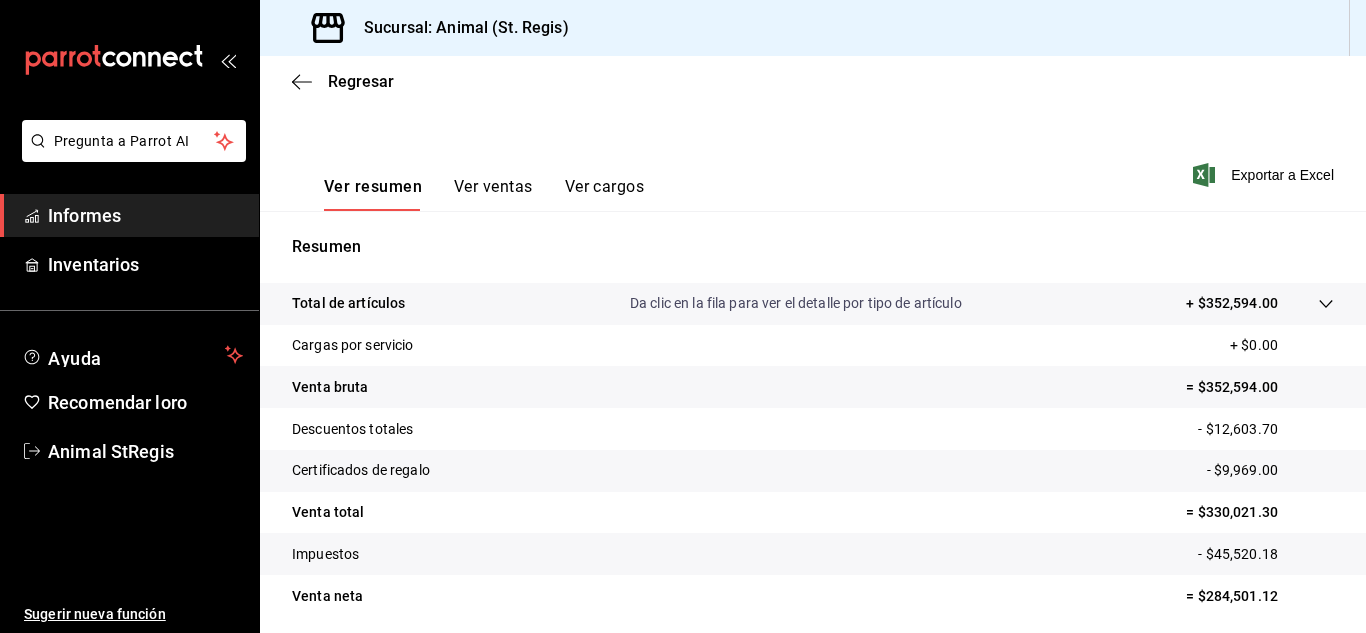 scroll, scrollTop: 256, scrollLeft: 0, axis: vertical 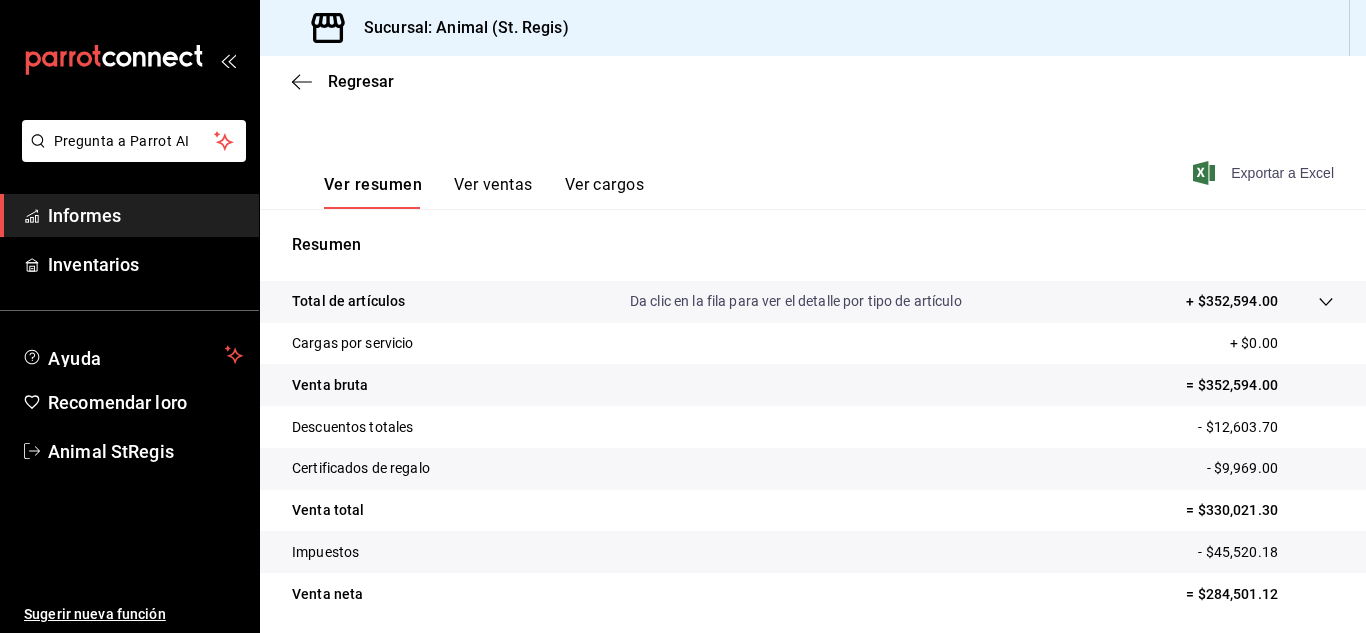 click on "Exportar a Excel" at bounding box center [1282, 173] 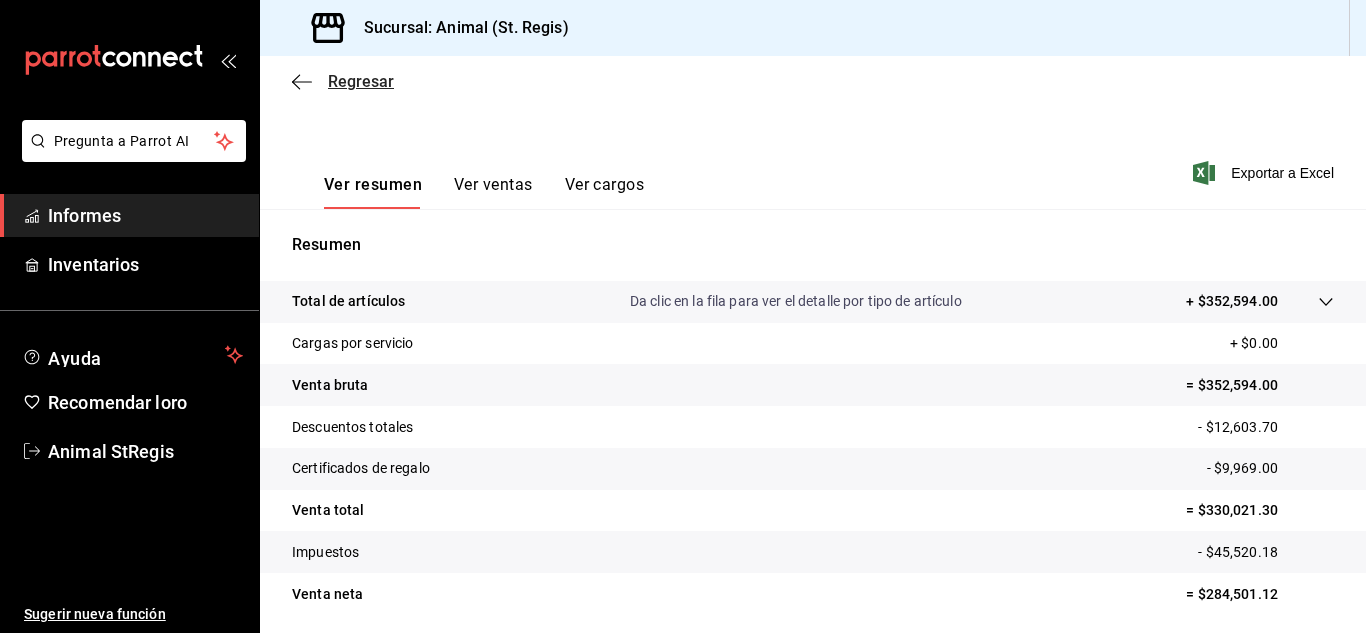 click 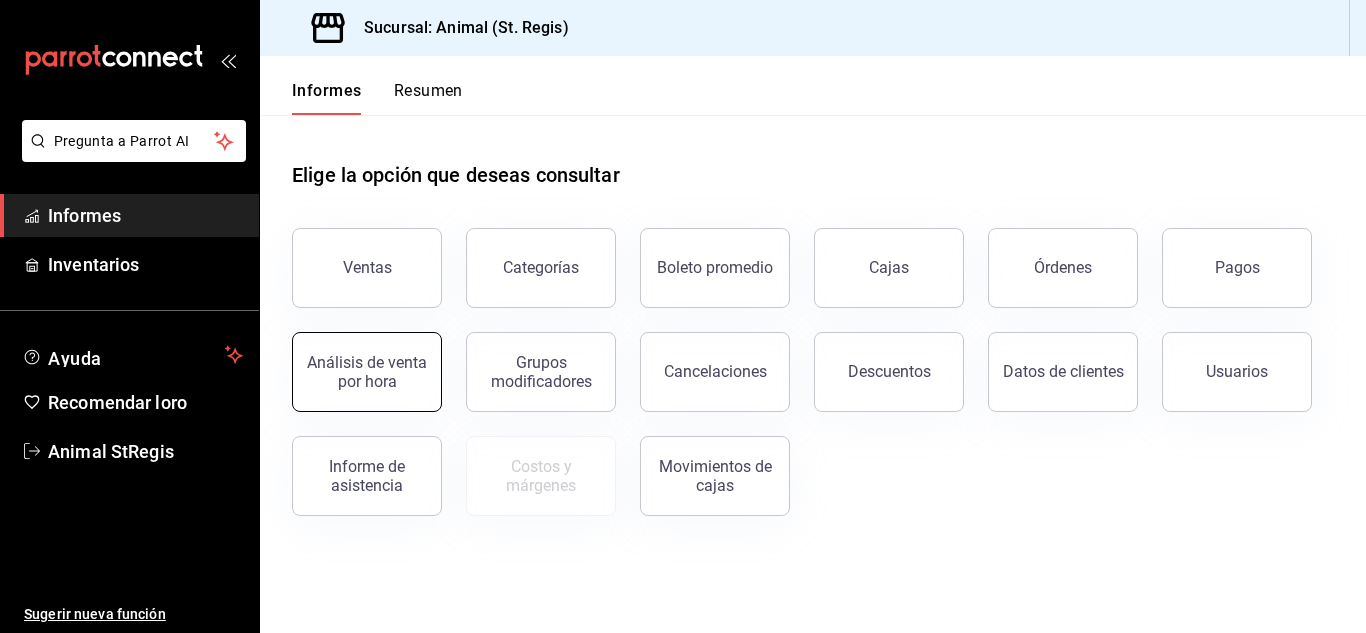 click on "Análisis de venta por hora" at bounding box center (367, 372) 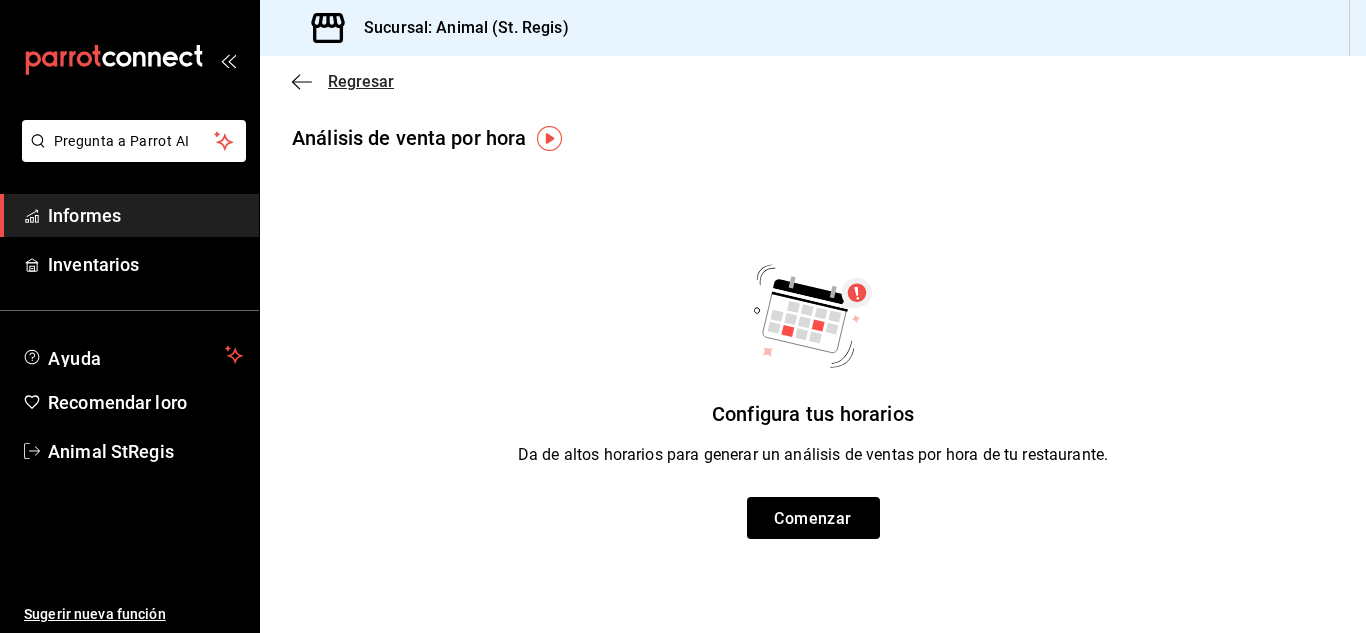 click on "Regresar" at bounding box center [343, 81] 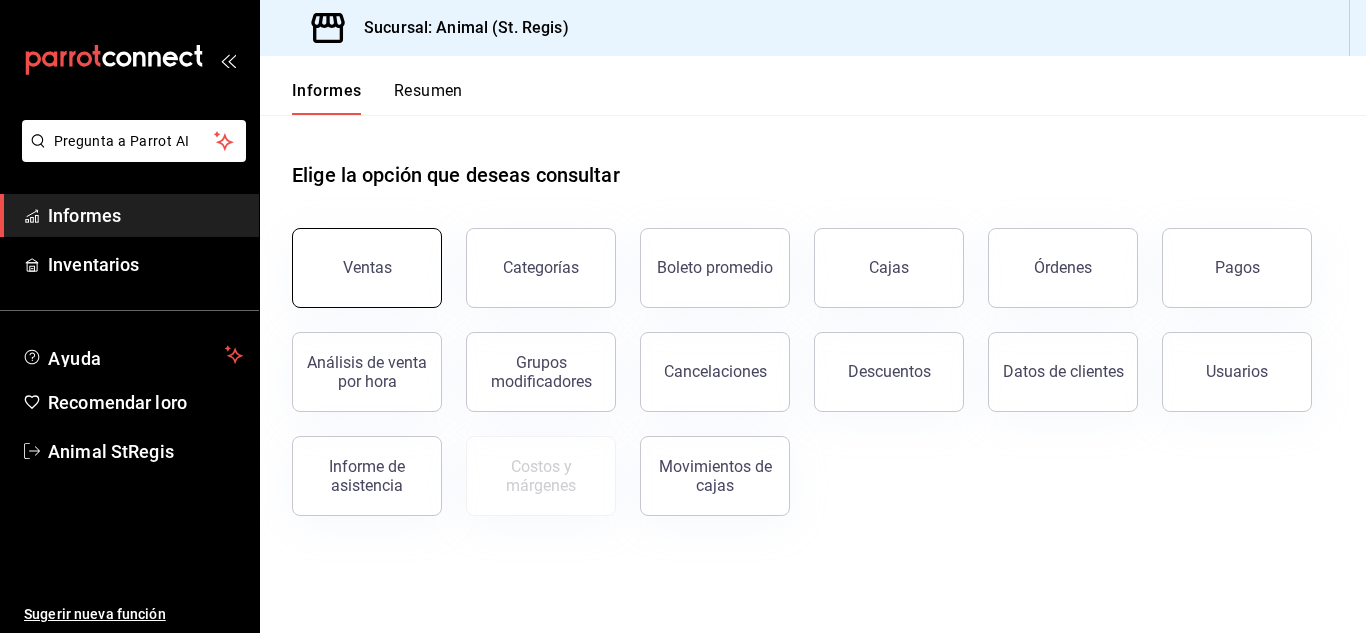 click on "Ventas" at bounding box center [367, 268] 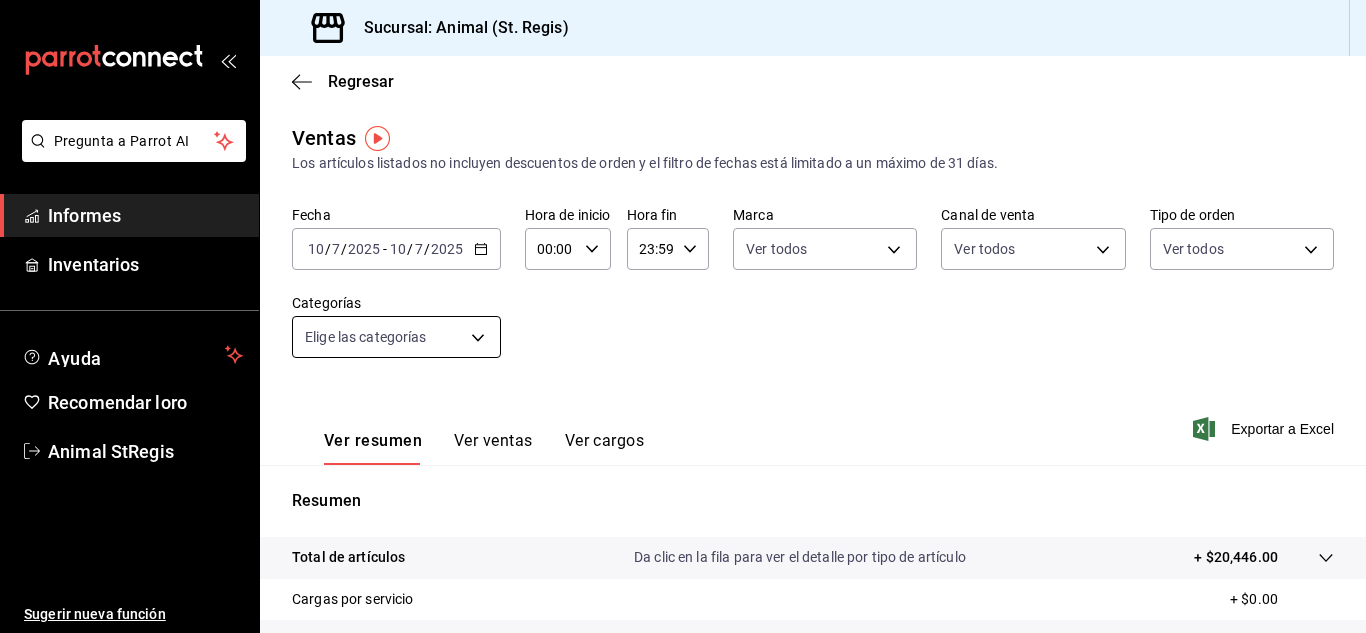 click on "Pregunta a Parrot AI Informes   Inventarios   Ayuda Recomendar loro   Animal StRegis   Sugerir nueva función   Sucursal: Animal (St. Regis) Regresar Ventas Los artículos listados no incluyen descuentos de orden y el filtro de fechas está limitado a un máximo de 31 días. Fecha [DATE] [DATE] - [DATE] [DATE] Hora de inicio 00:00 Hora de inicio Hora fin 23:59 Hora fin Marca Ver todos Canal de venta Ver todos Tipo de orden Ver todos Categorías Elige las categorías Ver resumen Ver ventas Ver cargos Exportar a Excel Resumen Total de artículos Da clic en la fila para ver el detalle por tipo de artículo + $20,446.00 Cargas por servicio + $0.00 Venta bruta = $20,446.00 Descuentos totales - $0.00 Certificados de regalo - $0.00 Venta total = $20,446.00 Impuestos - $2,820.14 Venta neta = $17,625.86 Texto original Valora esta traducción Tu opinión servirá para ayudar a mejorar el Traductor de Google Pregunta a Parrot AI Informes   Inventarios   Ayuda Recomendar loro   Animal StRegis" at bounding box center [683, 316] 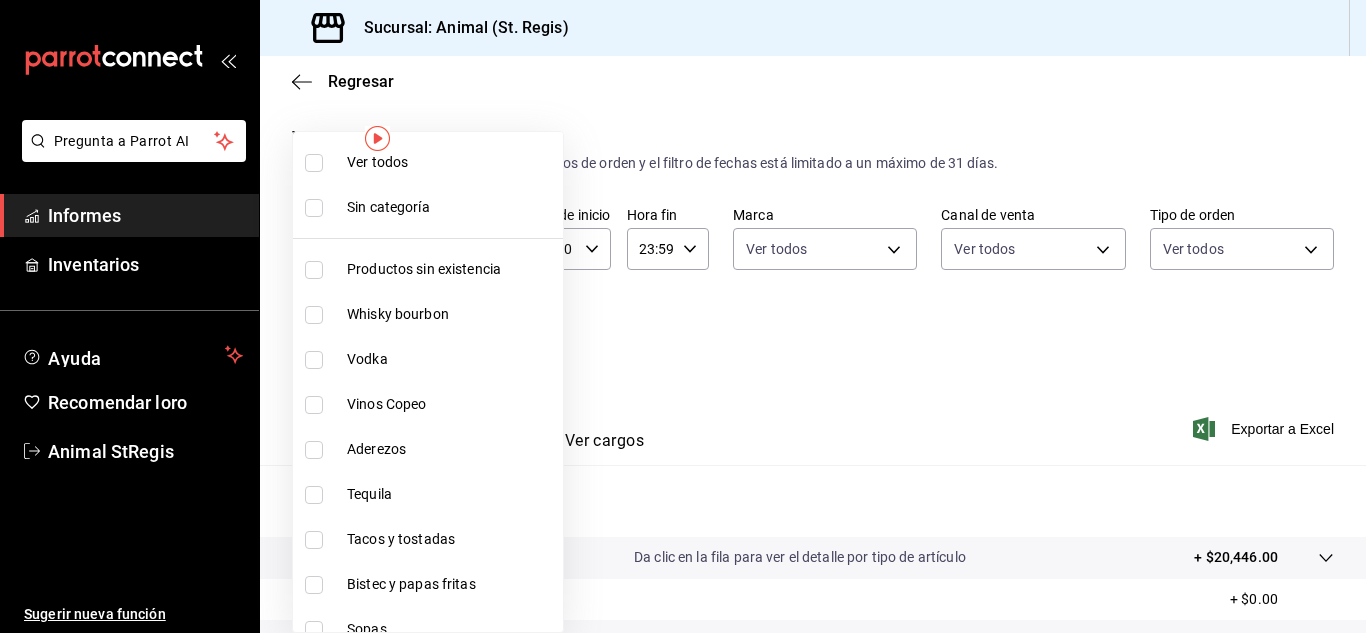 click at bounding box center [683, 316] 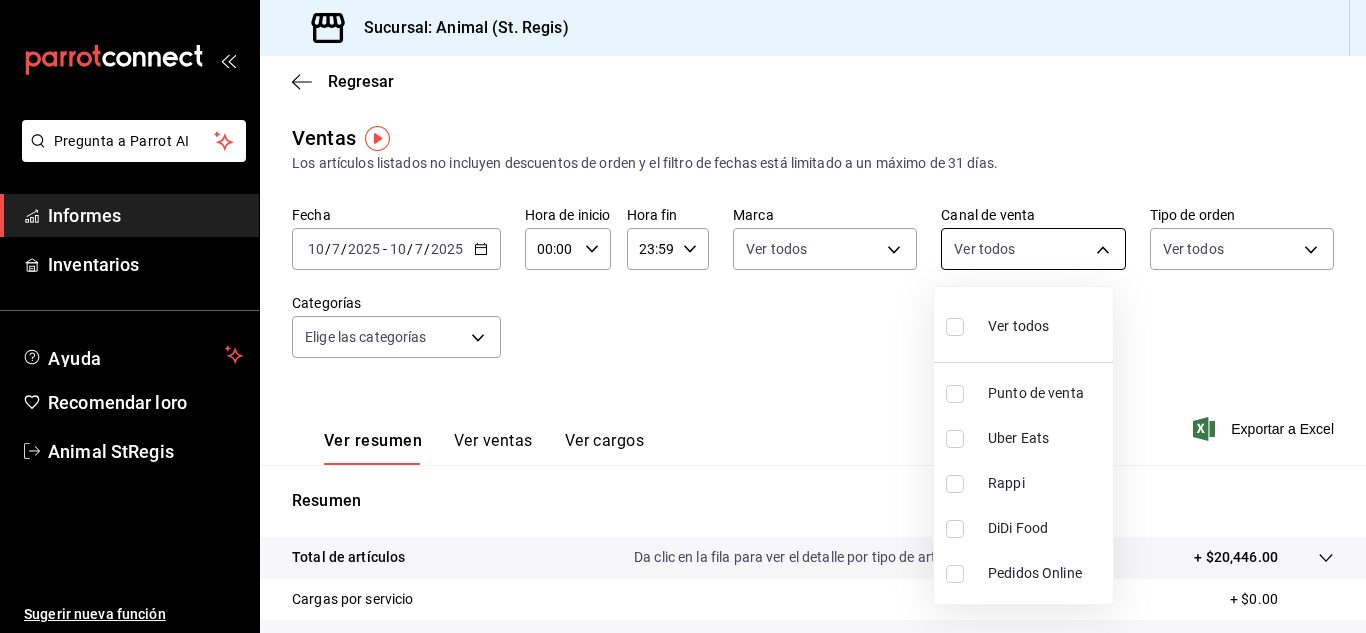 click on "Pregunta a Parrot AI Informes   Inventarios   Ayuda Recomendar loro   Animal StRegis   Sugerir nueva función   Sucursal: Animal (St. Regis) Regresar Ventas Los artículos listados no incluyen descuentos de orden y el filtro de fechas está limitado a un máximo de 31 días. Fecha [DATE] [DATE] - [DATE] [DATE] Hora de inicio 00:00 Hora de inicio Hora fin 23:59 Hora fin Marca Ver todos Canal de venta Ver todos Tipo de orden Ver todos Categorías Elige las categorías Ver resumen Ver ventas Ver cargos Exportar a Excel Resumen Total de artículos Da clic en la fila para ver el detalle por tipo de artículo + $20,446.00 Cargas por servicio + $0.00 Venta bruta = $20,446.00 Descuentos totales - $0.00 Certificados de regalo - $0.00 Venta total = $20,446.00 Impuestos - $2,820.14 Venta neta = $17,625.86 Texto original Valora esta traducción Tu opinión servirá para ayudar a mejorar el Traductor de Google Pregunta a Parrot AI Informes   Inventarios   Ayuda Recomendar loro   Animal StRegis" at bounding box center [683, 316] 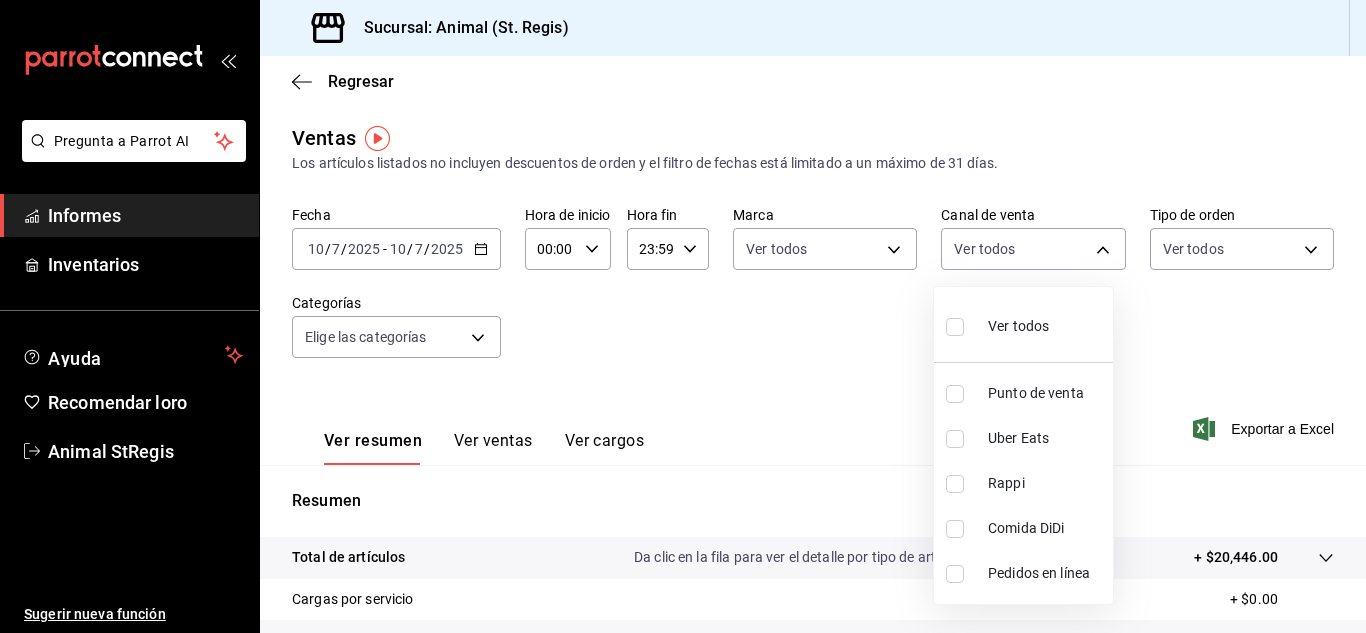 click at bounding box center [683, 316] 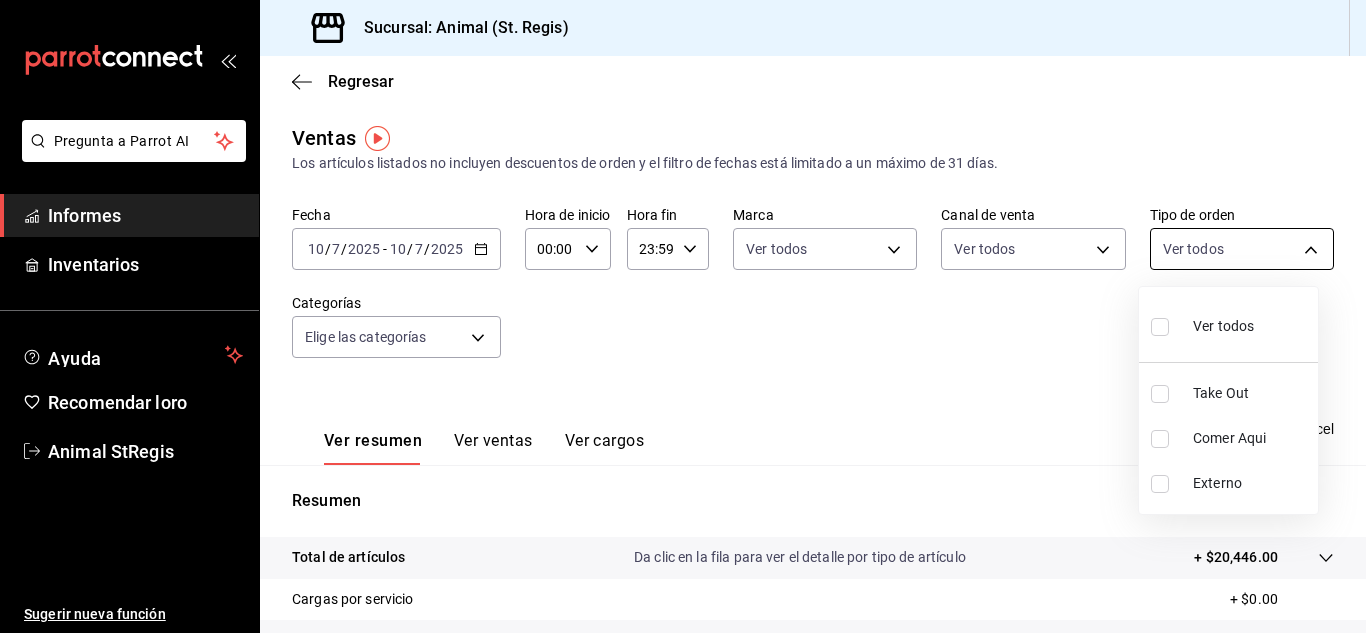 click on "Pregunta a Parrot AI Informes   Inventarios   Ayuda Recomendar loro   Animal StRegis   Sugerir nueva función   Sucursal: Animal (St. Regis) Regresar Ventas Los artículos listados no incluyen descuentos de orden y el filtro de fechas está limitado a un máximo de 31 días. Fecha [DATE] [DATE] - [DATE] [DATE] Hora de inicio 00:00 Hora de inicio Hora fin 23:59 Hora fin Marca Ver todos Canal de venta Ver todos Tipo de orden Ver todos Categorías Elige las categorías Ver resumen Ver ventas Ver cargos Exportar a Excel Resumen Total de artículos Da clic en la fila para ver el detalle por tipo de artículo + $20,446.00 Cargas por servicio + $0.00 Venta bruta = $20,446.00 Descuentos totales - $0.00 Certificados de regalo - $0.00 Venta total = $20,446.00 Impuestos - $2,820.14 Venta neta = $17,625.86 Texto original Valora esta traducción Tu opinión servirá para ayudar a mejorar el Traductor de Google Pregunta a Parrot AI Informes   Inventarios   Ayuda Recomendar loro   Animal StRegis" at bounding box center (683, 316) 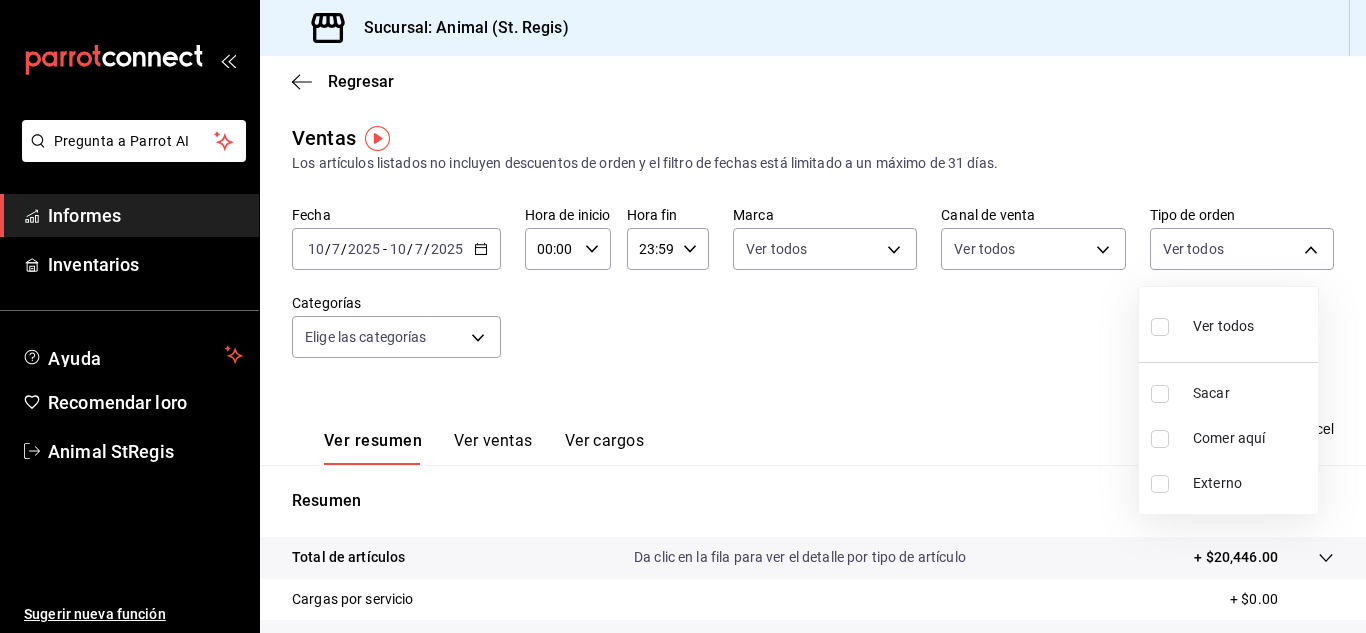 click at bounding box center [683, 316] 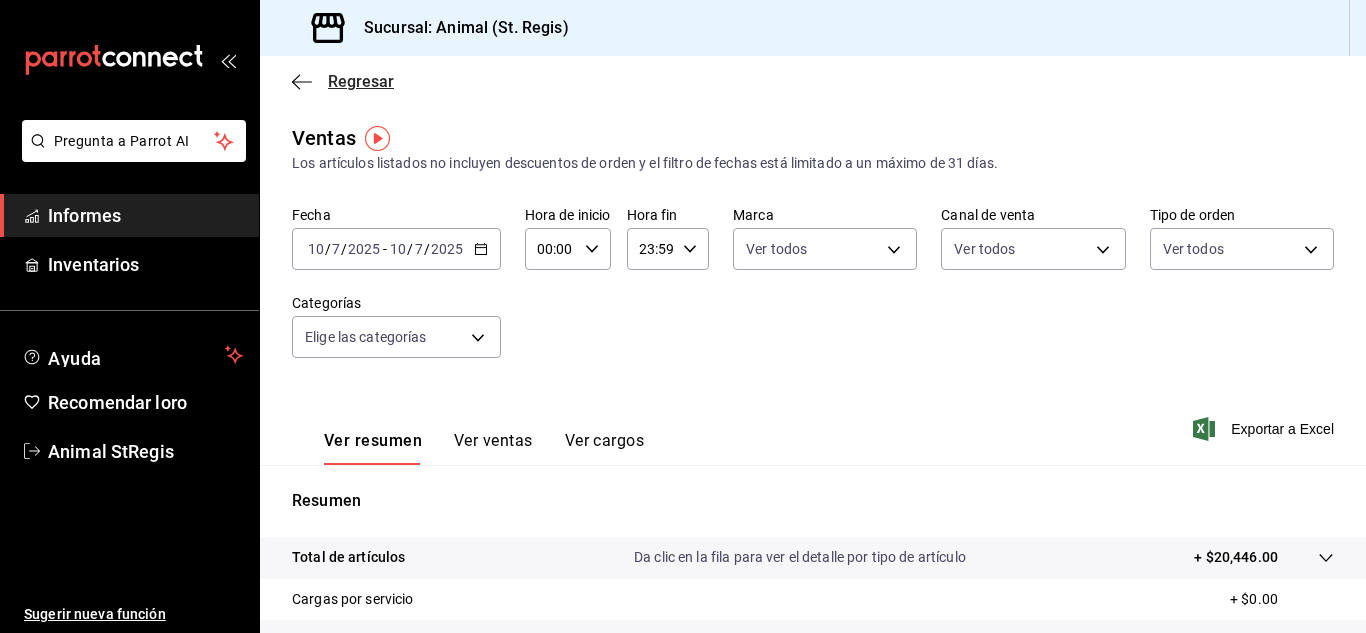 click 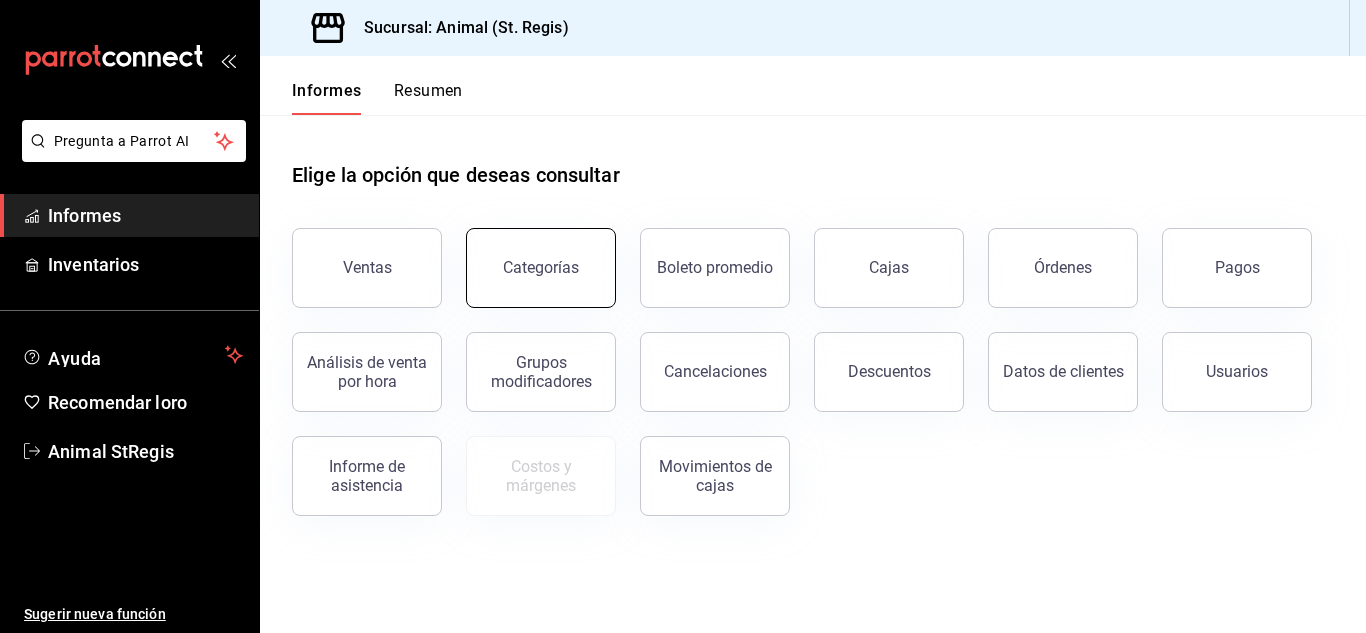 click on "Categorías" at bounding box center [541, 267] 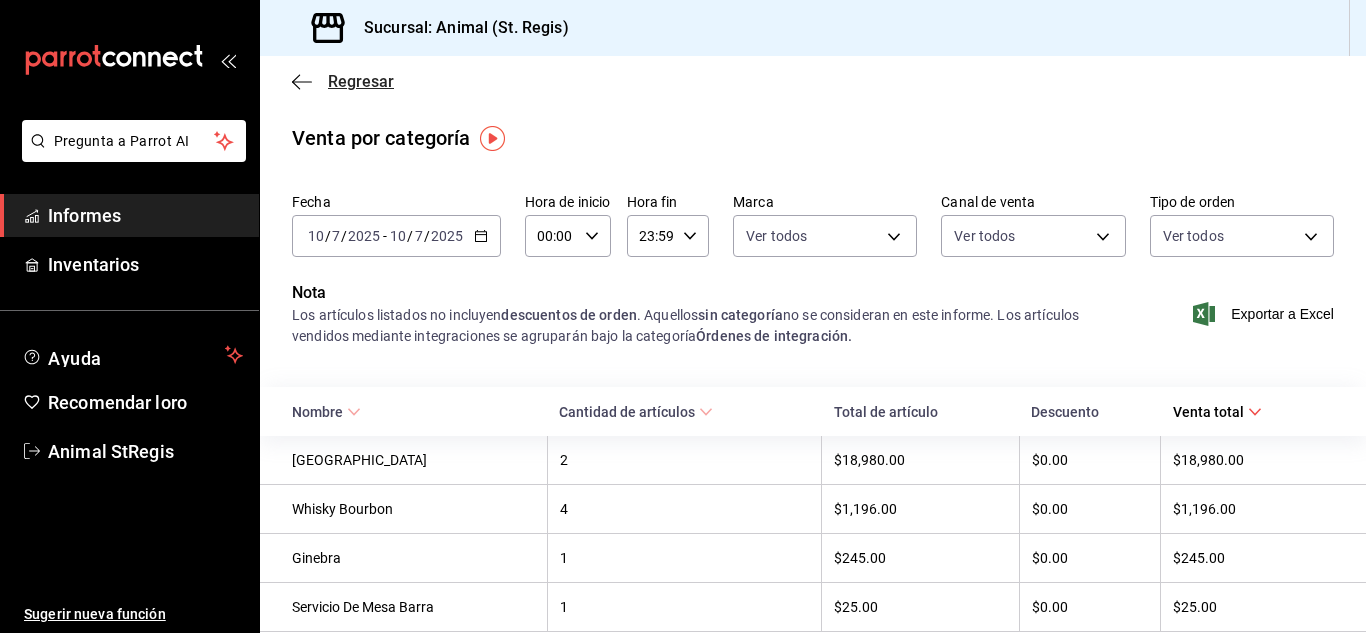 click 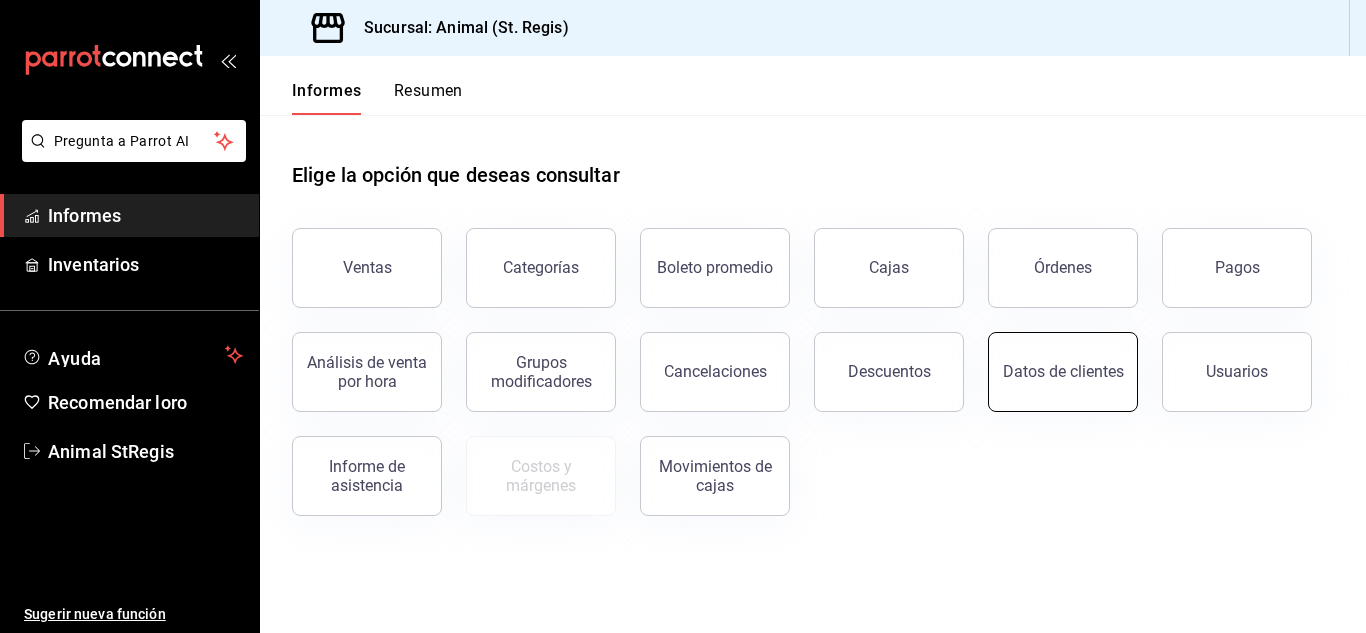 click on "Datos de clientes" at bounding box center [1063, 371] 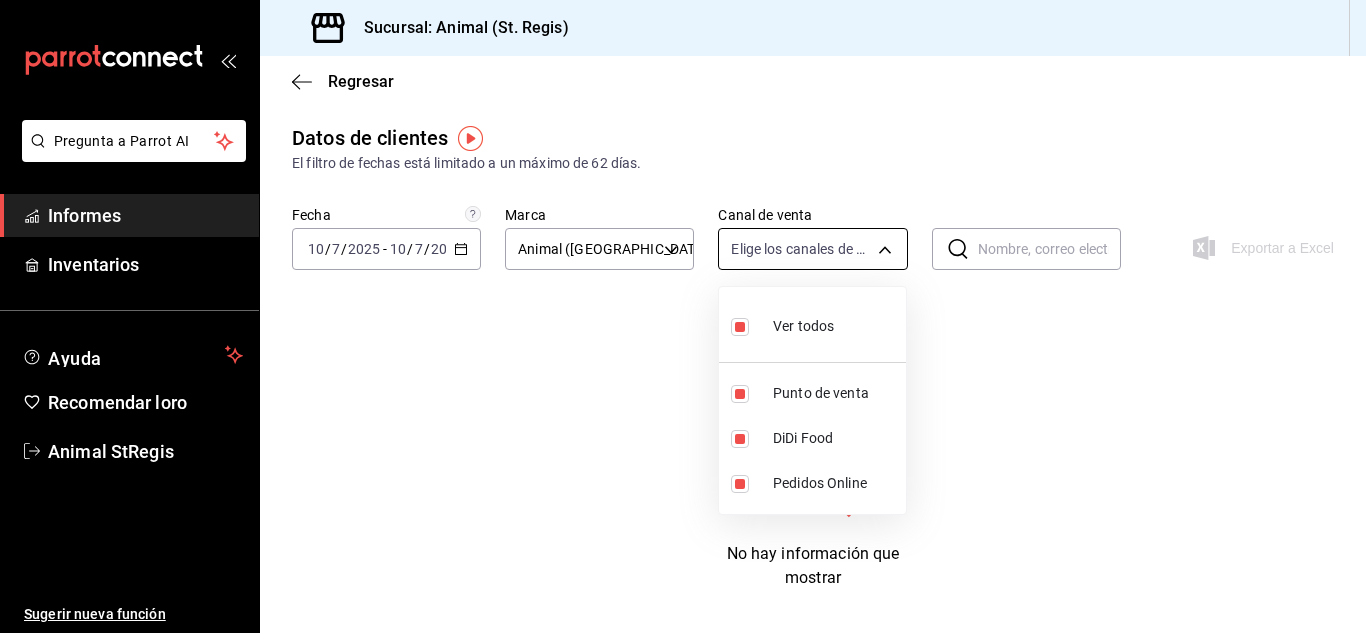 click on "Pregunta a Parrot AI Informes   Inventarios   Ayuda Recomendar loro   Animal StRegis   Sugerir nueva función   Sucursal: Animal ([GEOGRAPHIC_DATA]) Regresar Datos de clientes El filtro de fechas está limitado a un máximo de 62 días.   Fecha [DATE] [DATE] - [DATE] [DATE] Marca Animal (St. Regis) 3f39fcdc-c8c4-4fff-883a-47b345d9391c Canal de venta Elige los canales de venta PARROT,DIDI_FOOD,ONLINE ​ ​ Exportar a Excel No hay información que mostrar Texto original Valora esta traducción Tu opinión servirá para ayudar a mejorar el Traductor de Google Pregunta a Parrot AI Informes   Inventarios   Ayuda Recomendar loro   Animal StRegis   Sugerir nueva función   GANA 1 MES GRATIS EN TU SUSCRIPCIÓN AQUÍ ¿Recuerdas cómo empezó tu restaurante? [DATE] puedes ayudar a un colega a tener el mismo cambio que tú viviste. Recomienda Parrot directamente desde tu Portal Administrador. Es fácil y rápido. 🎁 Por cada restaurante que se una, ganas 1 mes gratis. Ver video tutorial Ir a un video" at bounding box center [683, 316] 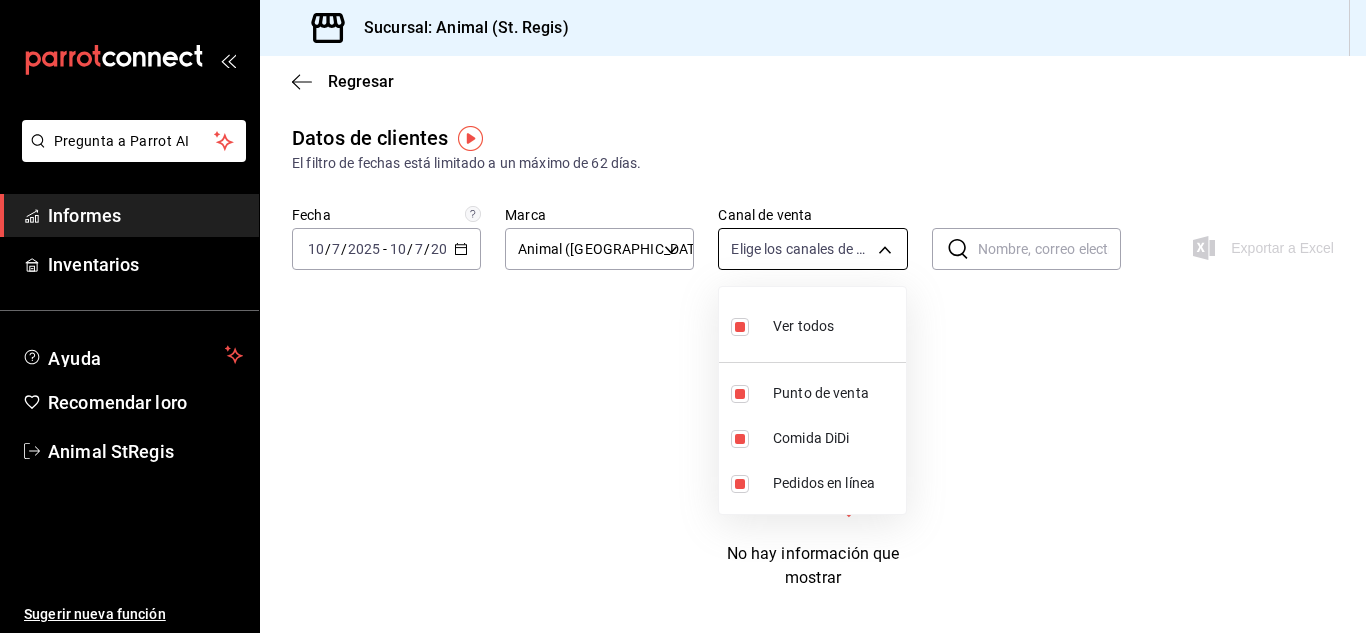 click at bounding box center (683, 316) 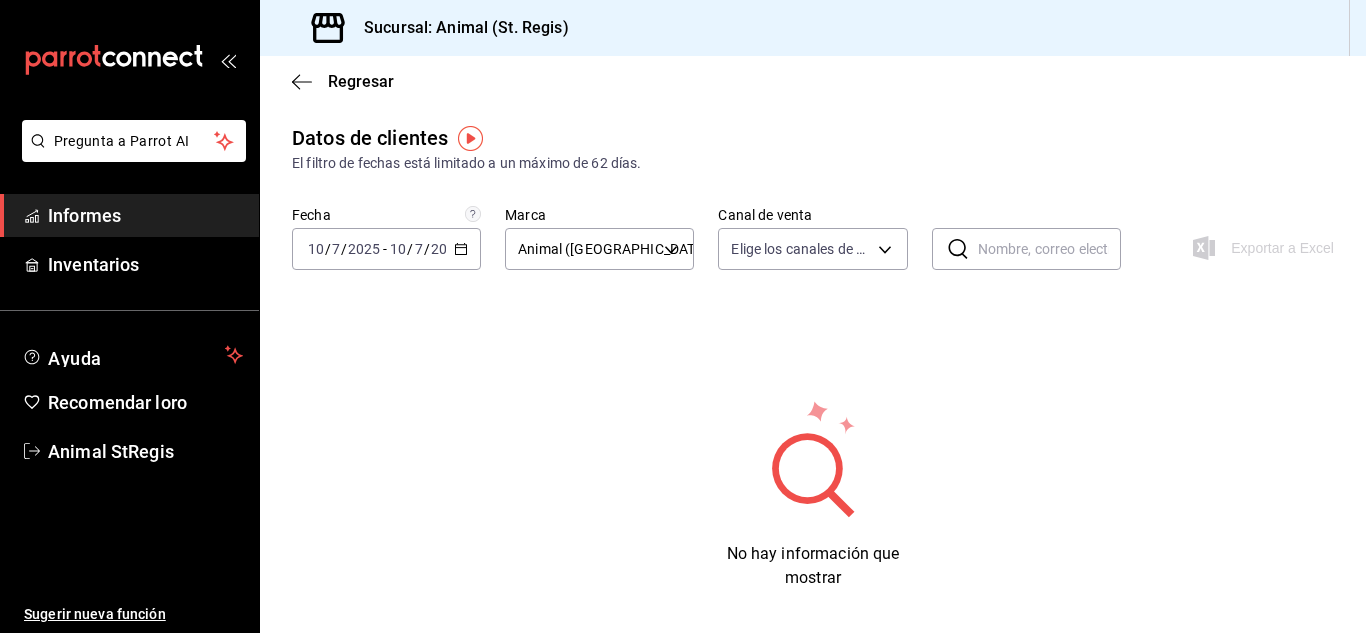 click on "Regresar" at bounding box center (813, 81) 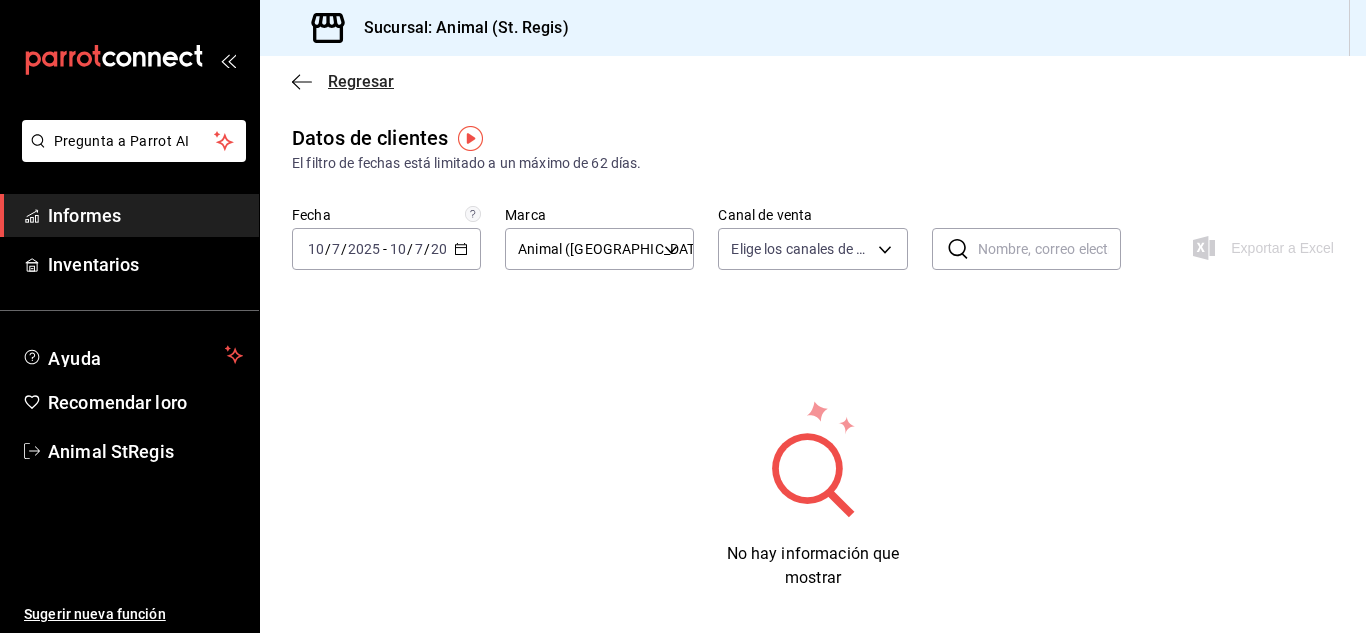 click on "Regresar" at bounding box center (343, 81) 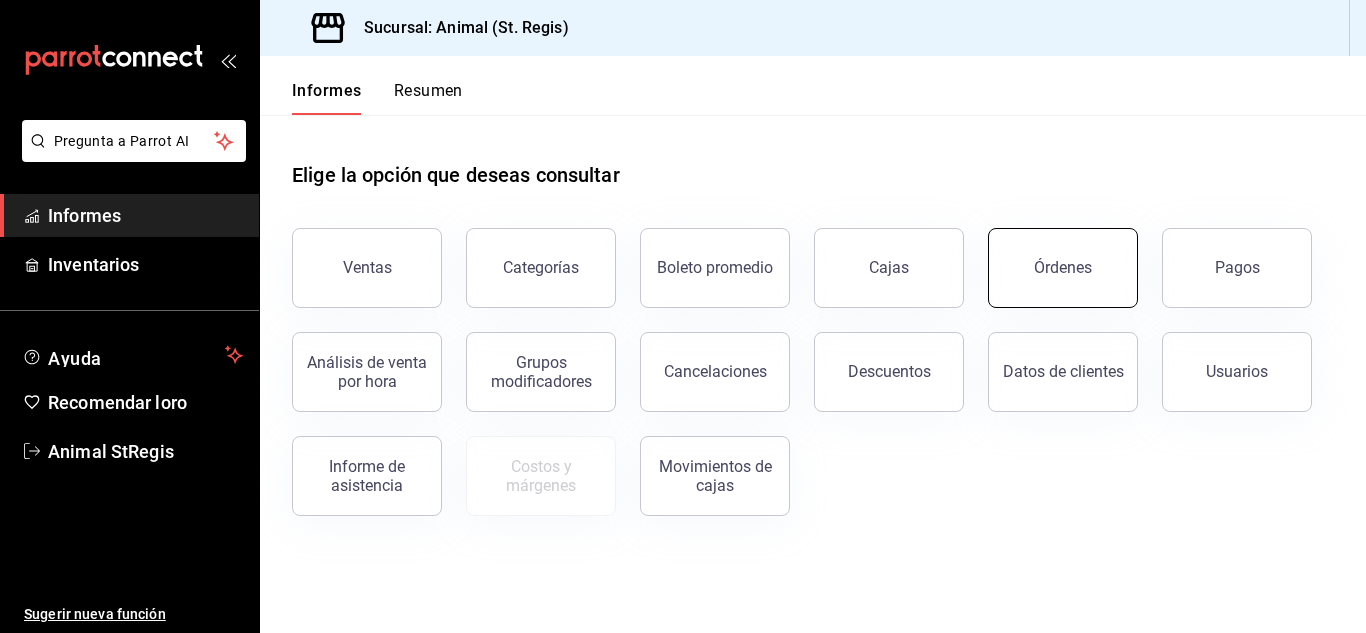 click on "Órdenes" at bounding box center [1063, 268] 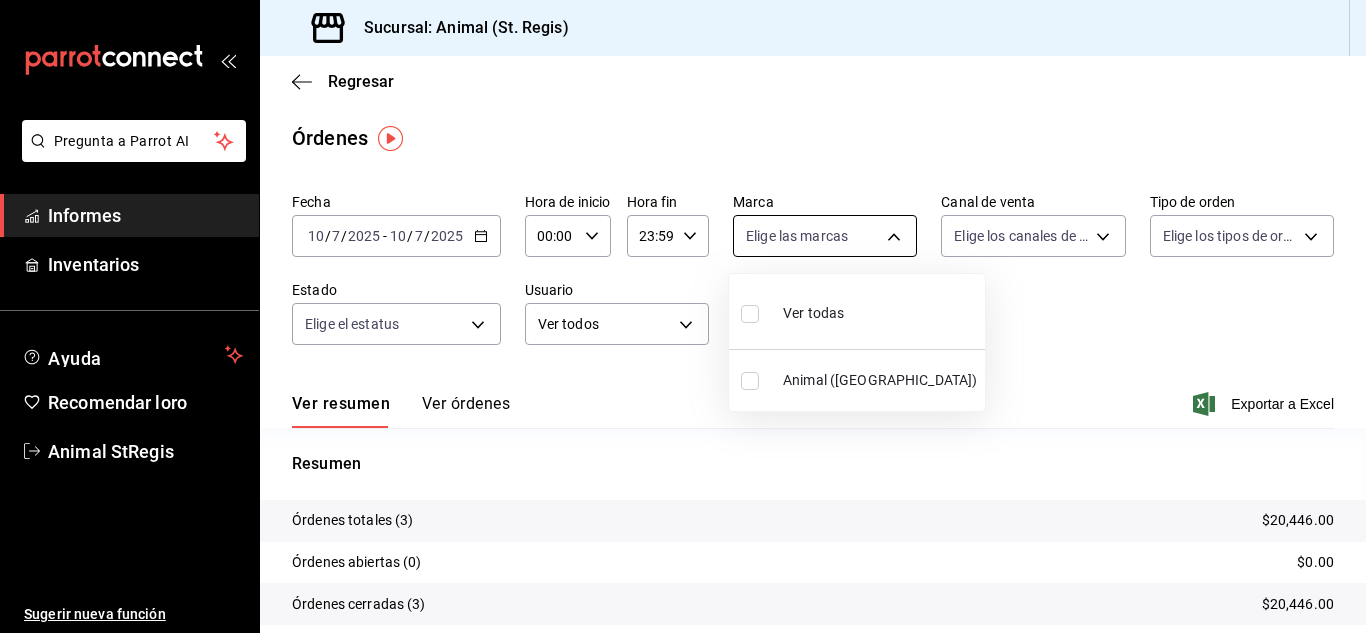 click on "Pregunta a Parrot AI Informes   Inventarios   Ayuda Recomendar loro   Animal StRegis   Sugerir nueva función   Sucursal: Animal ([GEOGRAPHIC_DATA]) Regresar Órdenes Fecha [DATE] [DATE] - [DATE] [DATE] Hora de inicio 00:00 Hora de inicio Hora fin 23:59 Hora fin Marca Elige las marcas Canal de venta Elige los canales de venta Tipo de orden Elige los tipos de orden Estado Elige el estatus Usuario Ver todos ALL ​ ​ Ver resumen Ver órdenes Exportar a Excel Resumen Órdenes totales (3) $20,446.00 Órdenes abiertas (0) $0.00 Órdenes cerradas (3) $20,446.00 Órdenes canceladas (0) $0.00 Órdenes negadas (0) $0.00 ¿Quieres ver el consumo promedio por orden y comensal? Ve al reporte de Ticket promedio Texto original Valora esta traducción Tu opinión servirá para ayudar a mejorar el Traductor de Google Pregunta a Parrot AI Informes   Inventarios   Ayuda Recomendar loro   Animal StRegis   Sugerir nueva función   GANA 1 MES GRATIS EN TU SUSCRIPCIÓN AQUÍ Ver video tutorial Ir a un video" at bounding box center [683, 316] 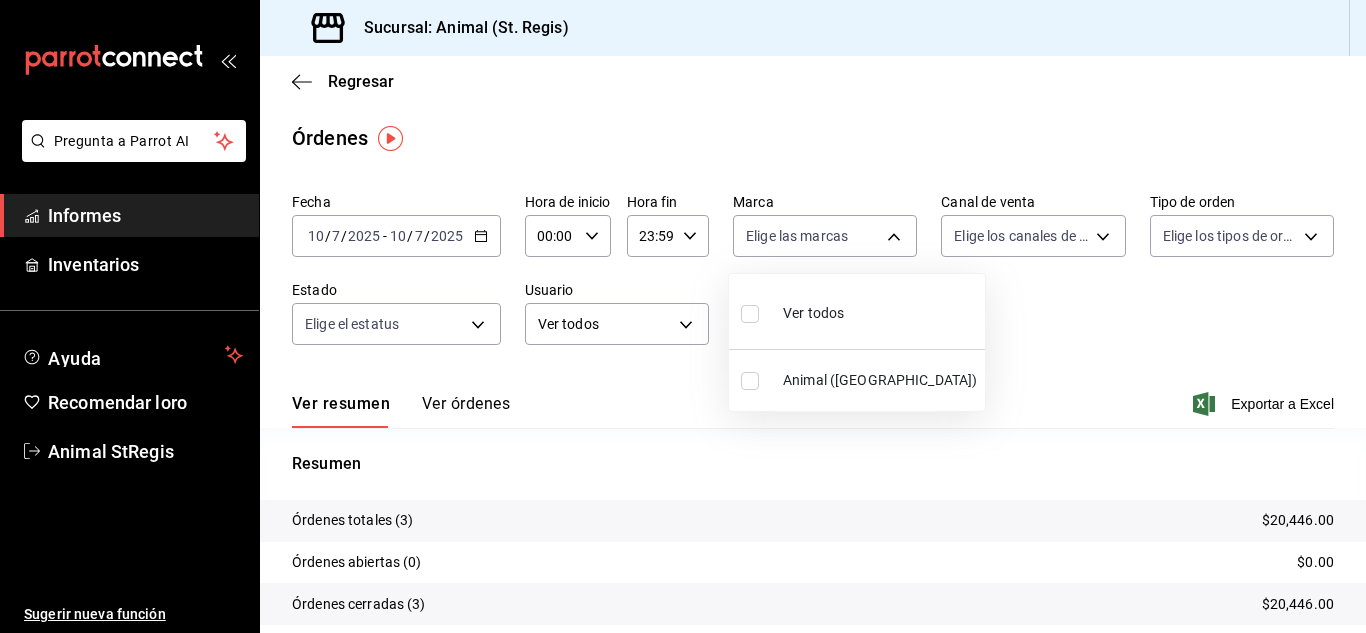 click at bounding box center (750, 381) 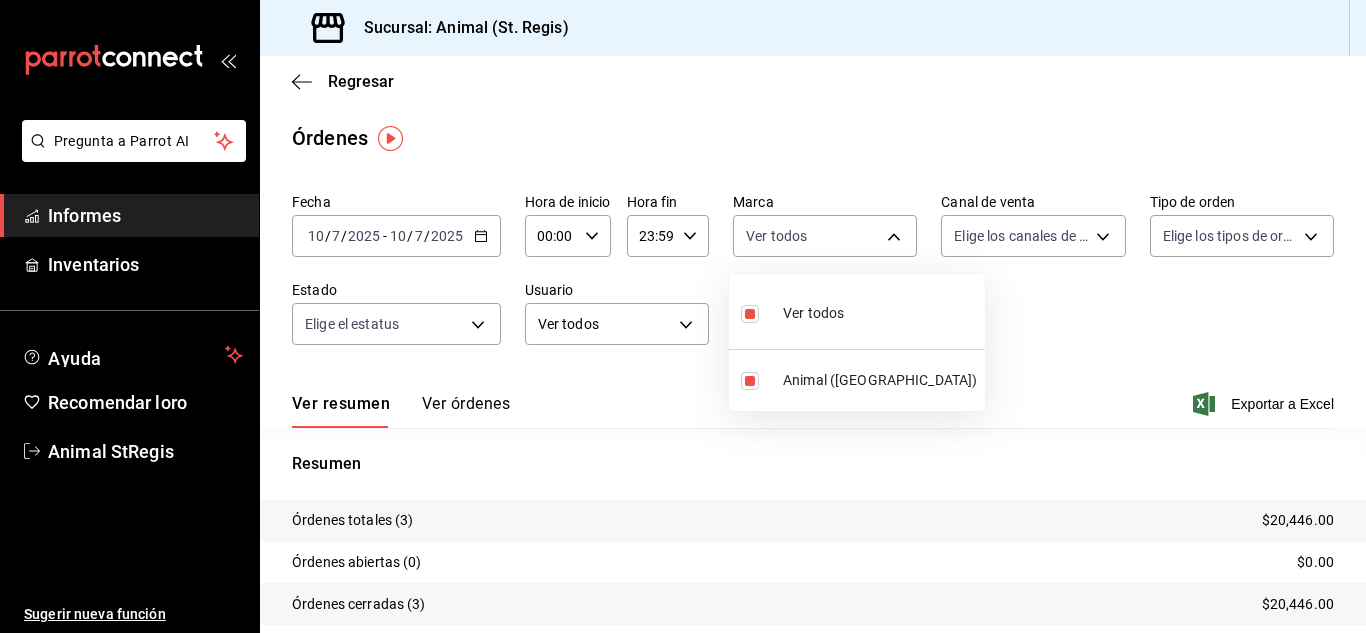 click at bounding box center (683, 316) 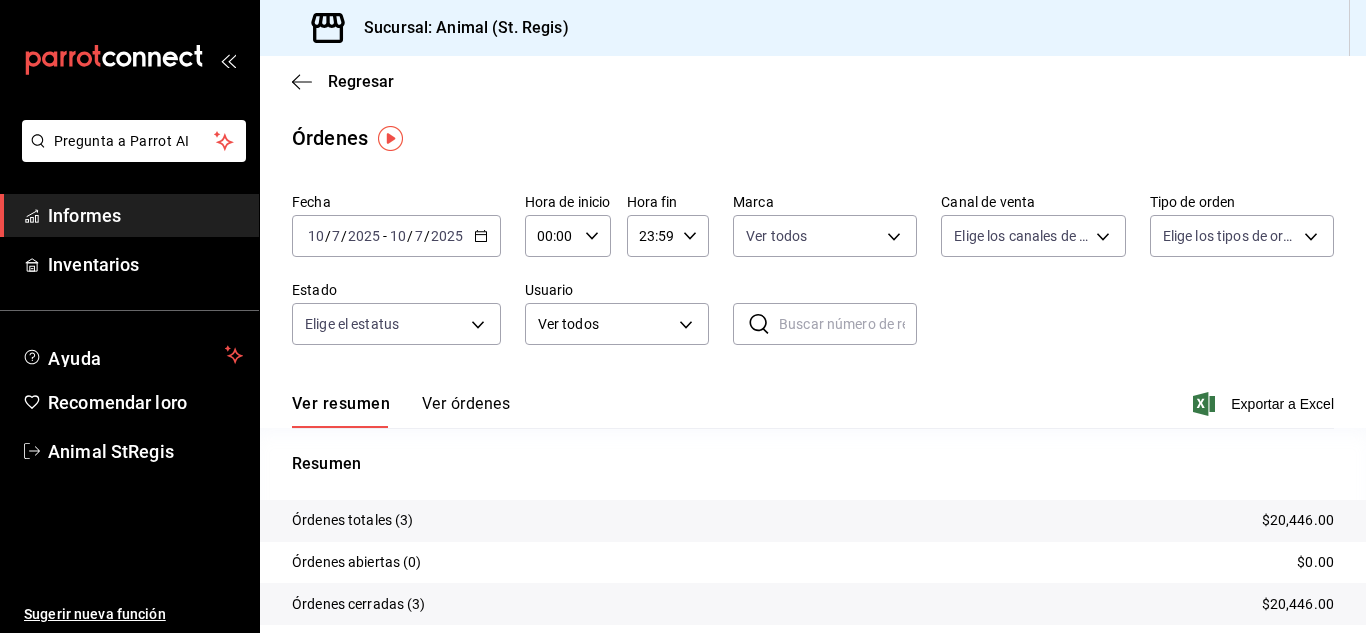 click on "Pregunta a Parrot AI Informes   Inventarios   Ayuda Recomendar loro   Animal StRegis   Sugerir nueva función   Sucursal: Animal ([GEOGRAPHIC_DATA]) Regresar Órdenes Fecha [DATE] [DATE] - [DATE] [DATE] Hora de inicio 00:00 Hora de inicio Hora fin 23:59 Hora fin Marca Ver todos 3f39fcdc-c8c4-4fff-883a-47b345d9391c Canal de venta Elige los canales de venta Tipo de orden Elige los tipos de orden Estado Elige el estatus Usuario Ver todos ALL ​ ​ Ver resumen Ver órdenes Exportar a Excel Resumen Órdenes totales (3) $20,446.00 Órdenes abiertas (0) $0.00 Órdenes cerradas (3) $20,446.00 Órdenes canceladas (0) $0.00 Órdenes negadas (0) $0.00 ¿Quieres ver el consumo promedio por orden y comensal? Ve al reporte de Ticket promedio Texto original Valora esta traducción Tu opinión servirá para ayudar a mejorar el Traductor de Google Pregunta a Parrot AI Informes   Inventarios   Ayuda Recomendar loro   Animal StRegis   Sugerir nueva función   GANA 1 MES GRATIS EN TU SUSCRIPCIÓN AQUÍ" at bounding box center [683, 316] 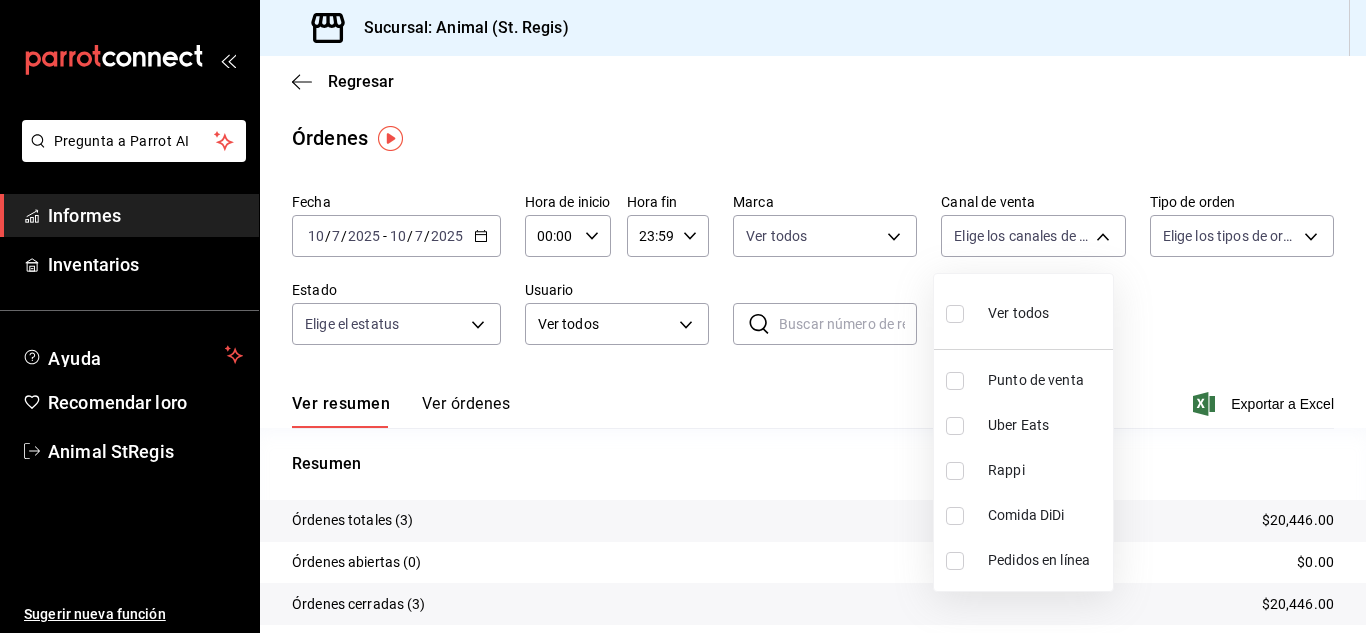 click on "Ver todos" at bounding box center (1018, 313) 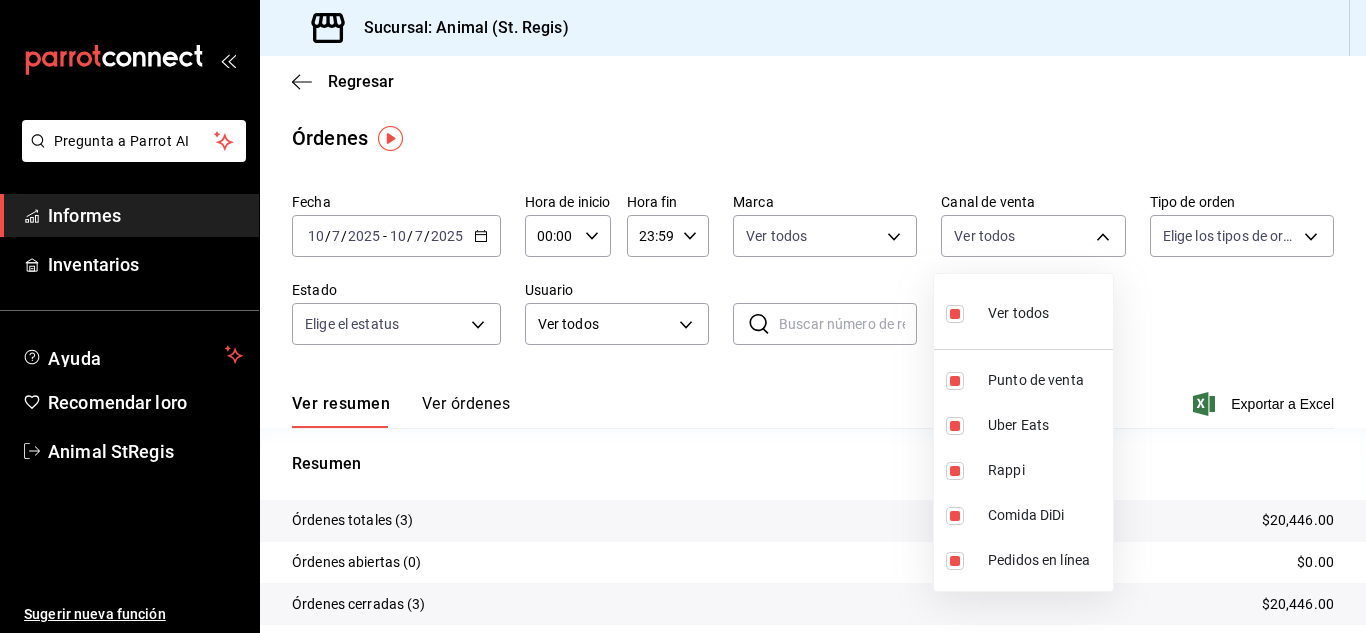 click at bounding box center [683, 316] 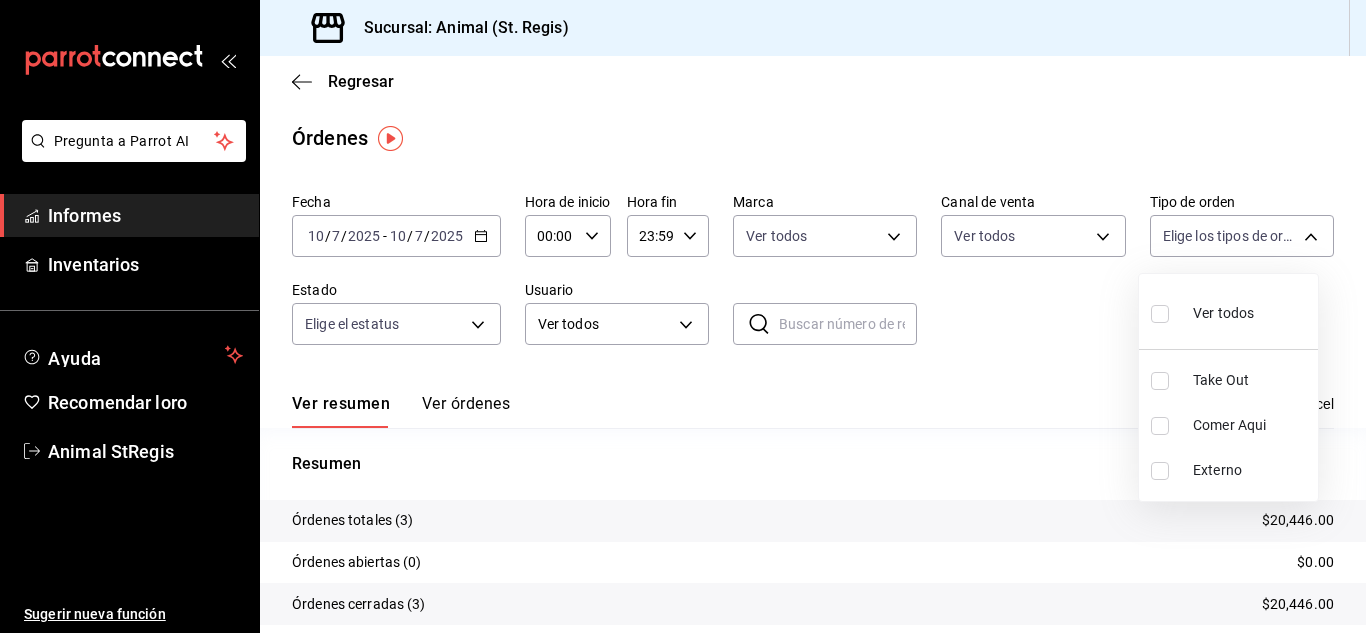 click on "Pregunta a Parrot AI Informes   Inventarios   Ayuda Recomendar loro   Animal StRegis   Sugerir nueva función   Sucursal: Animal ([GEOGRAPHIC_DATA]) Regresar Órdenes Fecha [DATE] [DATE] - [DATE] [DATE] Hora de inicio 00:00 Hora de inicio Hora fin 23:59 Hora fin Marca Ver todos 3f39fcdc-c8c4-4fff-883a-47b345d9391c Canal de venta Ver todos PARROT,UBER_EATS,RAPPI,DIDI_FOOD,ONLINE Tipo de orden Elige los tipos de orden Estado Elige el estatus Usuario Ver todos ALL ​ ​ Ver resumen Ver órdenes Exportar a Excel Resumen Órdenes totales (3) $20,446.00 Órdenes abiertas (0) $0.00 Órdenes cerradas (3) $20,446.00 Órdenes canceladas (0) $0.00 Órdenes negadas (0) $0.00 ¿Quieres ver el consumo promedio por orden y comensal? Ve al reporte de Ticket promedio Texto original Valora esta traducción Tu opinión servirá para ayudar a mejorar el Traductor de Google Pregunta a Parrot AI Informes   Inventarios   Ayuda Recomendar loro   Animal StRegis   Sugerir nueva función   Ver video tutorial Ver todos" at bounding box center [683, 316] 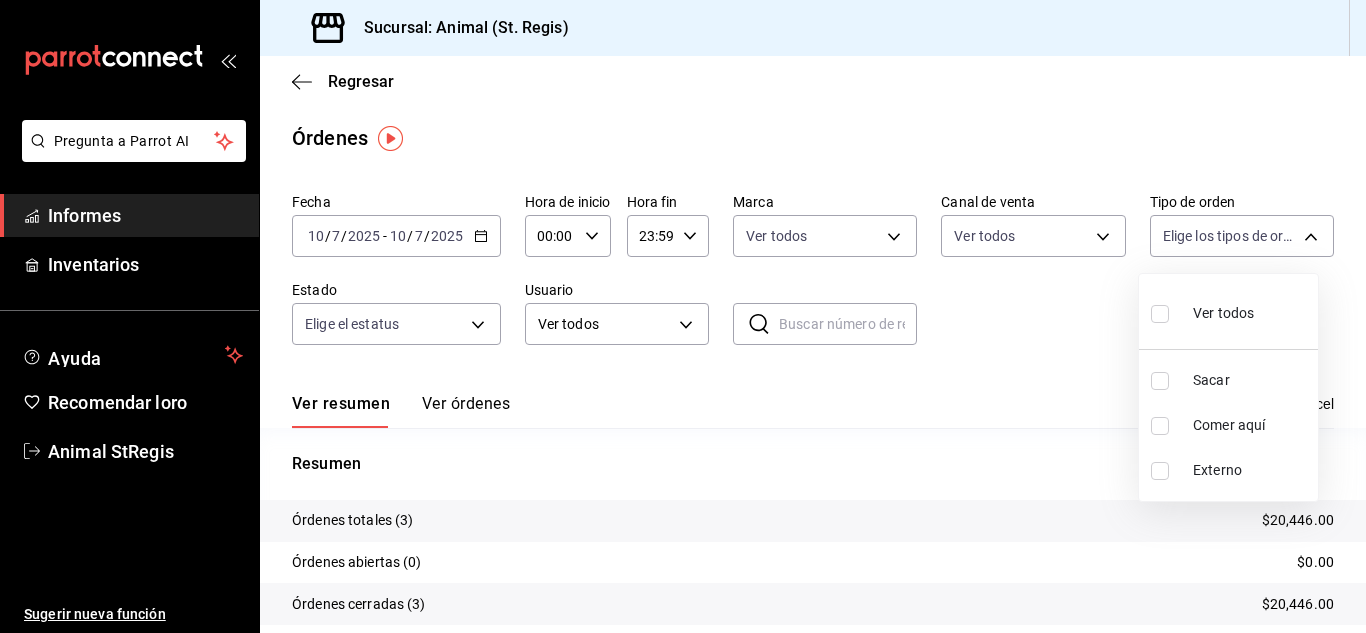 click on "Ver todos" at bounding box center (1223, 313) 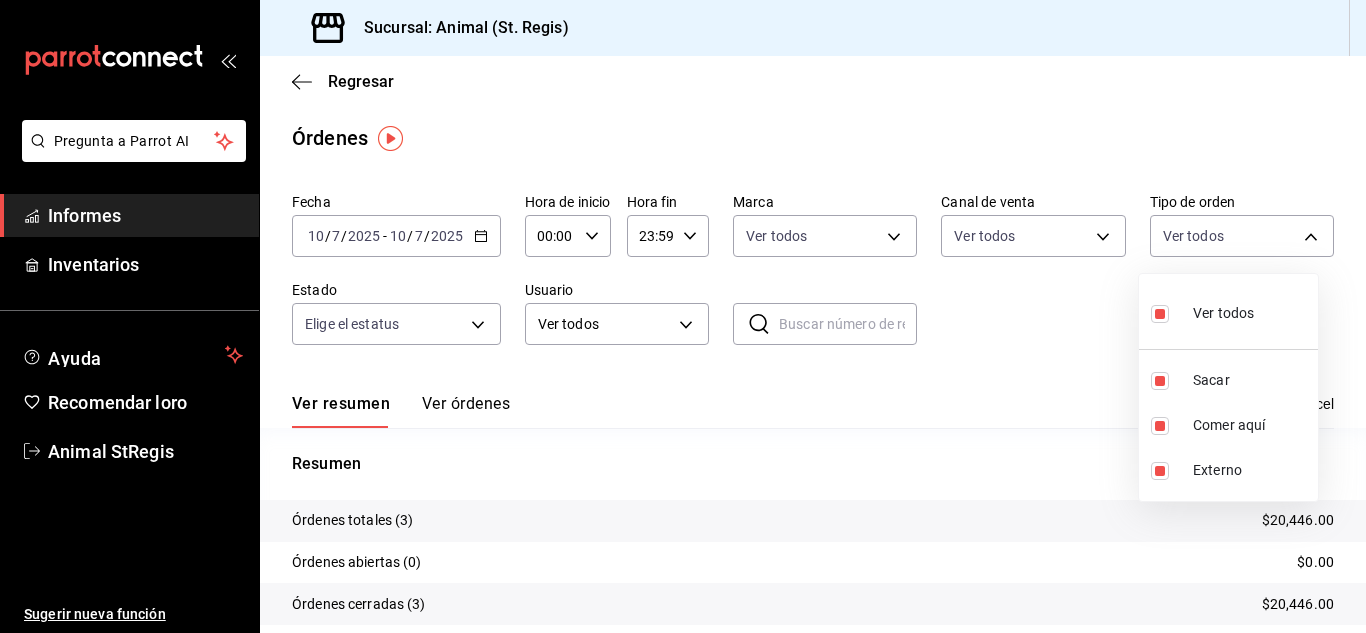 click at bounding box center (683, 316) 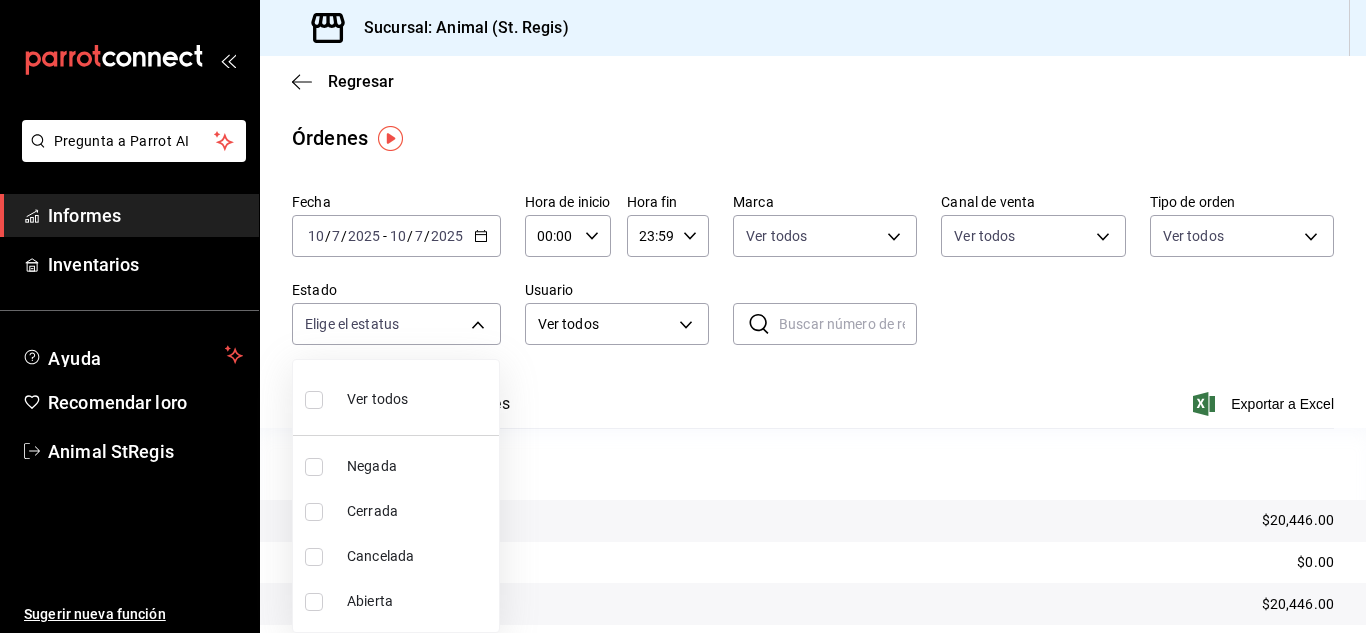 click on "Pregunta a Parrot AI Informes   Inventarios   Ayuda Recomendar loro   Animal StRegis   Sugerir nueva función   Sucursal: Animal ([GEOGRAPHIC_DATA]) Regresar Órdenes Fecha [DATE] [DATE] - [DATE] [DATE] Hora de inicio 00:00 Hora de inicio Hora fin 23:59 Hora fin Marca Ver todos 3f39fcdc-c8c4-4fff-883a-47b345d9391c Canal de venta Ver todos PARROT,UBER_EATS,RAPPI,DIDI_FOOD,ONLINE Tipo de orden Ver todos 3f245141-8cb2-4099-bf0f-bc16ed99609a,be50bec9-a7ef-41cc-9154-7015b9ad380c,EXTERNAL Estado Elige el estatus Usuario Ver todos ALL ​ ​ Ver resumen Ver órdenes Exportar a Excel Resumen Órdenes totales (3) $20,446.00 Órdenes abiertas (0) $0.00 Órdenes cerradas (3) $20,446.00 Órdenes canceladas (0) $0.00 Órdenes negadas (0) $0.00 ¿Quieres ver el consumo promedio por orden y comensal? Ve al reporte de Ticket promedio Texto original Valora esta traducción Tu opinión servirá para ayudar a mejorar el Traductor de Google Pregunta a Parrot AI Informes   Inventarios   Ayuda Recomendar loro" at bounding box center (683, 316) 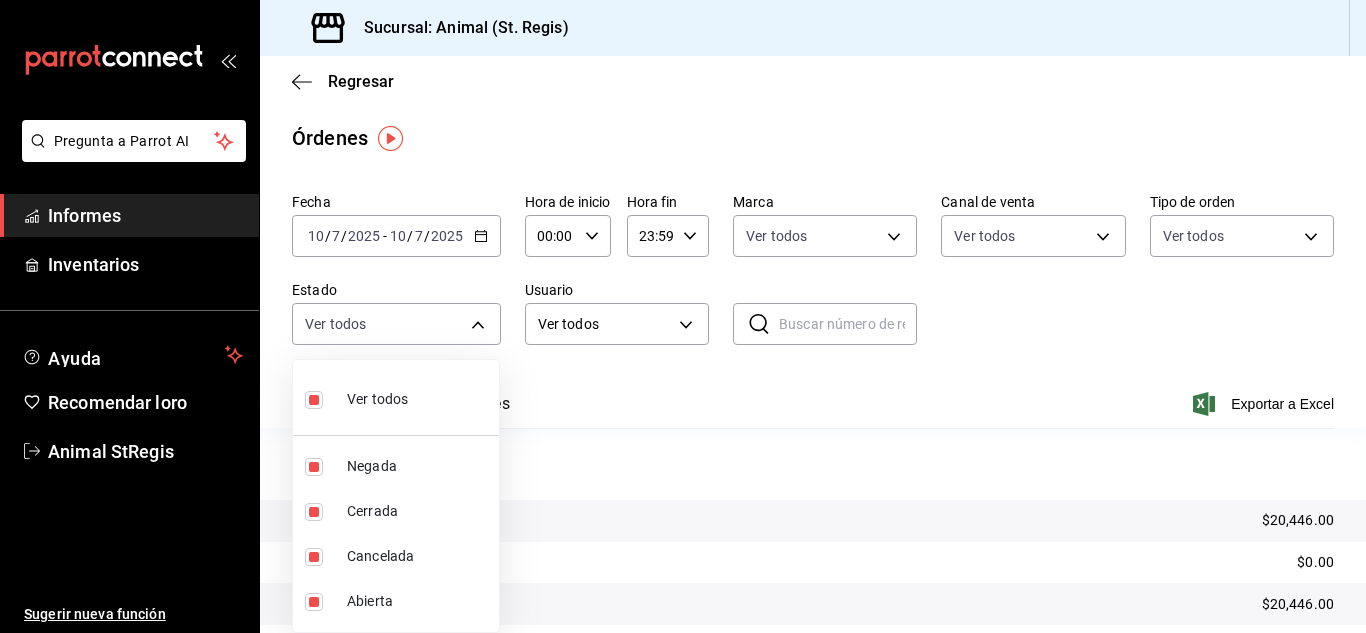 click at bounding box center [683, 316] 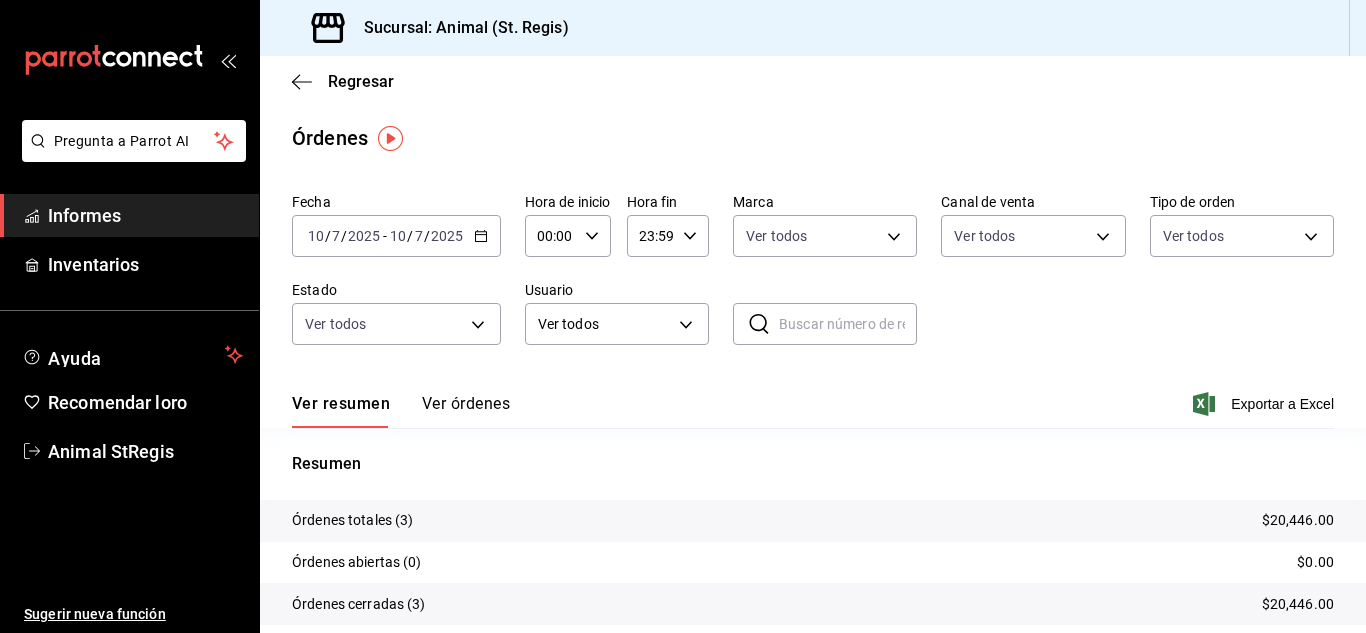click on "Pregunta a Parrot AI Informes   Inventarios   Ayuda Recomendar loro   Animal StRegis   Sugerir nueva función   Sucursal: Animal ([GEOGRAPHIC_DATA]) Regresar Órdenes Fecha [DATE] [DATE] - [DATE] [DATE] Hora de inicio 00:00 Hora de inicio Hora fin 23:59 Hora fin Marca Ver todos 3f39fcdc-c8c4-4fff-883a-47b345d9391c Canal de venta Ver todos PARROT,UBER_EATS,RAPPI,DIDI_FOOD,ONLINE Tipo de orden Ver todos 3f245141-8cb2-4099-bf0f-bc16ed99609a,be50bec9-a7ef-41cc-9154-7015b9ad380c,EXTERNAL Estado Ver todos DENIED,FINISHED,CANCELED,OPEN Usuario Ver todos ALL ​ ​ Ver resumen Ver órdenes Exportar a Excel Resumen Órdenes totales (3) $20,446.00 Órdenes abiertas (0) $0.00 Órdenes cerradas (3) $20,446.00 Órdenes canceladas (0) $0.00 Órdenes negadas (0) $0.00 ¿Quieres ver el consumo promedio por orden y comensal? Ve al reporte de Ticket promedio Texto original Valora esta traducción Tu opinión servirá para ayudar a mejorar el Traductor de Google Pregunta a Parrot AI Informes   Inventarios   Ayuda" at bounding box center (683, 316) 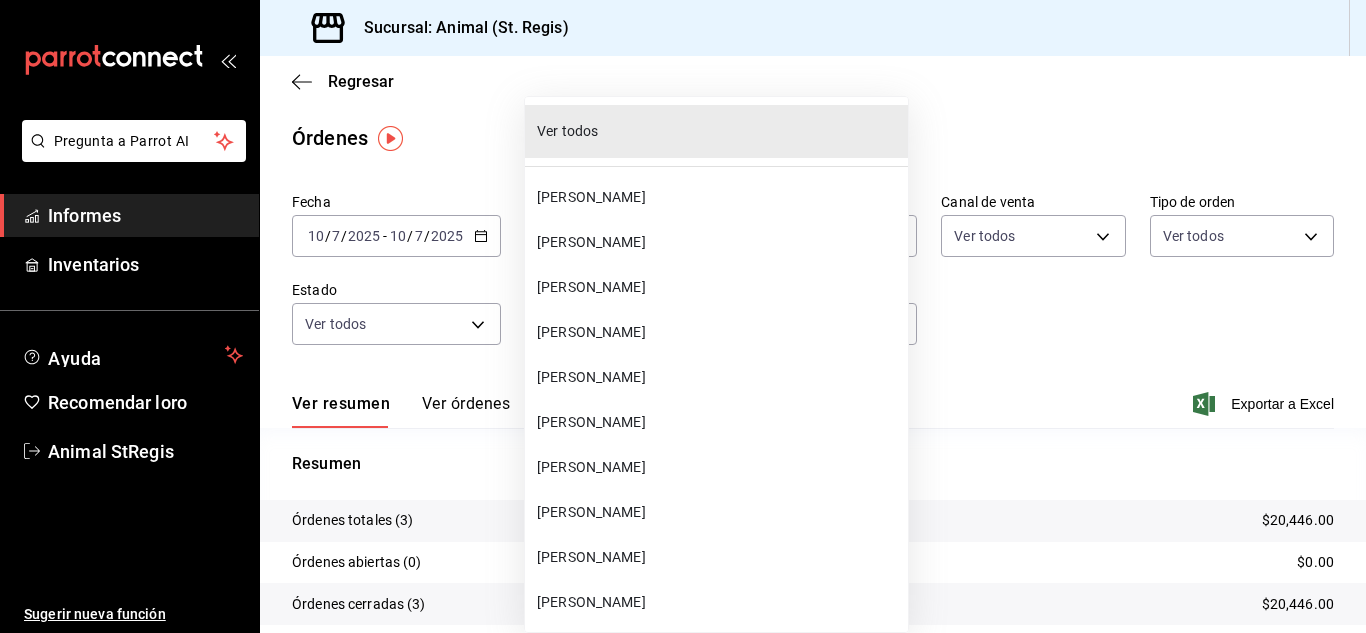 click at bounding box center [683, 316] 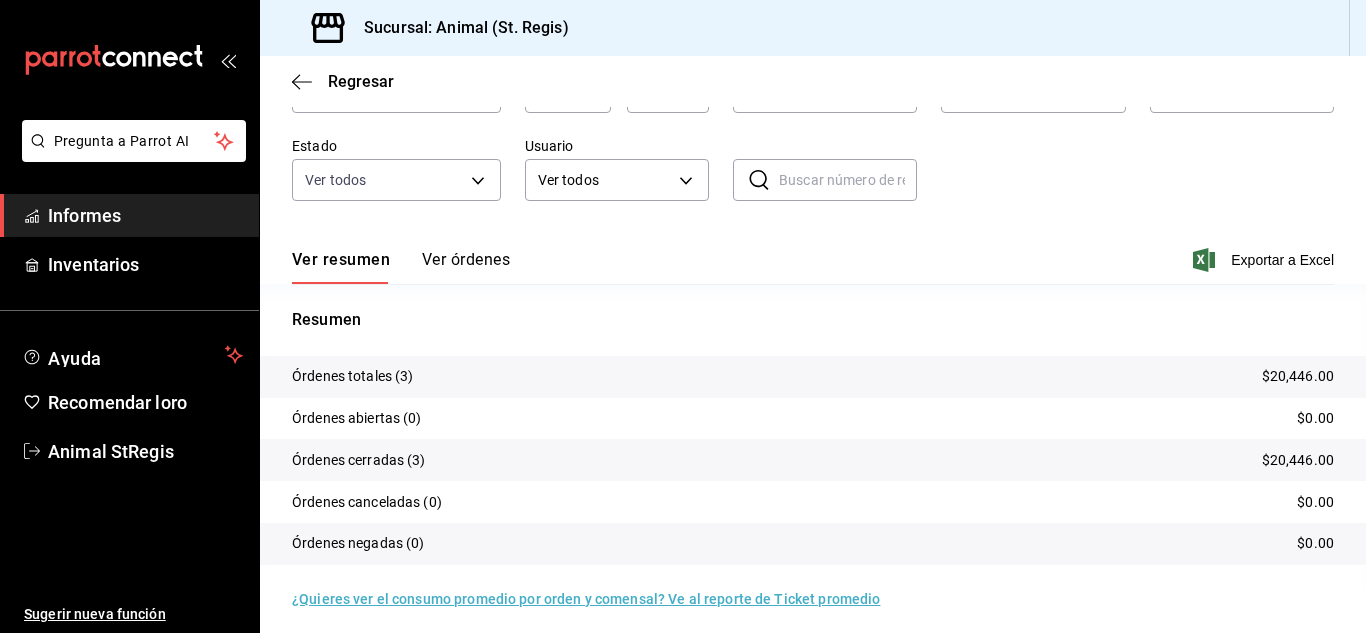 scroll, scrollTop: 153, scrollLeft: 0, axis: vertical 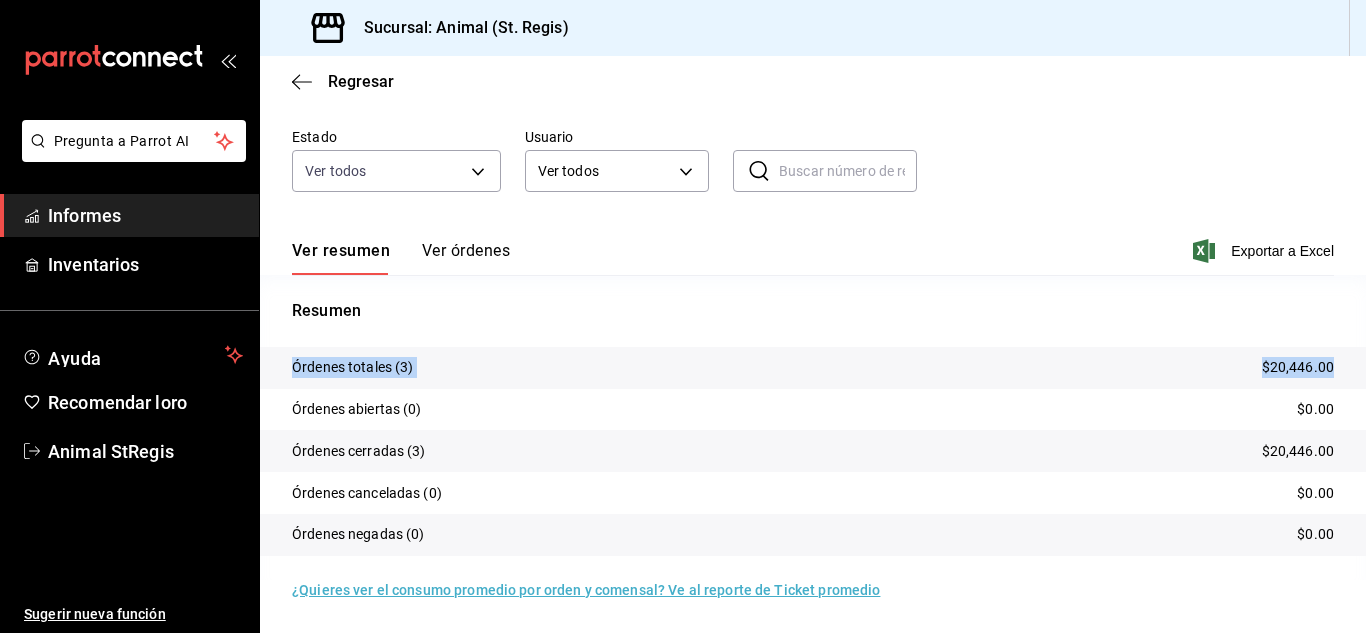 drag, startPoint x: 1348, startPoint y: 380, endPoint x: 1365, endPoint y: 298, distance: 83.74366 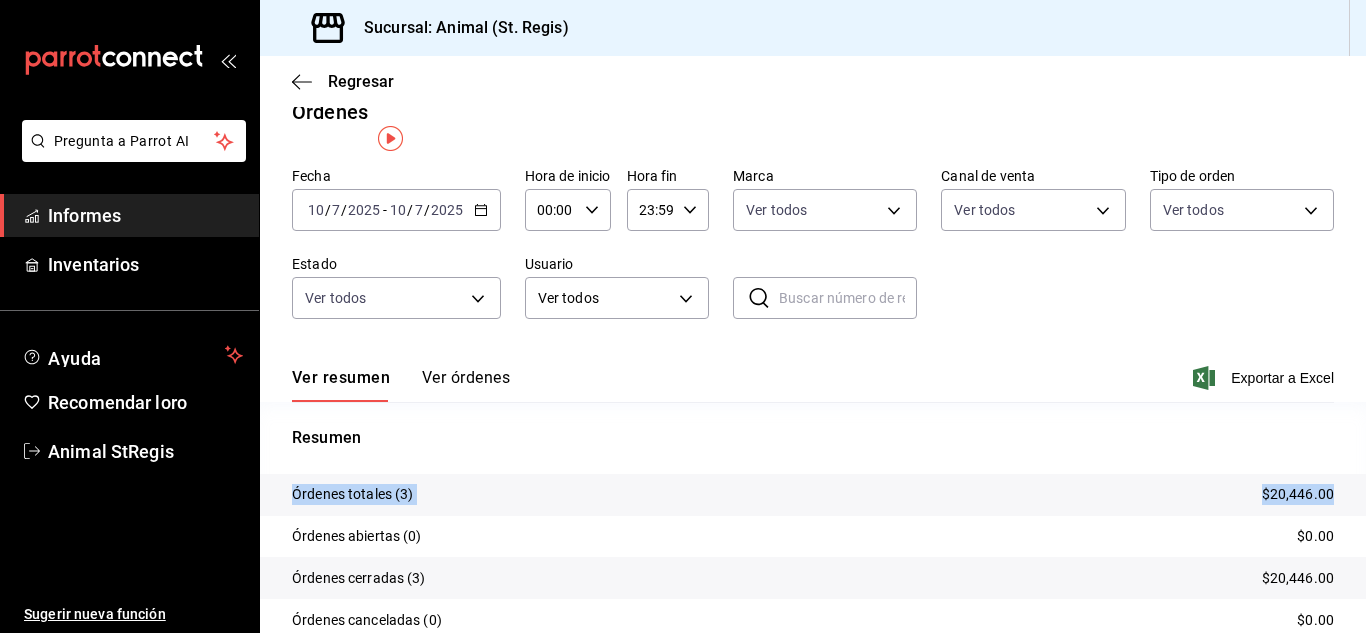 scroll, scrollTop: 0, scrollLeft: 0, axis: both 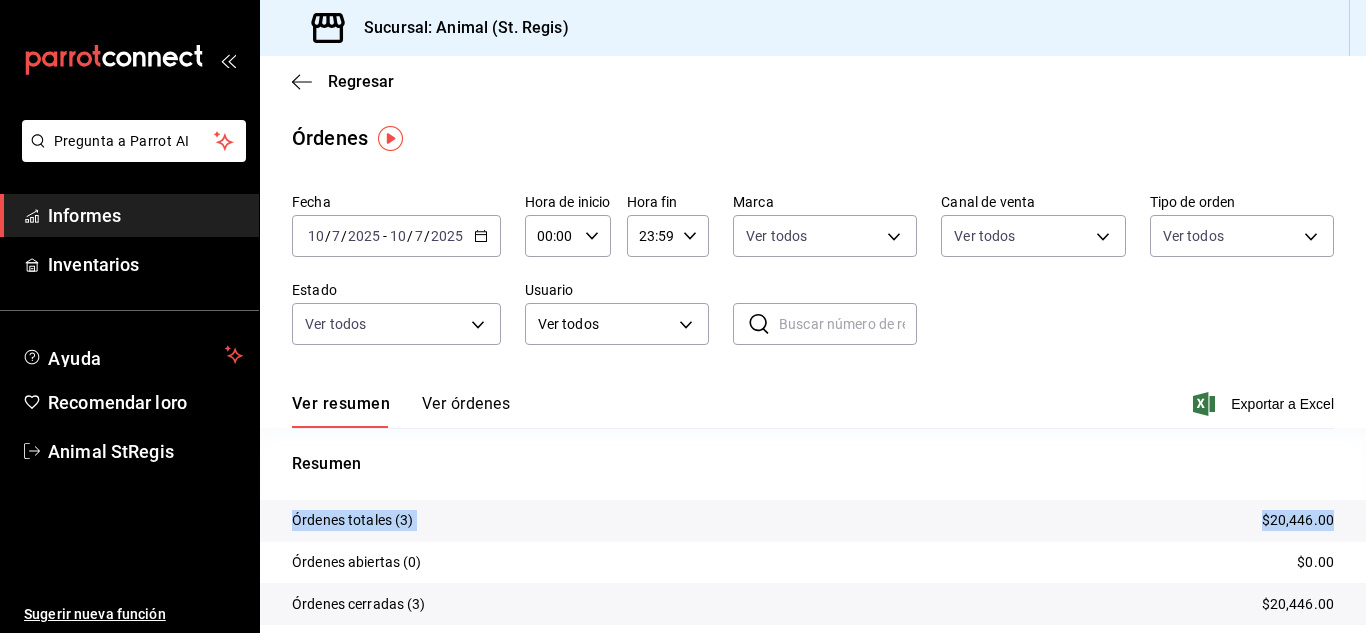 click on "Ver órdenes" at bounding box center (466, 403) 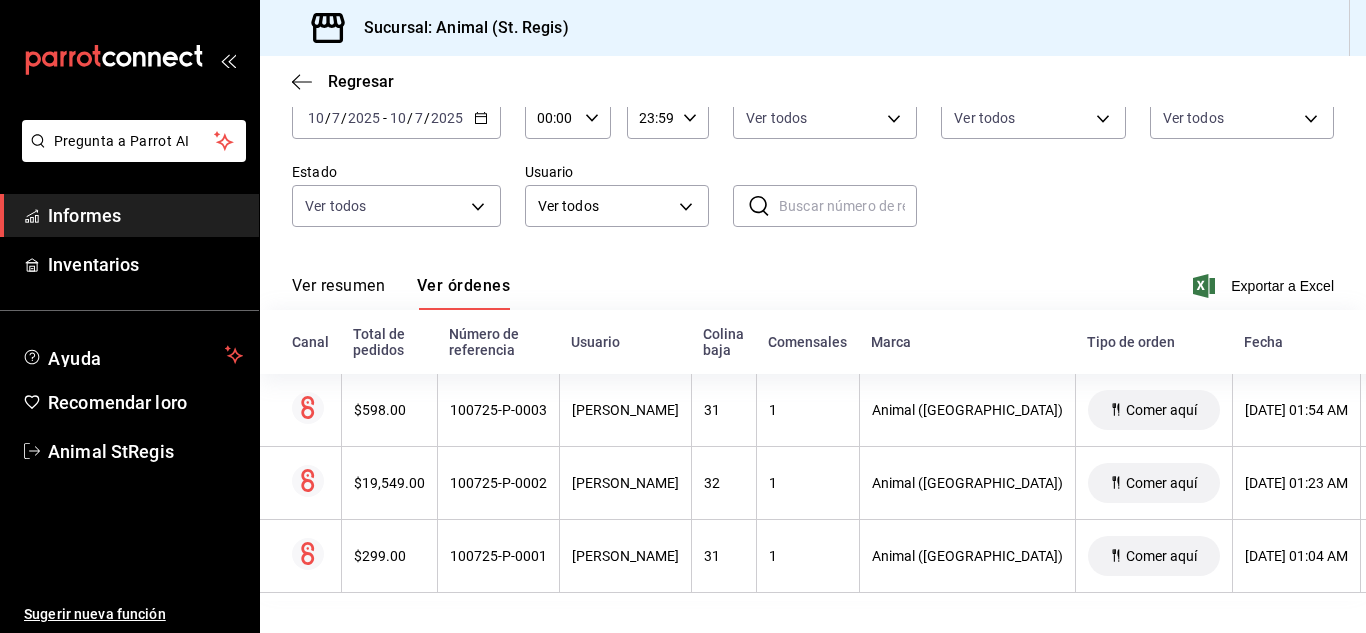 scroll, scrollTop: 135, scrollLeft: 0, axis: vertical 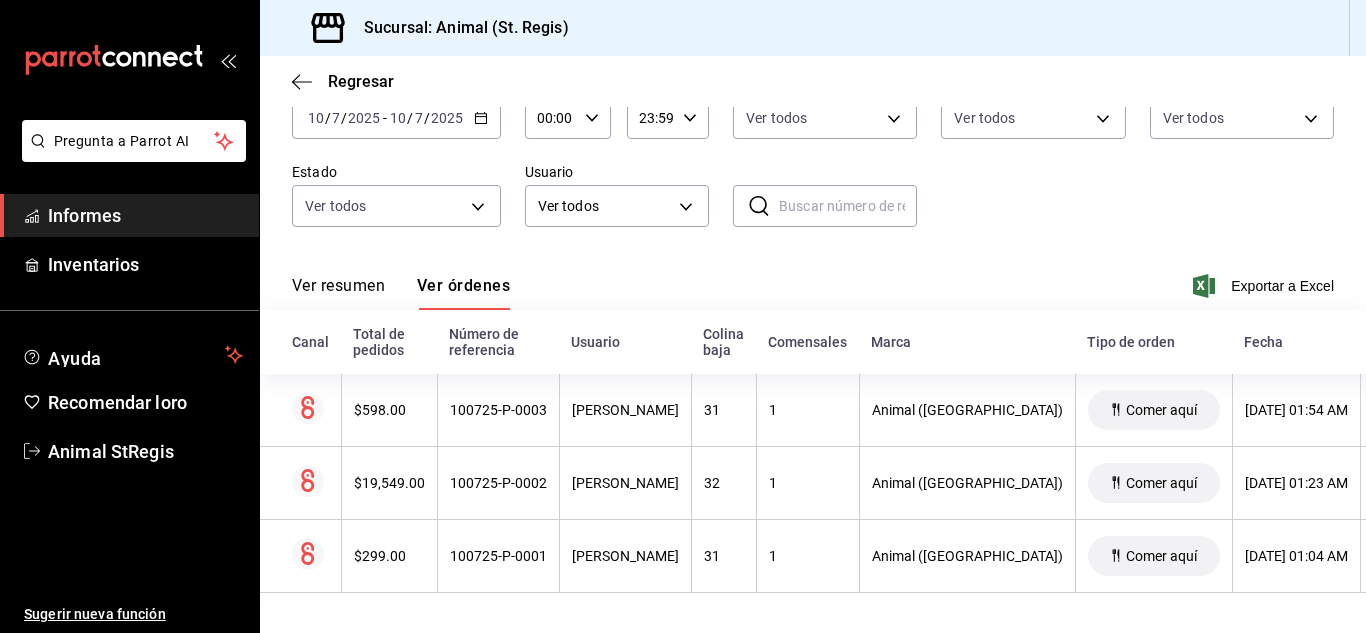 click on "Fecha [DATE] [DATE] - [DATE] [DATE] Hora de inicio 00:00 Hora de inicio Hora fin 23:59 Hora fin Marca Ver todos 3f39fcdc-c8c4-4fff-883a-47b345d9391c Canal de venta Ver todos PARROT,UBER_EATS,RAPPI,DIDI_FOOD,ONLINE Tipo de orden Ver todos 3f245141-8cb2-4099-bf0f-bc16ed99609a,be50bec9-a7ef-41cc-9154-7015b9ad380c,EXTERNAL Estado Ver todos DENIED,FINISHED,CANCELED,OPEN Usuario Ver todos ALL ​ ​" at bounding box center (813, 159) 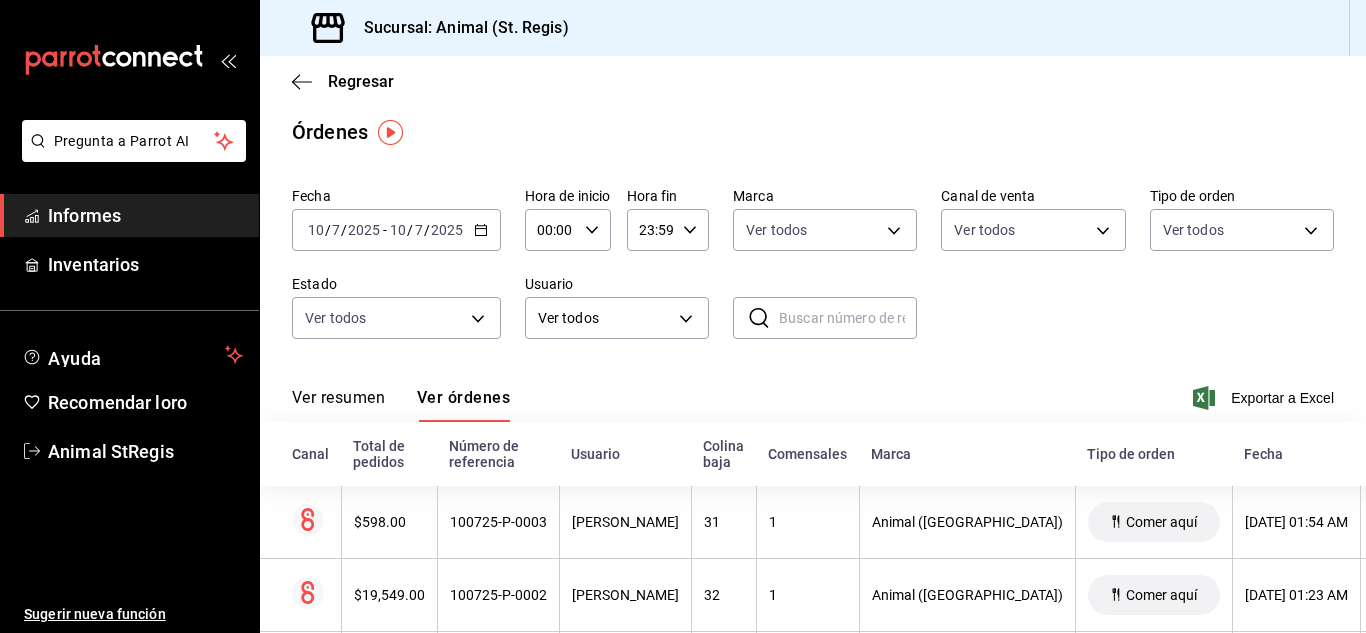 scroll, scrollTop: 0, scrollLeft: 0, axis: both 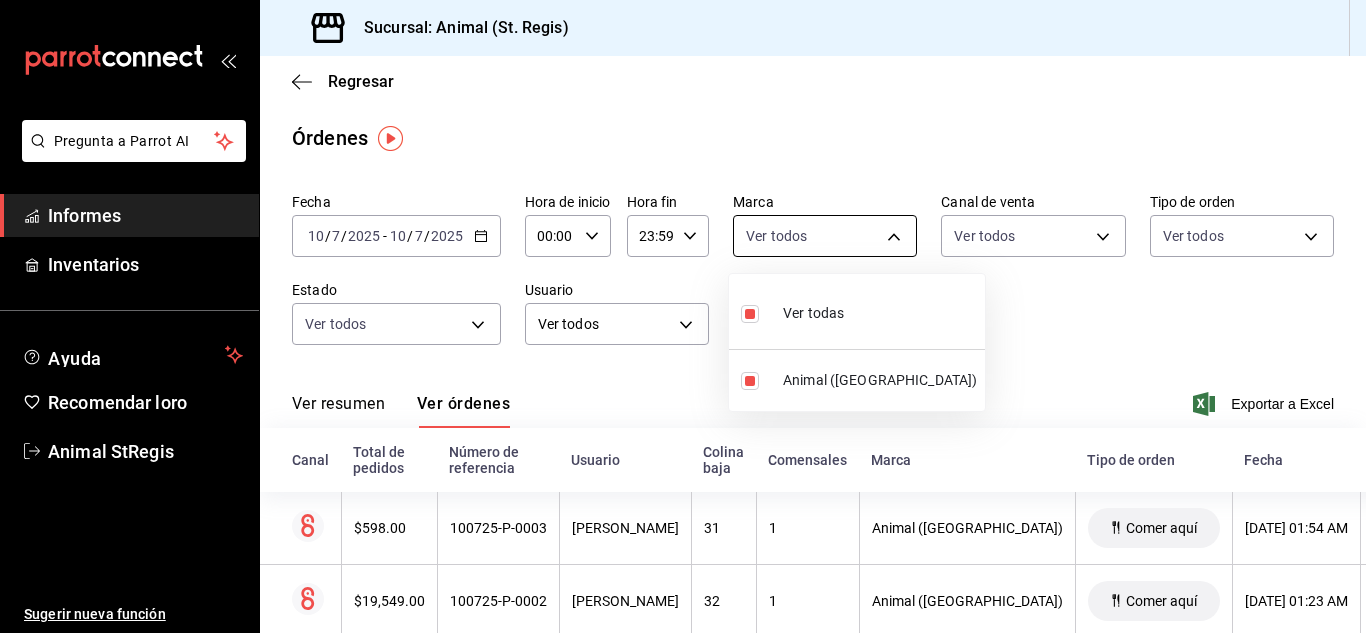 click on "Pregunta a Parrot AI Informes   Inventarios   Ayuda Recomendar loro   Animal StRegis   Sugerir nueva función   Sucursal: Animal ([GEOGRAPHIC_DATA]) Regresar Órdenes Fecha [DATE] [DATE] - [DATE] [DATE] Hora de inicio 00:00 Hora de inicio Hora fin 23:59 Hora fin Marca Ver todos 3f39fcdc-c8c4-4fff-883a-47b345d9391c Canal de venta Ver todos PARROT,UBER_EATS,RAPPI,DIDI_FOOD,ONLINE Tipo de orden Ver todos 3f245141-8cb2-4099-bf0f-bc16ed99609a,be50bec9-a7ef-41cc-9154-7015b9ad380c,EXTERNAL Estado Ver todos DENIED,FINISHED,CANCELED,OPEN Usuario Ver todos ALL ​ ​ Ver resumen Ver órdenes Exportar a Excel Canal Total de pedidos Número de referencia Usuario Colina baja Comensales Marca Tipo de orden Fecha Estado $598.00 100725-P-0003 [PERSON_NAME] 31 1 Animal ([GEOGRAPHIC_DATA][PERSON_NAME]) Comer aquí [DATE] 01:54 AM Cerrada $19,549.00 100725-P-0002 [PERSON_NAME] 32 1 Animal (St. [PERSON_NAME]) Comer aquí [DATE] 01:23 AM Cerrada $299.00 100725-P-0001 [PERSON_NAME] 31 1 Animal (St. [PERSON_NAME]) Comer aquí" at bounding box center [683, 316] 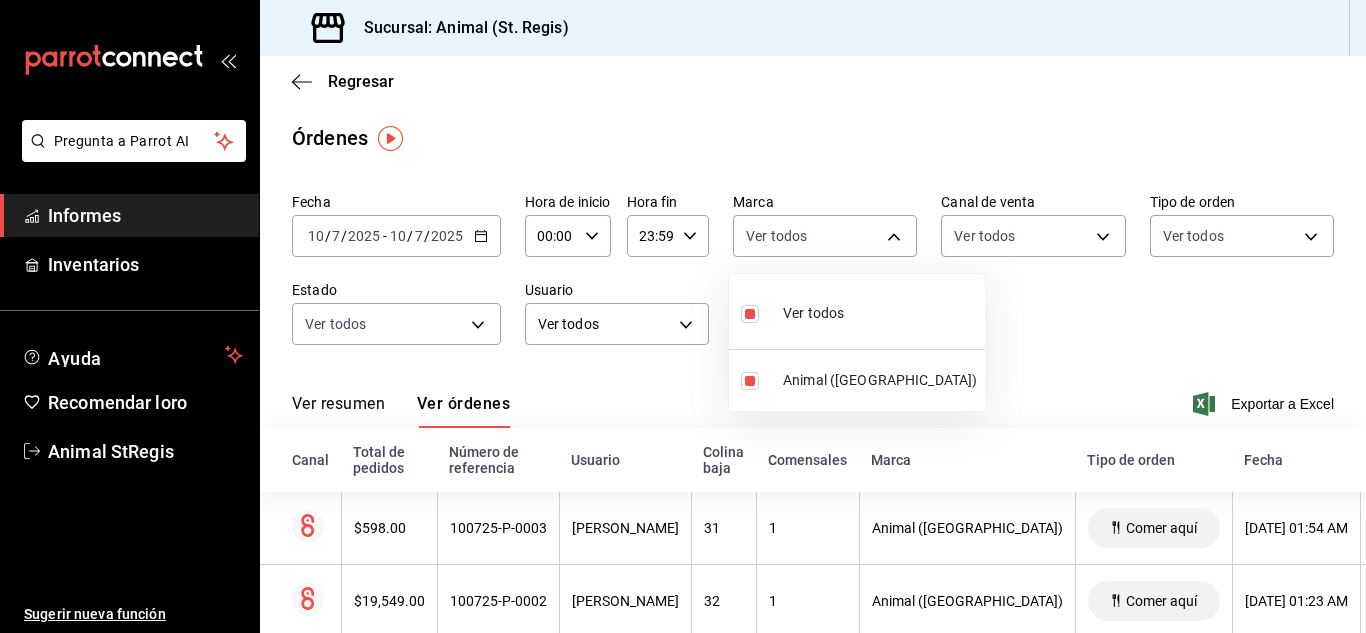 drag, startPoint x: 1026, startPoint y: 317, endPoint x: 1029, endPoint y: 307, distance: 10.440307 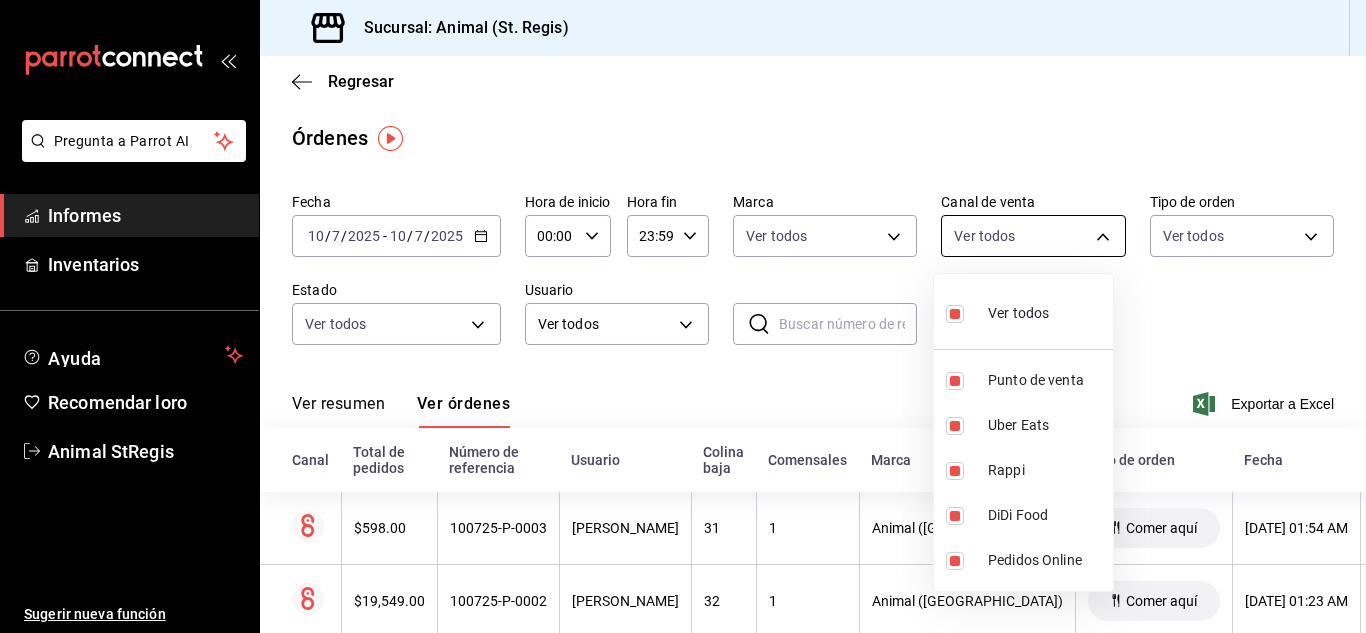 click on "Pregunta a Parrot AI Informes   Inventarios   Ayuda Recomendar loro   Animal StRegis   Sugerir nueva función   Sucursal: Animal ([GEOGRAPHIC_DATA]) Regresar Órdenes Fecha [DATE] [DATE] - [DATE] [DATE] Hora de inicio 00:00 Hora de inicio Hora fin 23:59 Hora fin Marca Ver todos 3f39fcdc-c8c4-4fff-883a-47b345d9391c Canal de venta Ver todos PARROT,UBER_EATS,RAPPI,DIDI_FOOD,ONLINE Tipo de orden Ver todos 3f245141-8cb2-4099-bf0f-bc16ed99609a,be50bec9-a7ef-41cc-9154-7015b9ad380c,EXTERNAL Estado Ver todos DENIED,FINISHED,CANCELED,OPEN Usuario Ver todos ALL ​ ​ Ver resumen Ver órdenes Exportar a Excel Canal Total de pedidos Número de referencia Usuario Colina baja Comensales Marca Tipo de orden Fecha Estado $598.00 100725-P-0003 [PERSON_NAME] 31 1 Animal ([GEOGRAPHIC_DATA][PERSON_NAME]) Comer aquí [DATE] 01:54 AM Cerrada $19,549.00 100725-P-0002 [PERSON_NAME] 32 1 Animal (St. [PERSON_NAME]) Comer aquí [DATE] 01:23 AM Cerrada $299.00 100725-P-0001 [PERSON_NAME] 31 1 Animal (St. [PERSON_NAME]) Comer aquí" at bounding box center [683, 316] 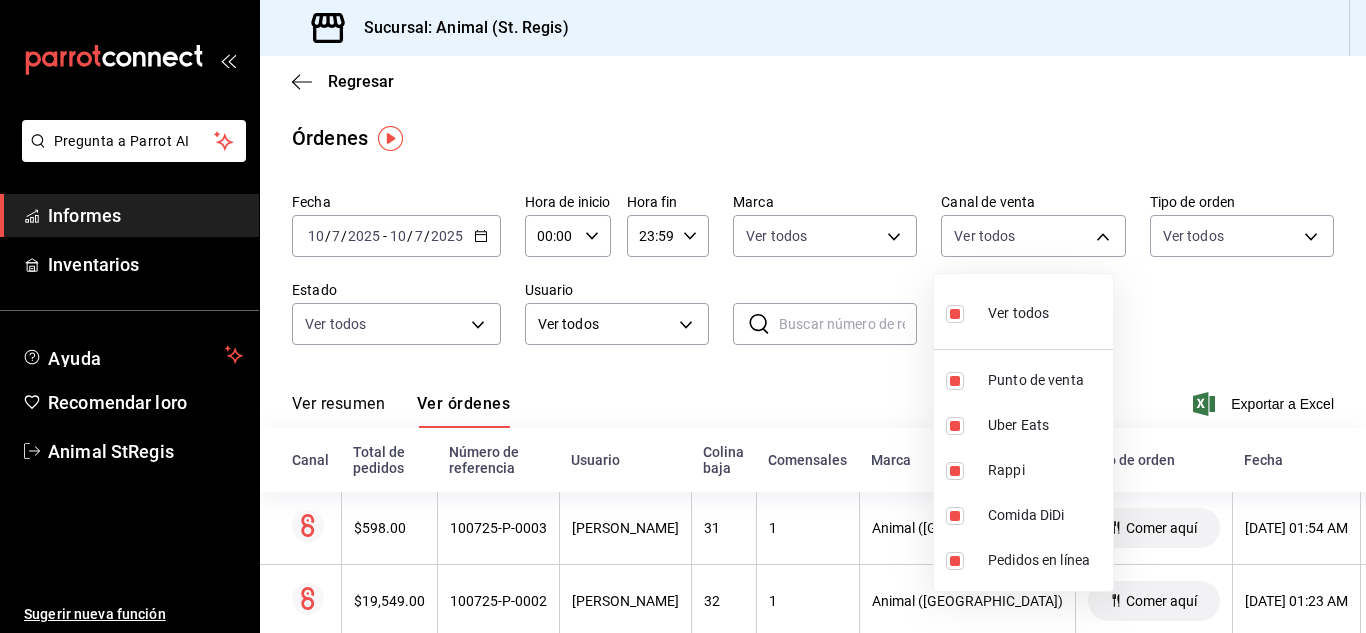 click at bounding box center [683, 316] 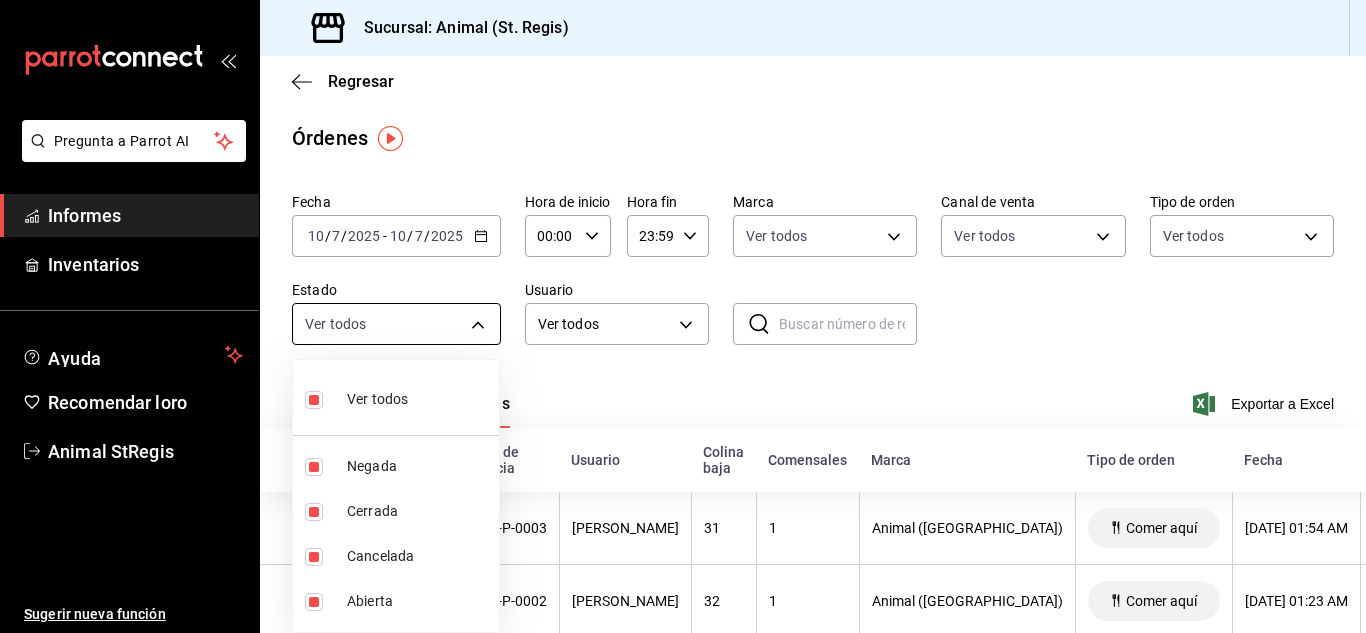 click on "Pregunta a Parrot AI Informes   Inventarios   Ayuda Recomendar loro   Animal StRegis   Sugerir nueva función   Sucursal: Animal ([GEOGRAPHIC_DATA]) Regresar Órdenes Fecha [DATE] [DATE] - [DATE] [DATE] Hora de inicio 00:00 Hora de inicio Hora fin 23:59 Hora fin Marca Ver todos 3f39fcdc-c8c4-4fff-883a-47b345d9391c Canal de venta Ver todos PARROT,UBER_EATS,RAPPI,DIDI_FOOD,ONLINE Tipo de orden Ver todos 3f245141-8cb2-4099-bf0f-bc16ed99609a,be50bec9-a7ef-41cc-9154-7015b9ad380c,EXTERNAL Estado Ver todos DENIED,FINISHED,CANCELED,OPEN Usuario Ver todos ALL ​ ​ Ver resumen Ver órdenes Exportar a Excel Canal Total de pedidos Número de referencia Usuario Colina baja Comensales Marca Tipo de orden Fecha Estado $598.00 100725-P-0003 [PERSON_NAME] 31 1 Animal ([GEOGRAPHIC_DATA][PERSON_NAME]) Comer aquí [DATE] 01:54 AM Cerrada $19,549.00 100725-P-0002 [PERSON_NAME] 32 1 Animal (St. [PERSON_NAME]) Comer aquí [DATE] 01:23 AM Cerrada $299.00 100725-P-0001 [PERSON_NAME] 31 1 Animal (St. [PERSON_NAME]) Comer aquí" at bounding box center (683, 316) 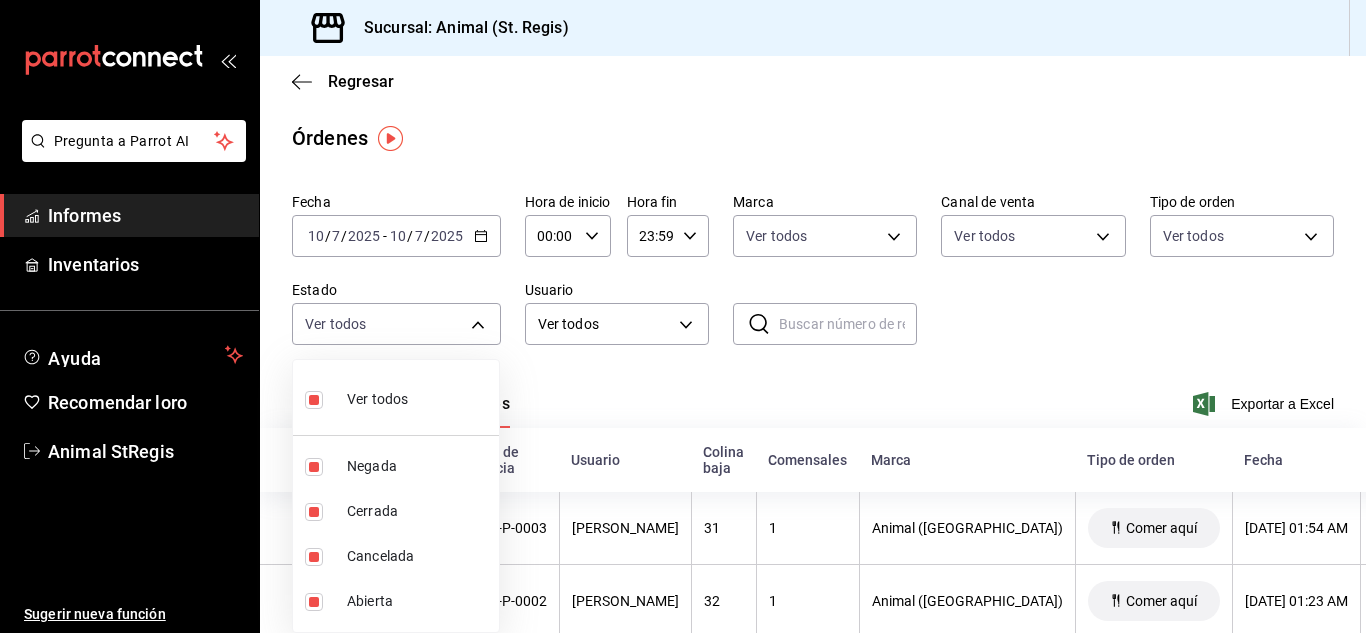click at bounding box center [683, 316] 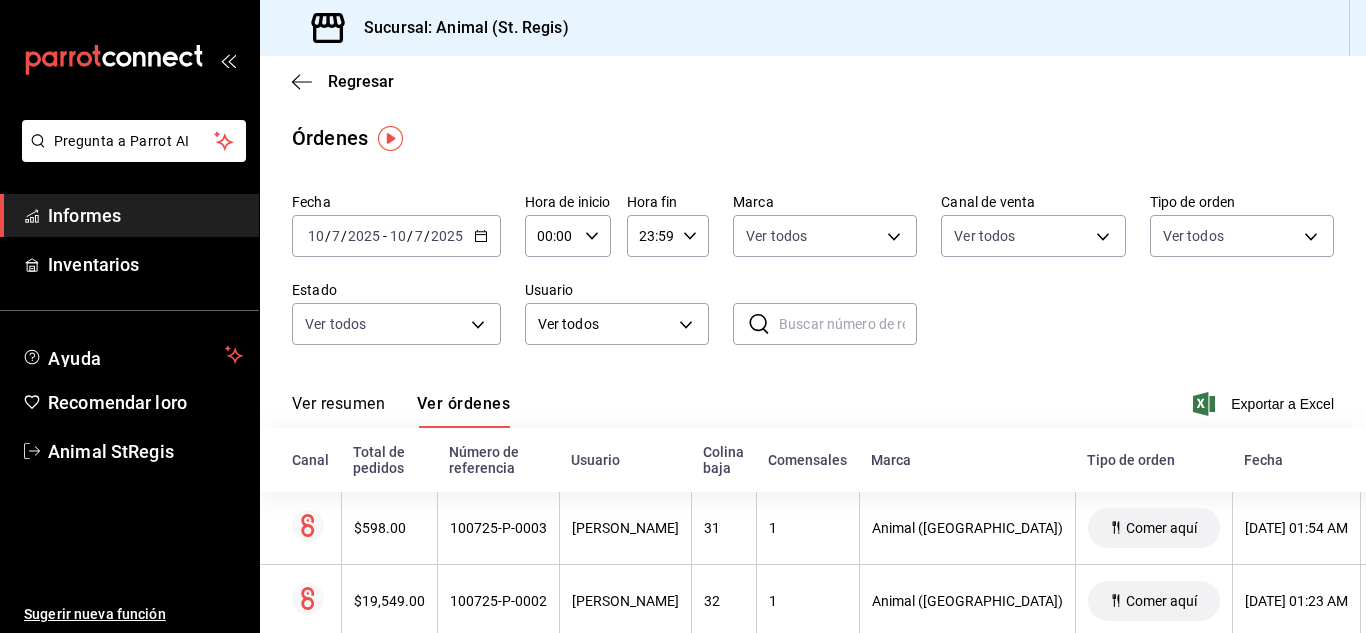 click on "Pregunta a Parrot AI Informes   Inventarios   Ayuda Recomendar loro   Animal StRegis   Sugerir nueva función   Sucursal: Animal ([GEOGRAPHIC_DATA]) Regresar Órdenes Fecha [DATE] [DATE] - [DATE] [DATE] Hora de inicio 00:00 Hora de inicio Hora fin 23:59 Hora fin Marca Ver todos 3f39fcdc-c8c4-4fff-883a-47b345d9391c Canal de venta Ver todos PARROT,UBER_EATS,RAPPI,DIDI_FOOD,ONLINE Tipo de orden Ver todos 3f245141-8cb2-4099-bf0f-bc16ed99609a,be50bec9-a7ef-41cc-9154-7015b9ad380c,EXTERNAL Estado Ver todos DENIED,FINISHED,CANCELED,OPEN Usuario Ver todos ALL ​ ​ Ver resumen Ver órdenes Exportar a Excel Canal Total de pedidos Número de referencia Usuario Colina baja Comensales Marca Tipo de orden Fecha Estado $598.00 100725-P-0003 [PERSON_NAME] 31 1 Animal ([GEOGRAPHIC_DATA][PERSON_NAME]) Comer aquí [DATE] 01:54 AM Cerrada $19,549.00 100725-P-0002 [PERSON_NAME] 32 1 Animal (St. [PERSON_NAME]) Comer aquí [DATE] 01:23 AM Cerrada $299.00 100725-P-0001 [PERSON_NAME] 31 1 Animal (St. [PERSON_NAME]) Comer aquí" at bounding box center (683, 316) 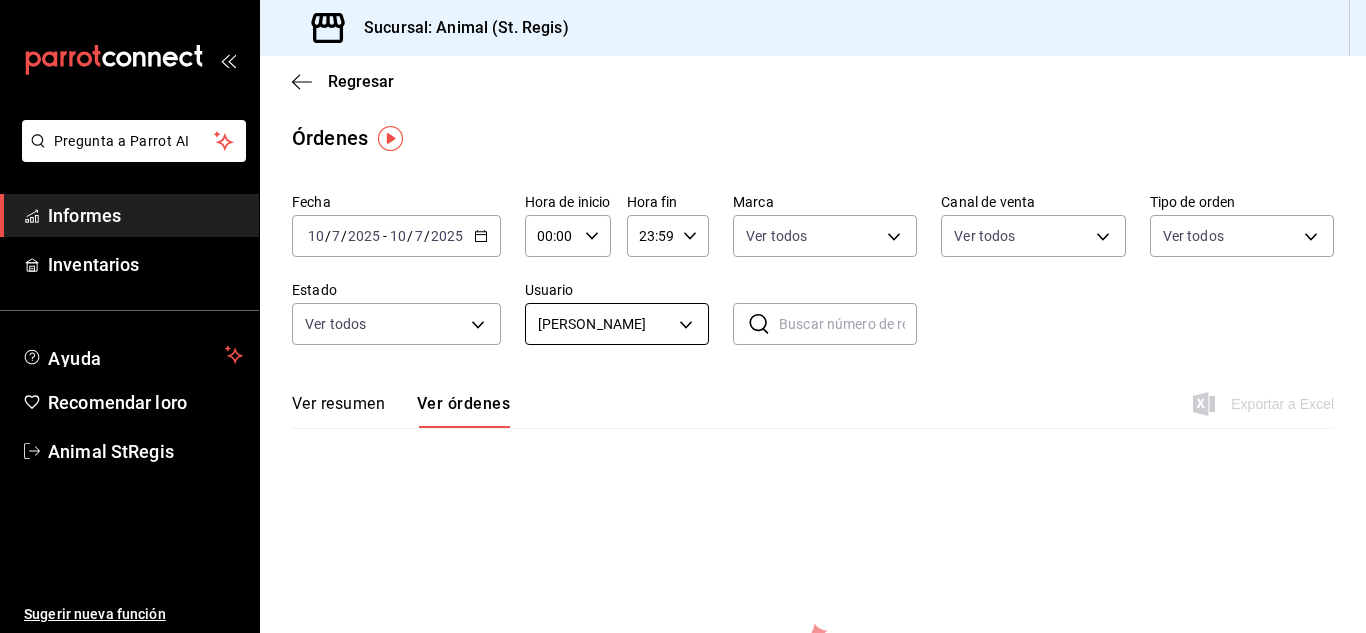 click on "Pregunta a Parrot AI Informes   Inventarios   Ayuda Recomendar loro   Animal StRegis   Sugerir nueva función   Sucursal: Animal ([GEOGRAPHIC_DATA]) Regresar Órdenes Fecha [DATE] [DATE] - [DATE] [DATE] Hora de inicio 00:00 Hora de inicio Hora fin 23:59 Hora fin Marca Ver todos 3f39fcdc-c8c4-4fff-883a-47b345d9391c Canal de venta Ver todos PARROT,UBER_EATS,RAPPI,DIDI_FOOD,ONLINE Tipo de orden Ver todos 3f245141-8cb2-4099-bf0f-bc16ed99609a,be50bec9-a7ef-41cc-9154-7015b9ad380c,EXTERNAL Estado Ver todos DENIED,FINISHED,CANCELED,OPEN Usuario [PERSON_NAME] da944f97-cfe9-4c6a-bc3e-0eb5531d1880 ​ ​ Ver resumen Ver órdenes Exportar a Excel No hay información que mostrar Texto original Valora esta traducción Tu opinión servirá para ayudar a mejorar el Traductor de Google Pregunta a Parrot AI Informes   Inventarios   Ayuda Recomendar loro   Animal StRegis   Sugerir nueva función   GANA 1 MES GRATIS EN TU SUSCRIPCIÓN AQUÍ Ver video tutorial Ir a un video Visitar centro de ayuda [PHONE_NUMBER]" at bounding box center [683, 316] 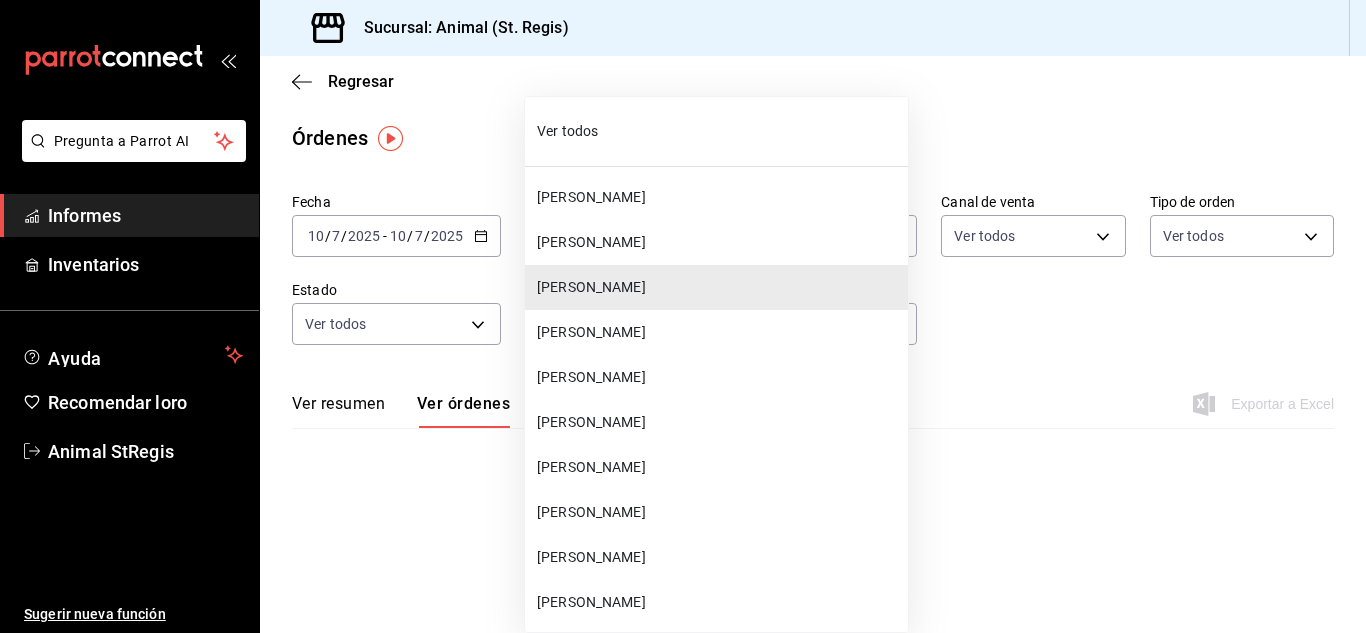 click on "Ver todos" at bounding box center [567, 131] 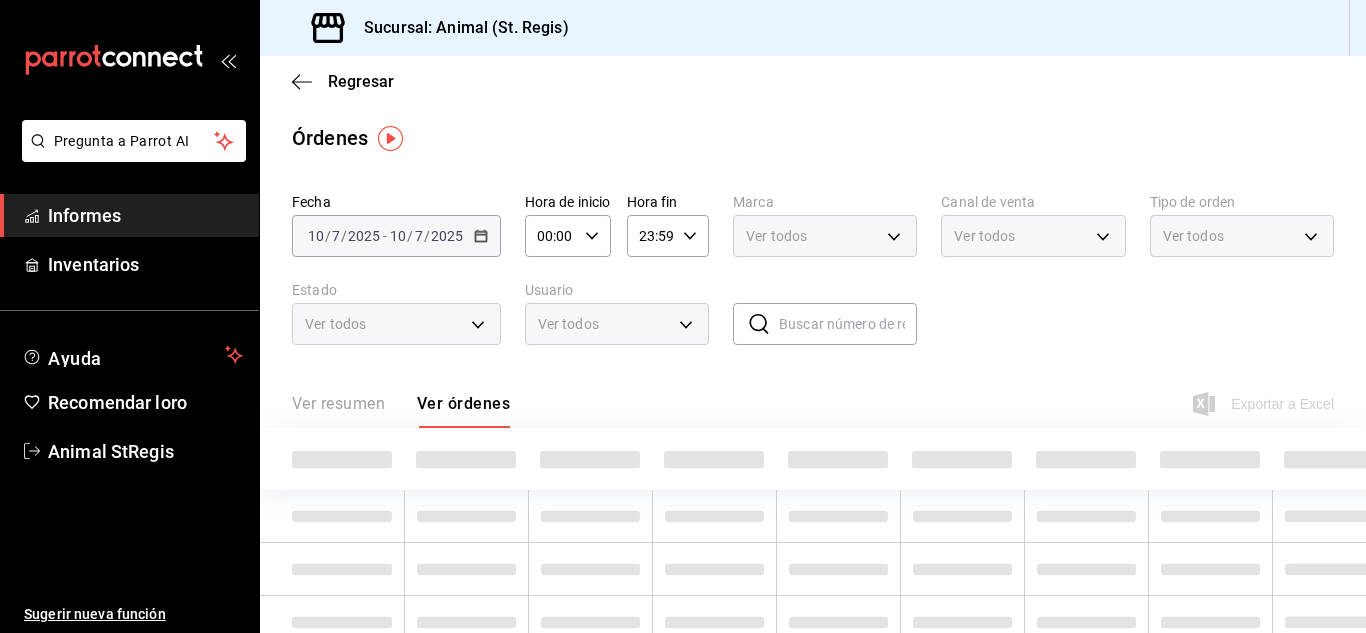 type on "ALL" 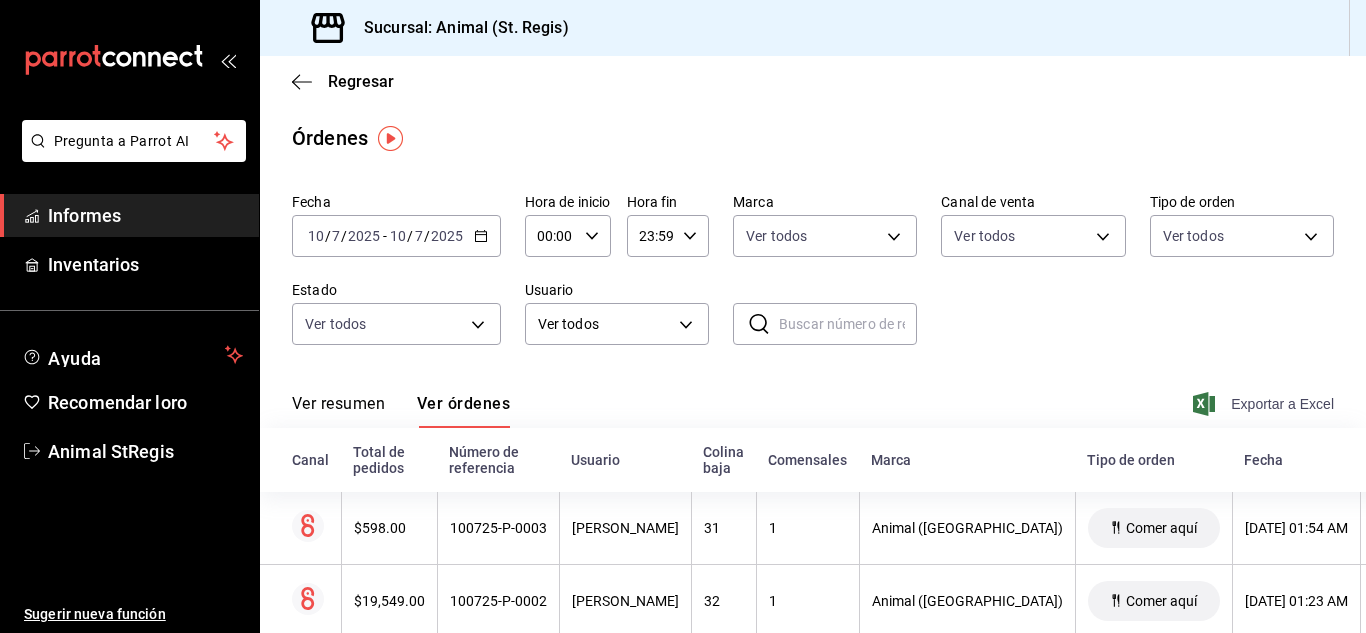 click on "Exportar a Excel" at bounding box center (1282, 404) 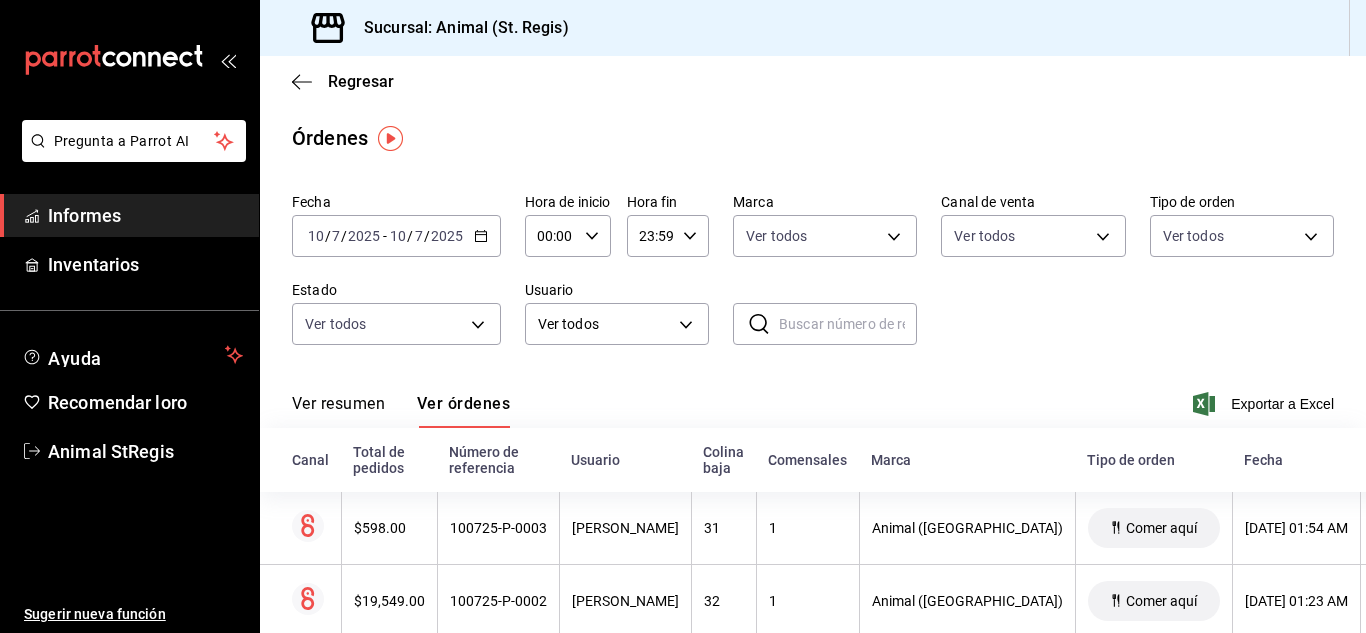 click on "Fecha [DATE] [DATE] - [DATE] [DATE] Hora de inicio 00:00 Hora de inicio Hora fin 23:59 Hora fin Marca Ver todos 3f39fcdc-c8c4-4fff-883a-47b345d9391c Canal de venta Ver todos PARROT,UBER_EATS,RAPPI,DIDI_FOOD,ONLINE Tipo de orden Ver todos 3f245141-8cb2-4099-bf0f-bc16ed99609a,be50bec9-a7ef-41cc-9154-7015b9ad380c,EXTERNAL Estado Ver todos DENIED,FINISHED,CANCELED,OPEN Usuario Ver todos ALL ​ ​" at bounding box center [813, 277] 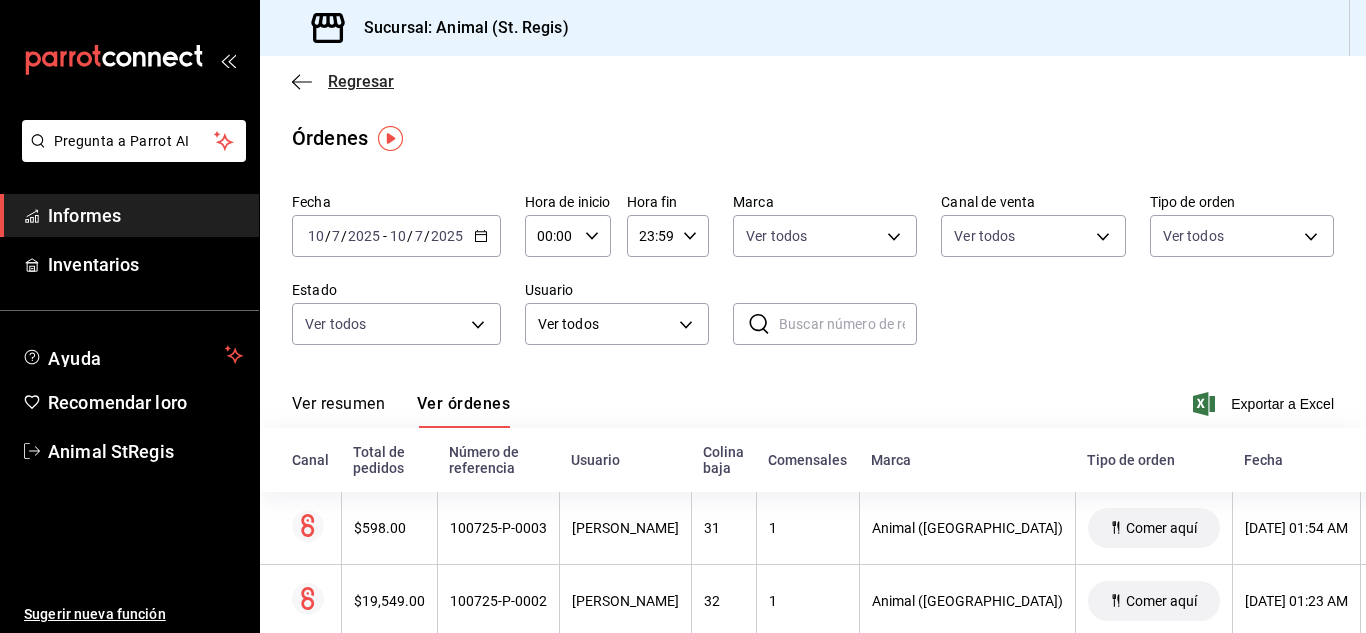 click 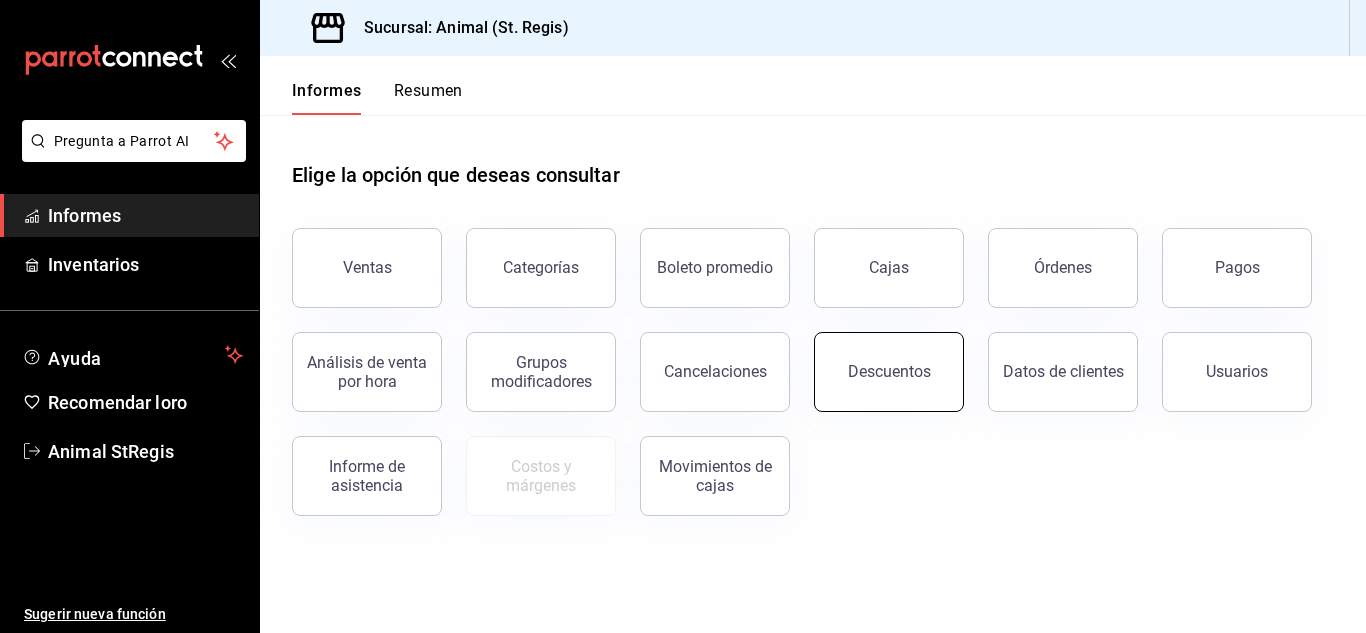 click on "Descuentos" at bounding box center (889, 372) 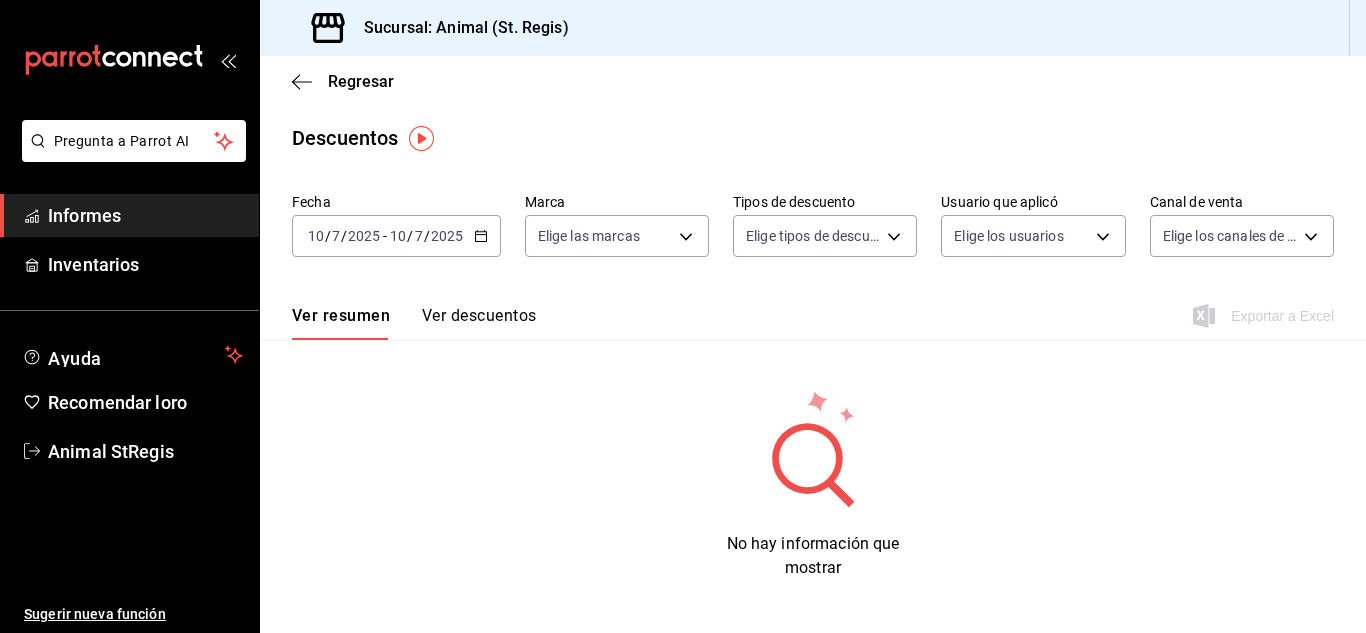 click 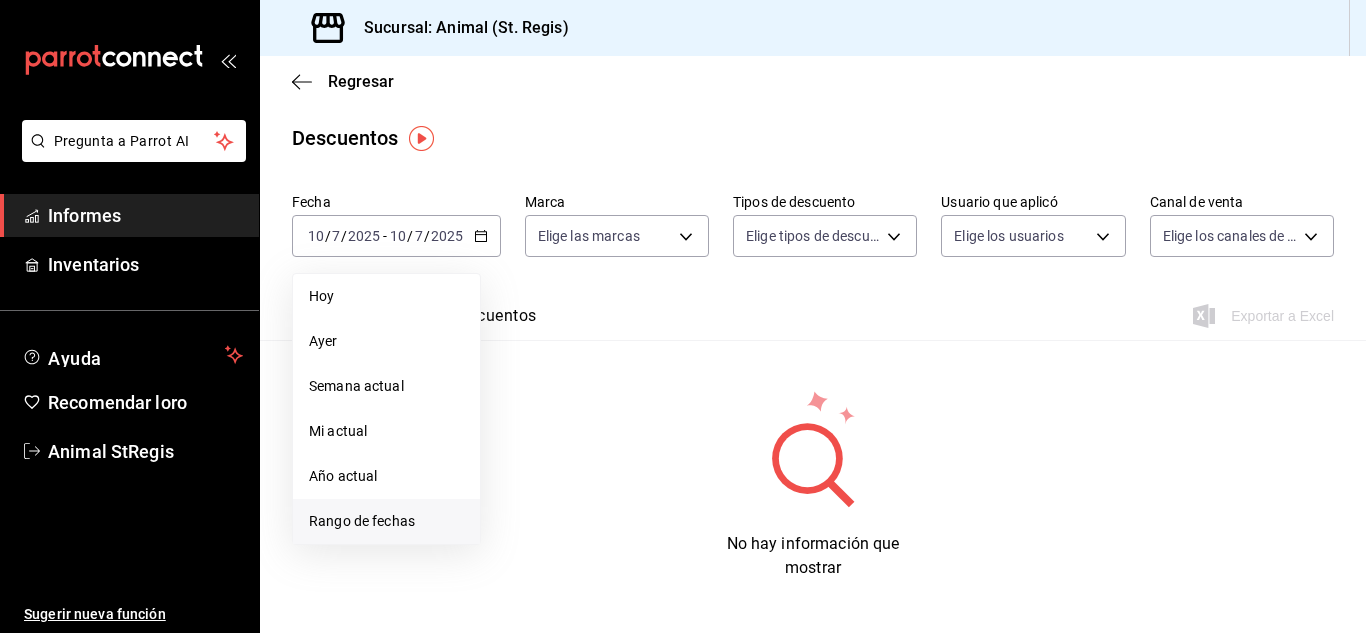 click on "Rango de fechas" at bounding box center (386, 521) 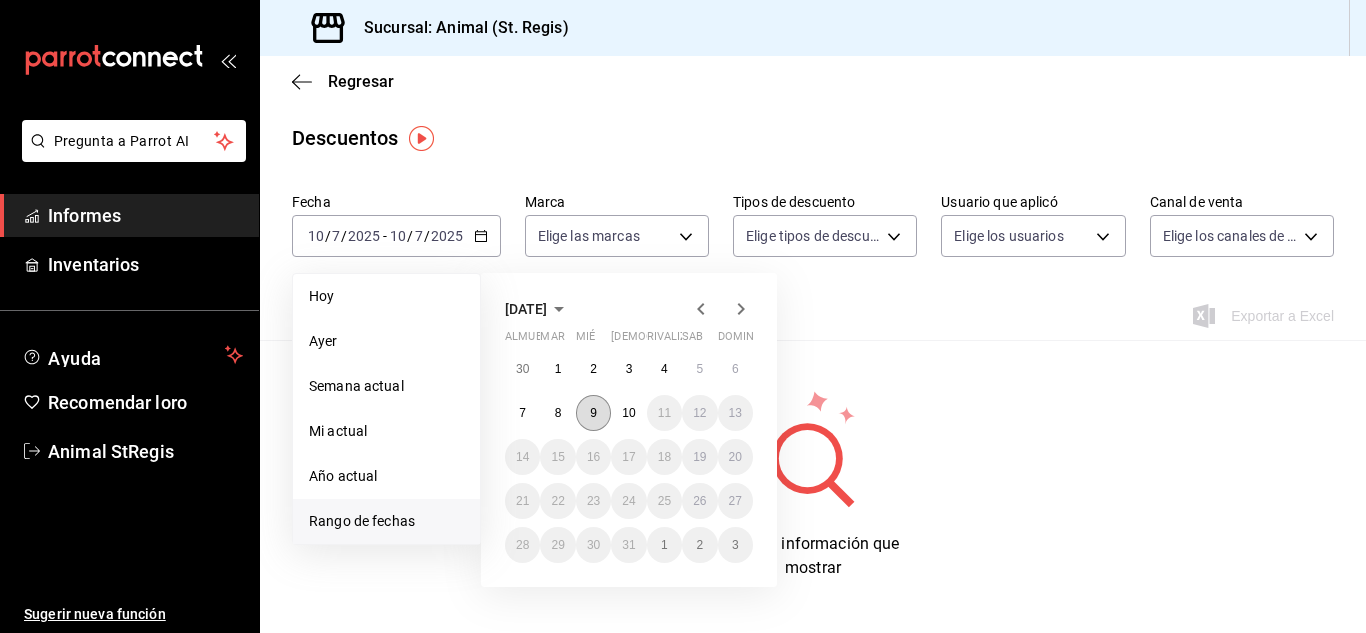 click on "9" at bounding box center (593, 413) 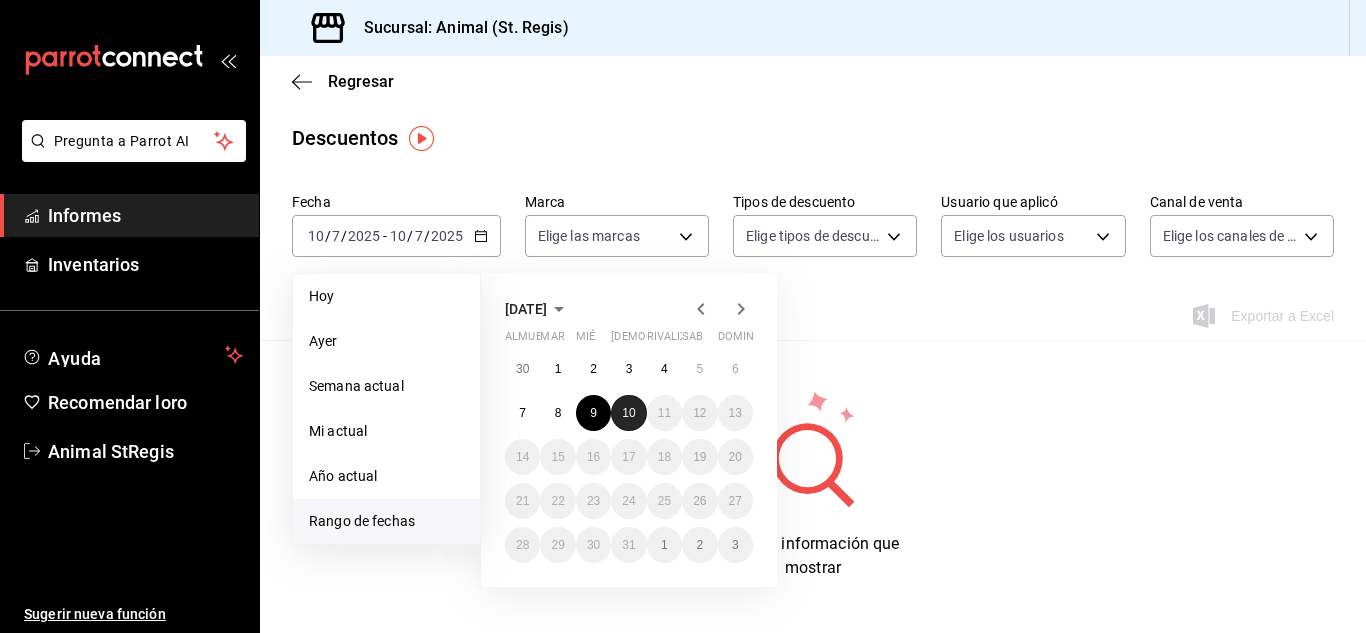 click on "10" at bounding box center (628, 413) 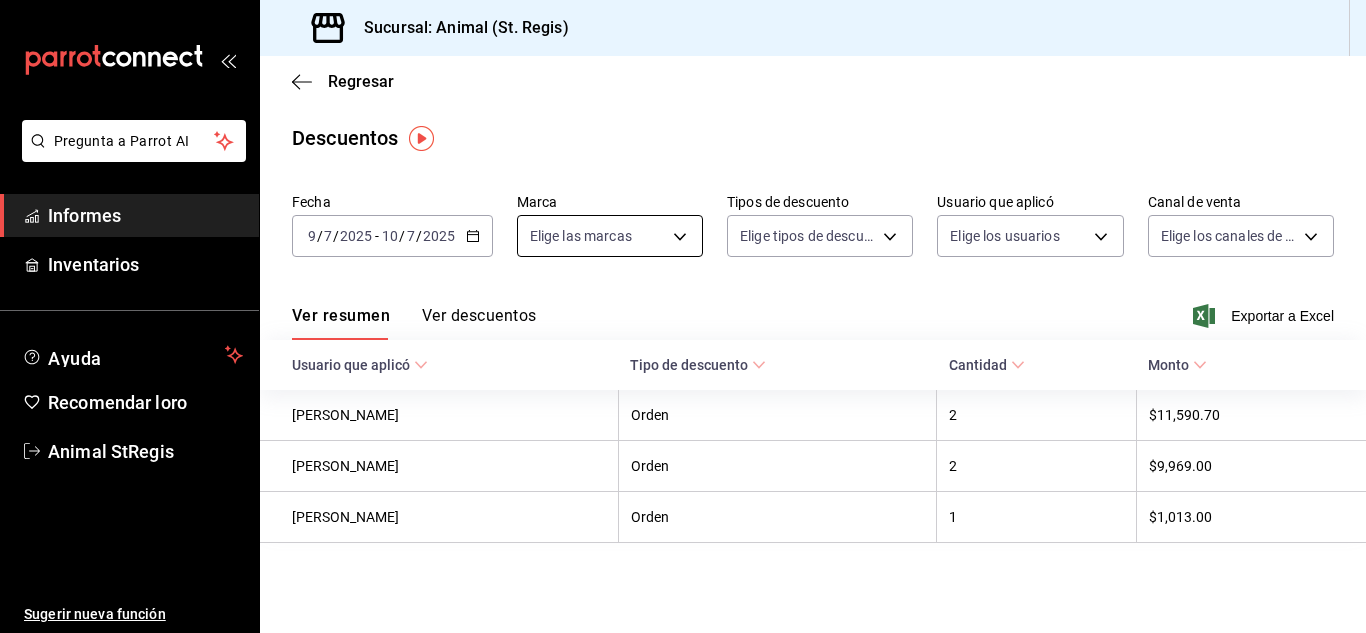 click on "Pregunta a Parrot AI Informes   Inventarios   Ayuda Recomendar loro   Animal StRegis   Sugerir nueva función   Sucursal: Animal ([GEOGRAPHIC_DATA]) Regresar Descuentos Fecha [DATE] [DATE] - [DATE] [DATE] Marca Elige las marcas Tipos de descuento Elige tipos de descuento Usuario que aplicó Elige los usuarios Canal de venta Elige los canales de venta Ver resumen Ver descuentos Exportar a Excel Usuario que aplicó Tipo de descuento Cantidad Monto [PERSON_NAME] Orden 2 $11,590.70 [PERSON_NAME] Mercado Orden 2 $9,969.00 [PERSON_NAME] Orden 1 $1,013.00 Texto original Valora esta traducción Tu opinión servirá para ayudar a mejorar el Traductor de Google Pregunta a Parrot AI Informes   Inventarios   Ayuda Recomendar loro   Animal StRegis   Sugerir nueva función   GANA 1 MES GRATIS EN TU SUSCRIPCIÓN AQUÍ Ver video tutorial Ir a un video Visitar centro de ayuda [PHONE_NUMBER] [EMAIL_ADDRESS][DOMAIN_NAME] Visitar centro de ayuda [PHONE_NUMBER] [EMAIL_ADDRESS][DOMAIN_NAME]" at bounding box center (683, 316) 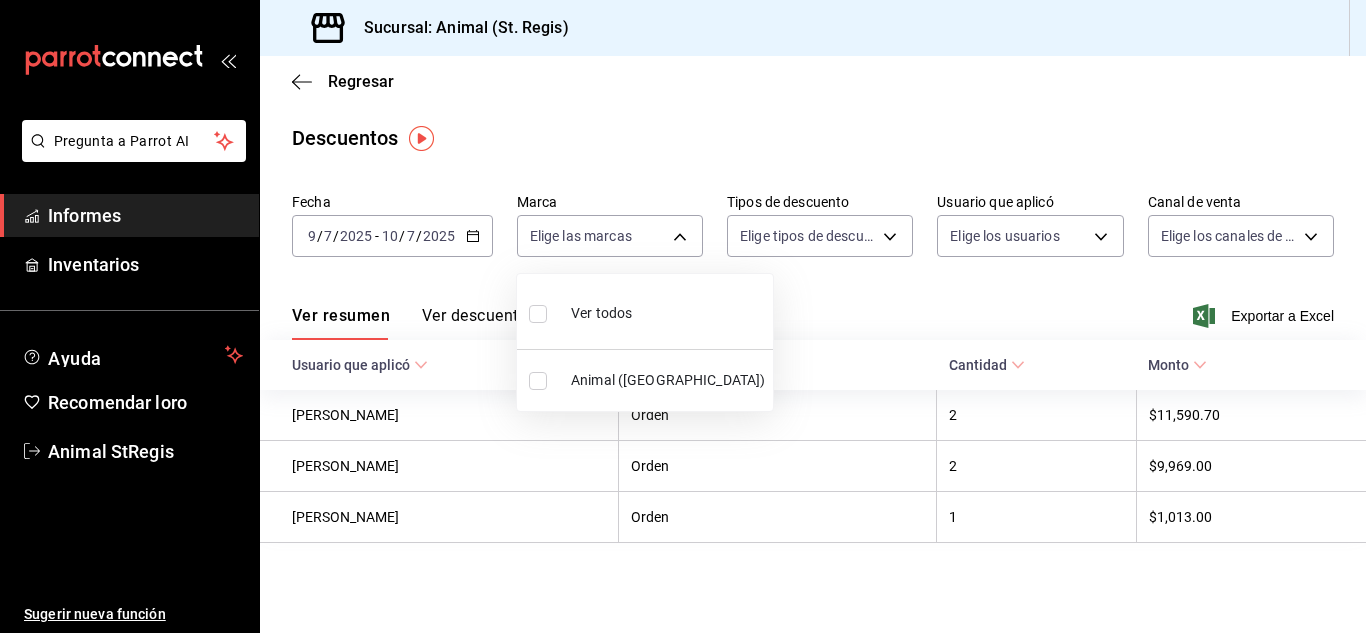 click at bounding box center [683, 316] 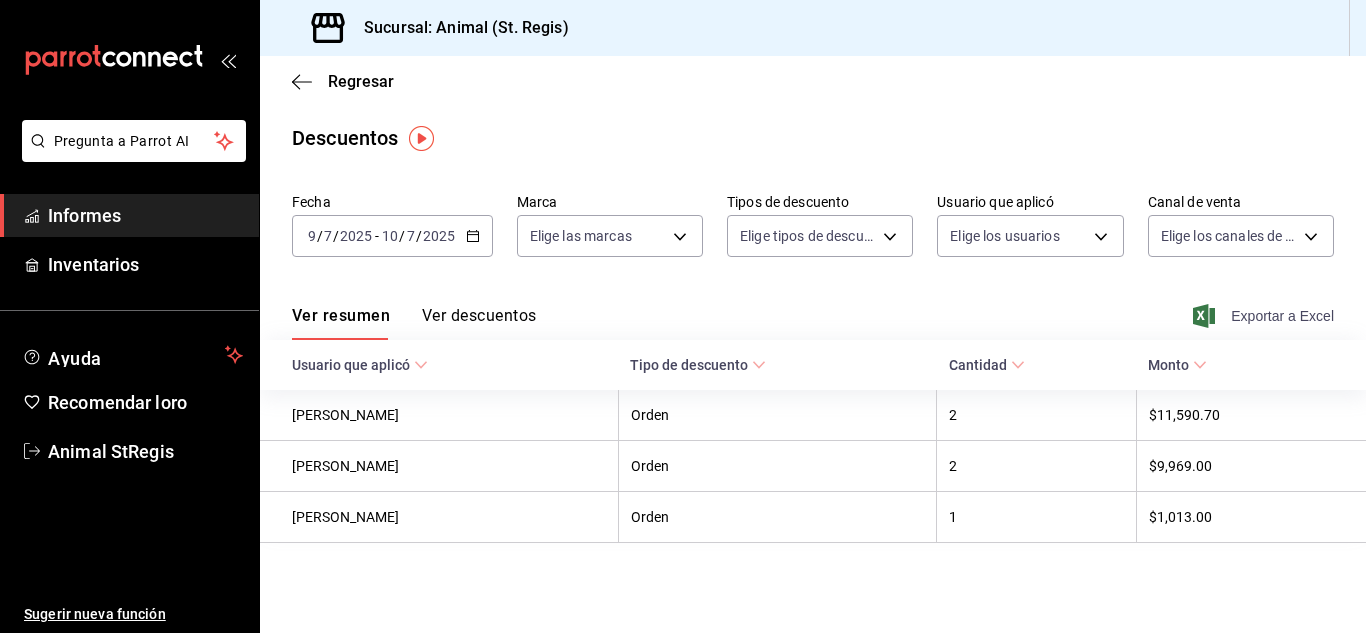 click on "Exportar a Excel" at bounding box center (1282, 316) 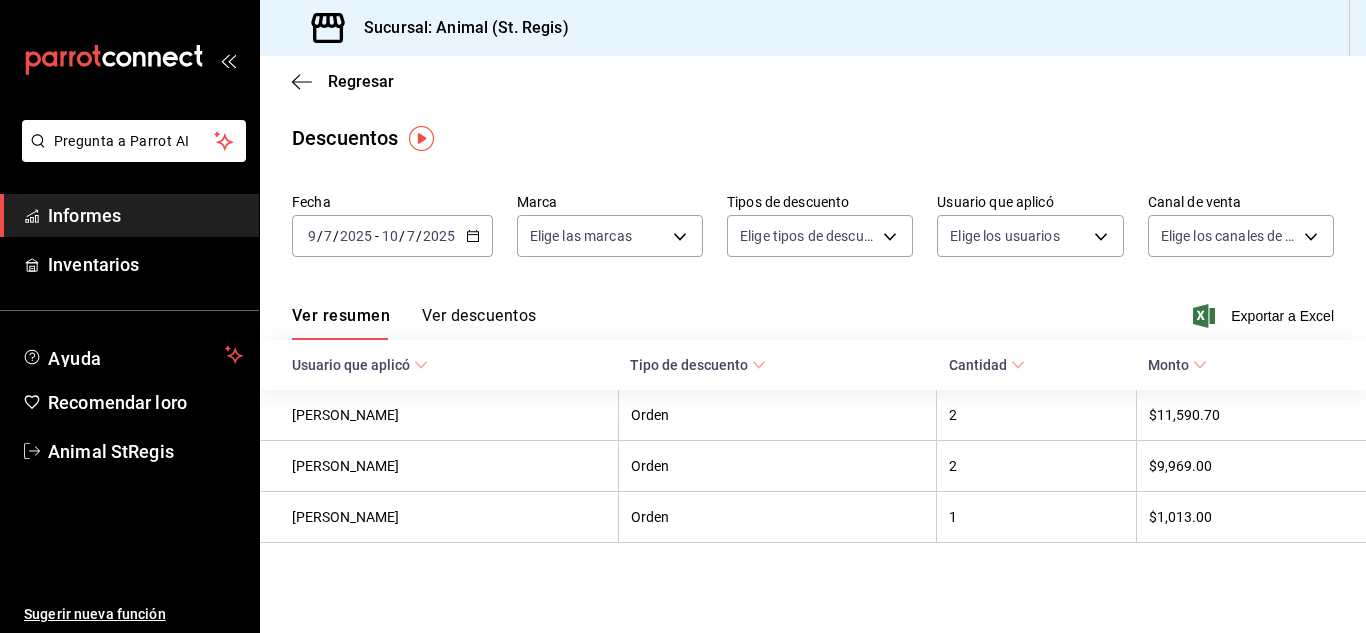 click on "Regresar" at bounding box center [813, 81] 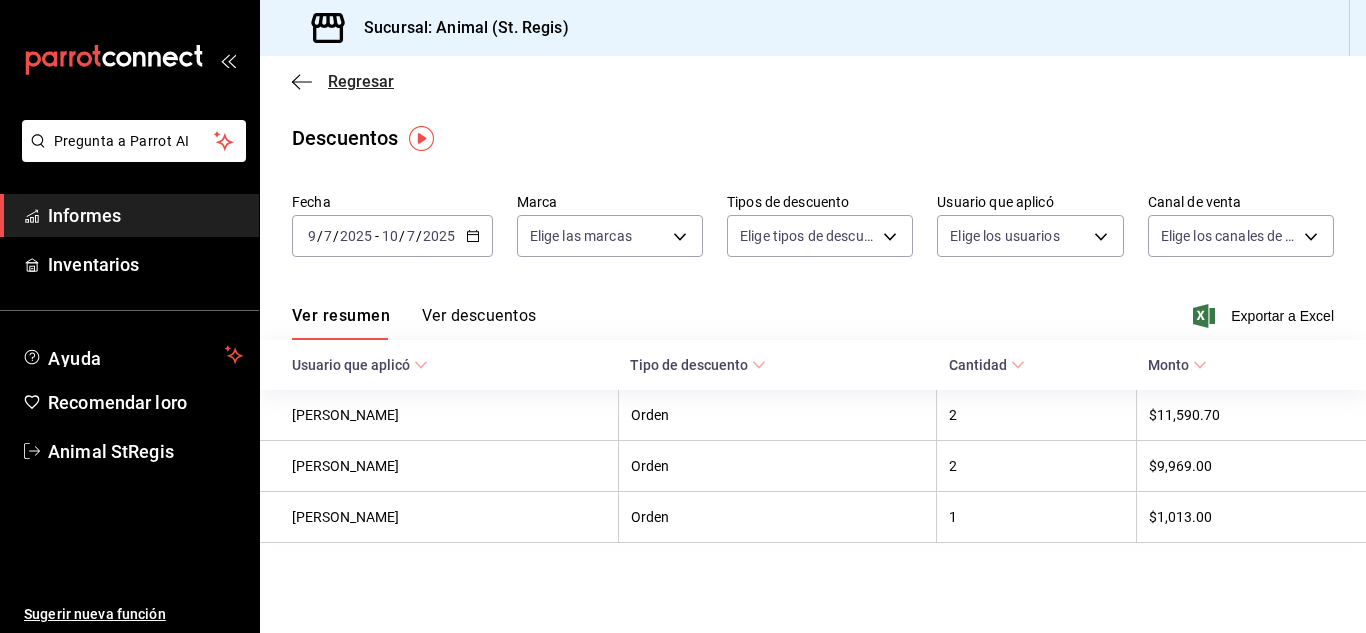 click 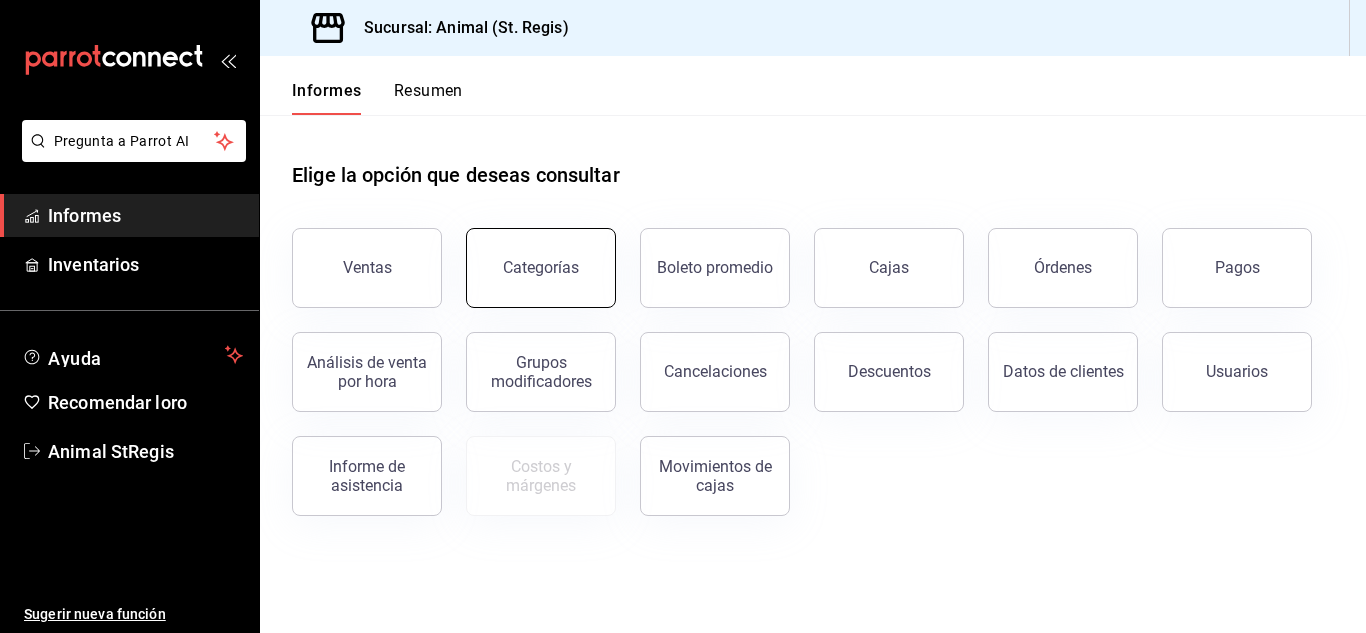 click on "Categorías" at bounding box center [541, 268] 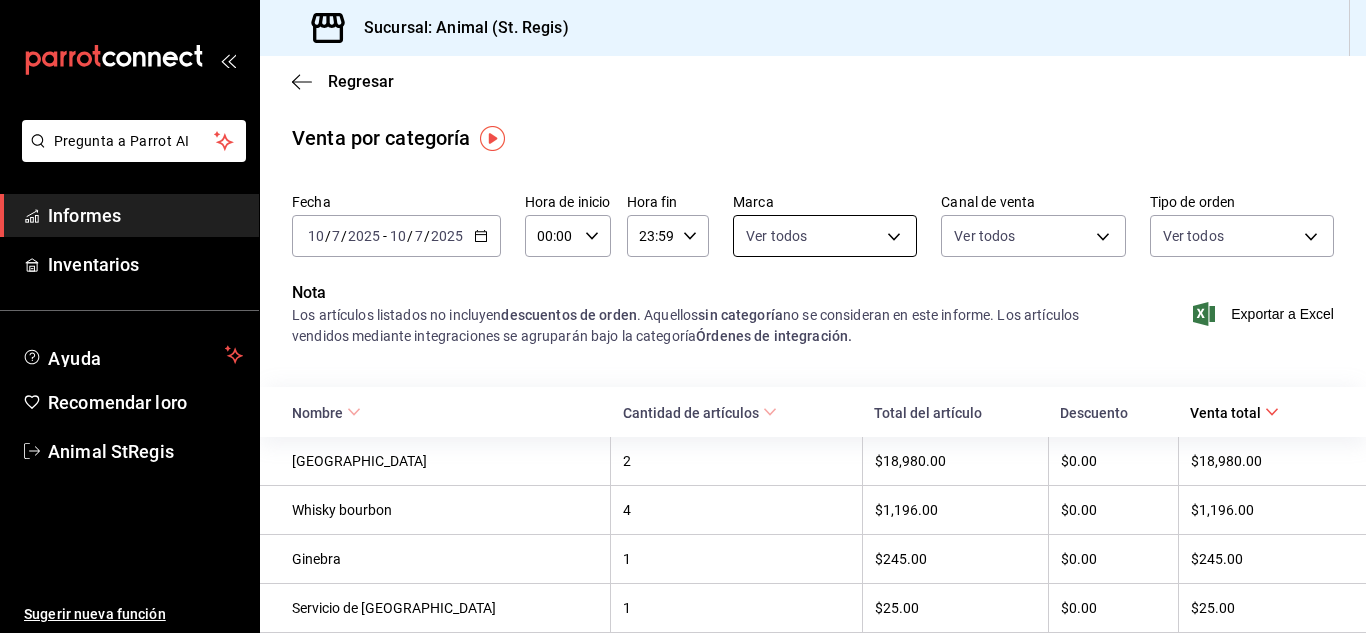 click on "Pregunta a Parrot AI Informes   Inventarios   Ayuda Recomendar loro   Animal StRegis   Sugerir nueva función   Sucursal: Animal ([GEOGRAPHIC_DATA]) Regresar Venta por categoría Fecha [DATE] [DATE] - [DATE] [DATE] Hora de inicio 00:00 Hora de inicio Hora fin 23:59 Hora fin Marca Ver todos Canal de venta Ver todos Tipo de orden Ver todos Nota Los artículos listados no incluyen  descuentos de orden  . Aquellos  sin categoría  no se consideran en este informe. Los artículos vendidos mediante integraciones se agruparán bajo la categoría  Órdenes de integración. Exportar a Excel Nombre Cantidad de artículos Total del artículo Descuento Venta total [PERSON_NAME] 2 $18,980.00 $0.00 $18,980.00 Whisky bourbon 4 $1,196.00 $0.00 $1,196.00 Ginebra 1 $245.00 $0.00 $245.00 Servicio [PERSON_NAME] Barra 1 $25.00 $0.00 $25.00 Texto original Valora esta traducción Tu opinión servirá para ayudar a mejorar el Traductor de Google Pregunta a Parrot AI Informes   Inventarios   Ayuda Recomendar loro   Animal StRegis" at bounding box center (683, 316) 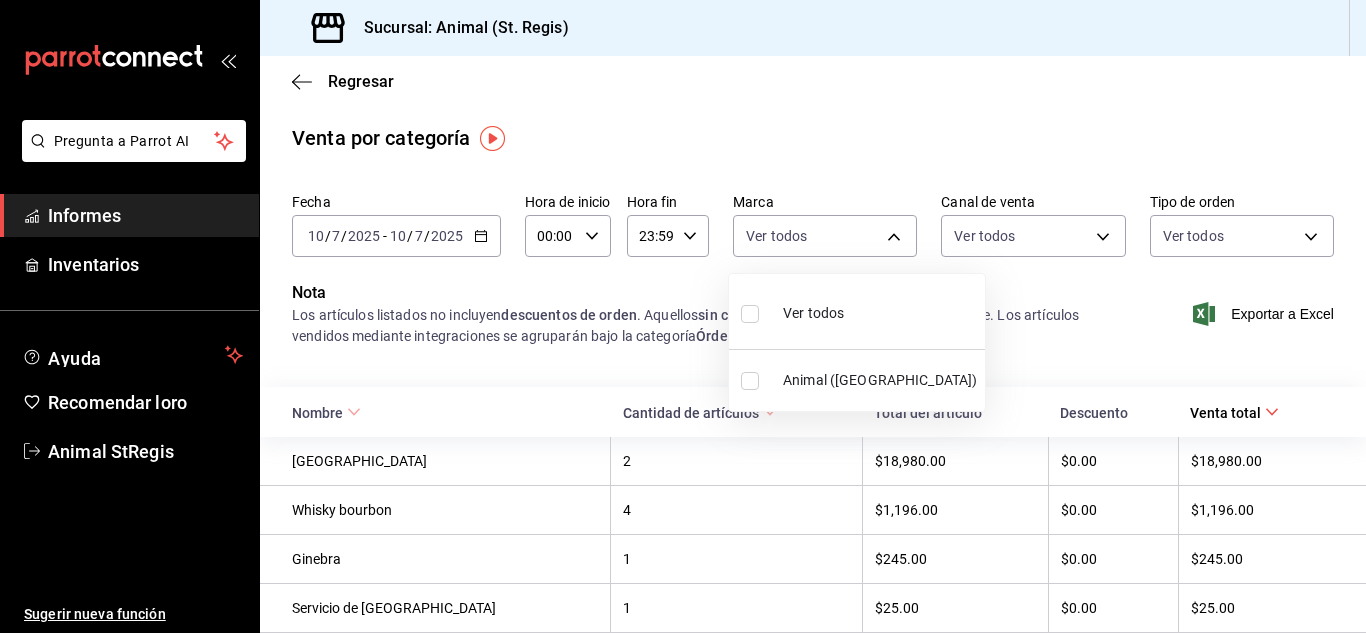 click at bounding box center [683, 316] 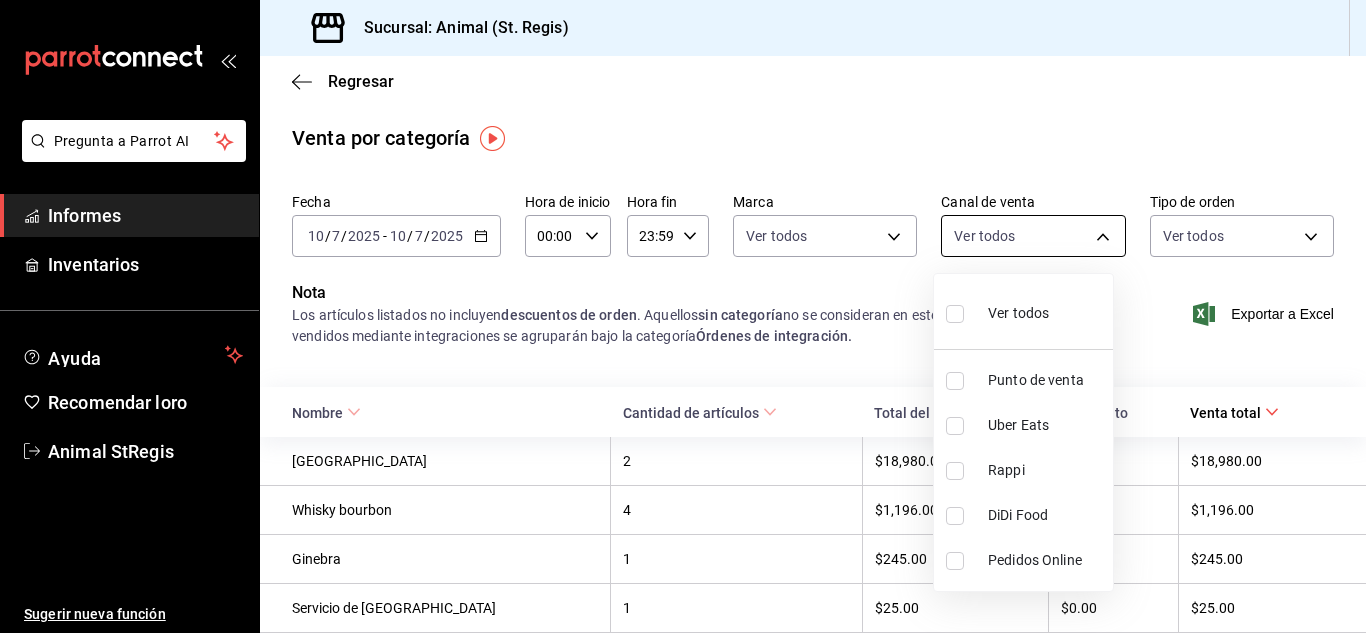click on "Pregunta a Parrot AI Informes   Inventarios   Ayuda Recomendar loro   Animal StRegis   Sugerir nueva función   Sucursal: Animal ([GEOGRAPHIC_DATA]) Regresar Venta por categoría Fecha [DATE] [DATE] - [DATE] [DATE] Hora de inicio 00:00 Hora de inicio Hora fin 23:59 Hora fin Marca Ver todos Canal de venta Ver todos Tipo de orden Ver todos Nota Los artículos listados no incluyen  descuentos de orden  . Aquellos  sin categoría  no se consideran en este informe. Los artículos vendidos mediante integraciones se agruparán bajo la categoría  Órdenes de integración. Exportar a Excel Nombre Cantidad de artículos Total del artículo Descuento Venta total [PERSON_NAME] 2 $18,980.00 $0.00 $18,980.00 Whisky bourbon 4 $1,196.00 $0.00 $1,196.00 Ginebra 1 $245.00 $0.00 $245.00 Servicio [PERSON_NAME] Barra 1 $25.00 $0.00 $25.00 Texto original Valora esta traducción Tu opinión servirá para ayudar a mejorar el Traductor de Google Pregunta a Parrot AI Informes   Inventarios   Ayuda Recomendar loro   Animal StRegis" at bounding box center [683, 316] 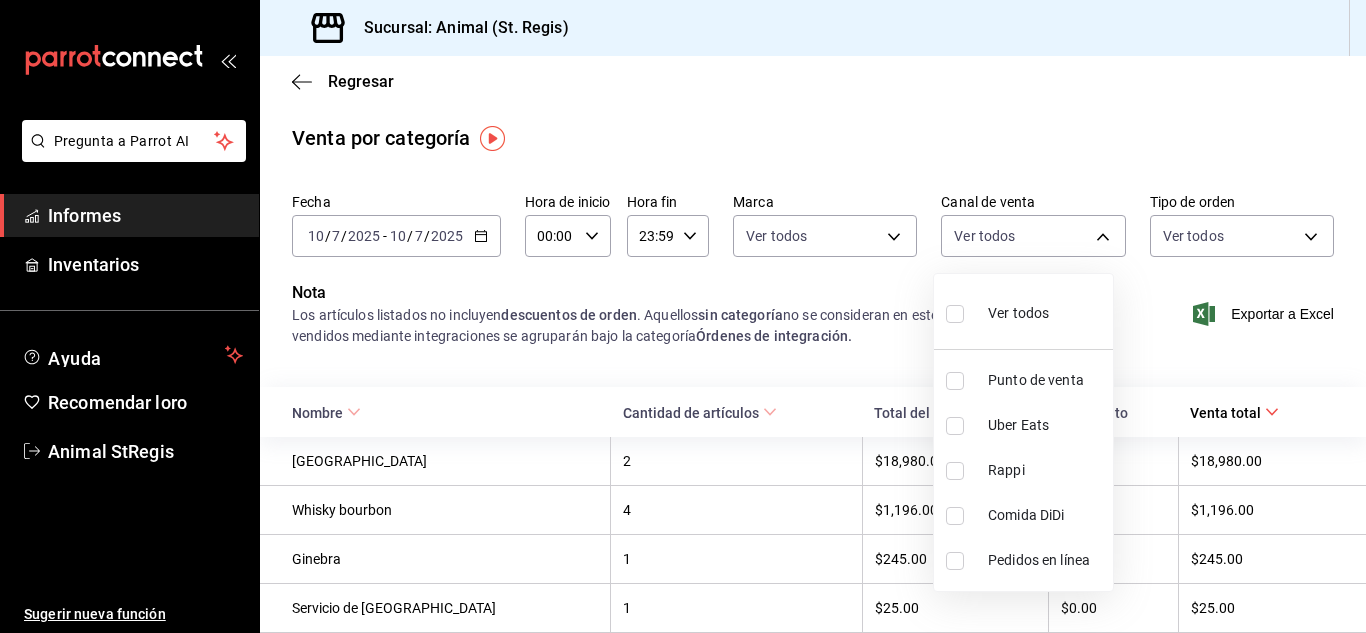 click at bounding box center [683, 316] 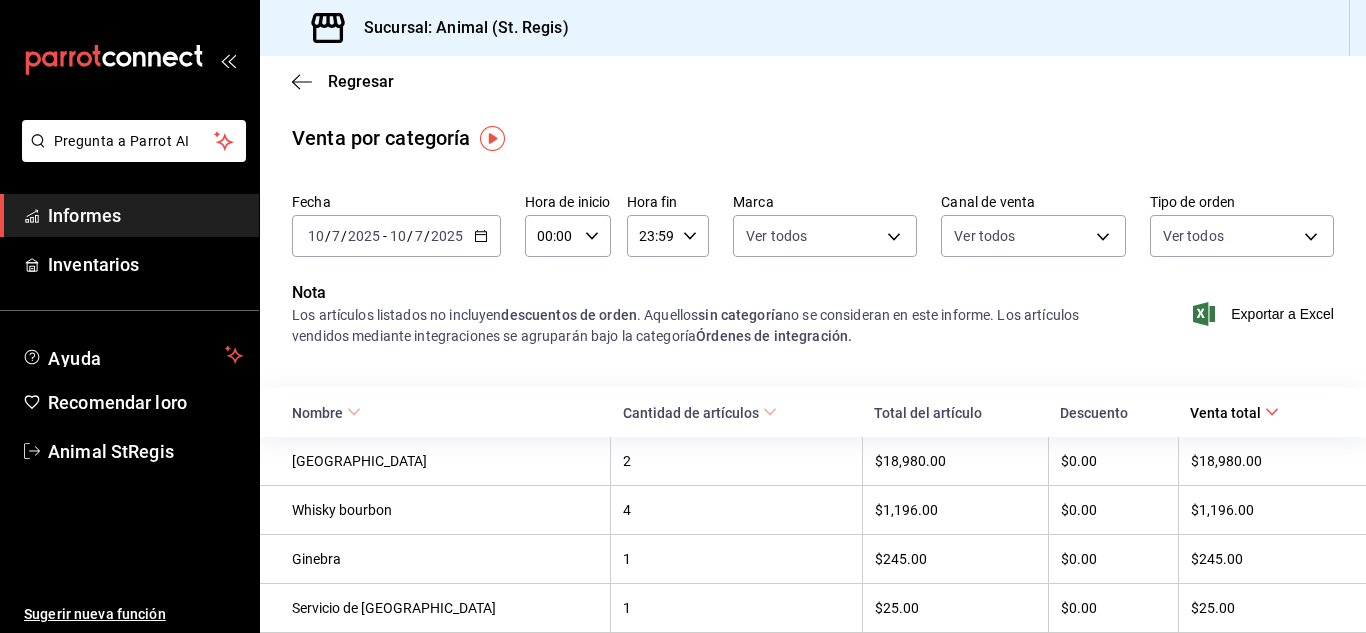 click on "Pregunta a Parrot AI Informes   Inventarios   Ayuda Recomendar loro   Animal StRegis   Sugerir nueva función   Sucursal: Animal ([GEOGRAPHIC_DATA]) Regresar Venta por categoría Fecha [DATE] [DATE] - [DATE] [DATE] Hora de inicio 00:00 Hora de inicio Hora fin 23:59 Hora fin Marca Ver todos Canal de venta Ver todos Tipo de orden Ver todos Nota Los artículos listados no incluyen  descuentos de orden  . Aquellos  sin categoría  no se consideran en este informe. Los artículos vendidos mediante integraciones se agruparán bajo la categoría  Órdenes de integración. Exportar a Excel Nombre Cantidad de artículos Total del artículo Descuento Venta total [PERSON_NAME] 2 $18,980.00 $0.00 $18,980.00 Whisky bourbon 4 $1,196.00 $0.00 $1,196.00 Ginebra 1 $245.00 $0.00 $245.00 Servicio [PERSON_NAME] Barra 1 $25.00 $0.00 $25.00 Texto original Valora esta traducción Tu opinión servirá para ayudar a mejorar el Traductor de Google Pregunta a Parrot AI Informes   Inventarios   Ayuda Recomendar loro   Animal StRegis" at bounding box center [683, 316] 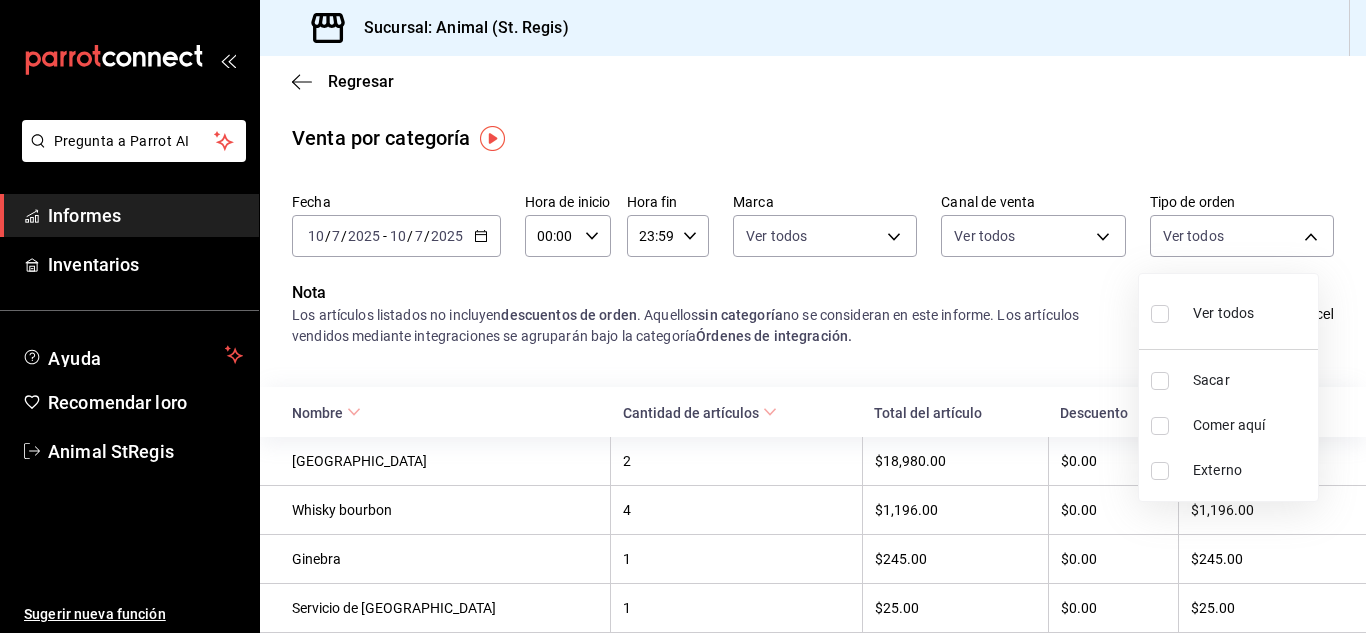 drag, startPoint x: 284, startPoint y: 81, endPoint x: 298, endPoint y: 78, distance: 14.3178215 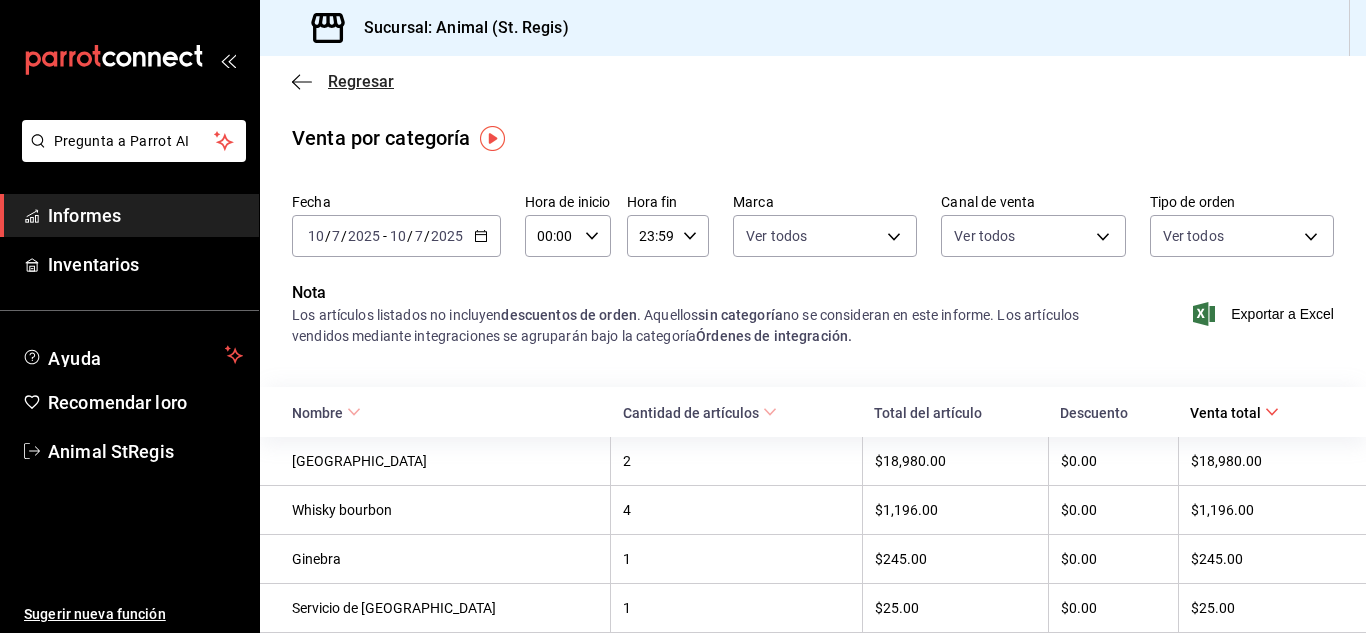 click 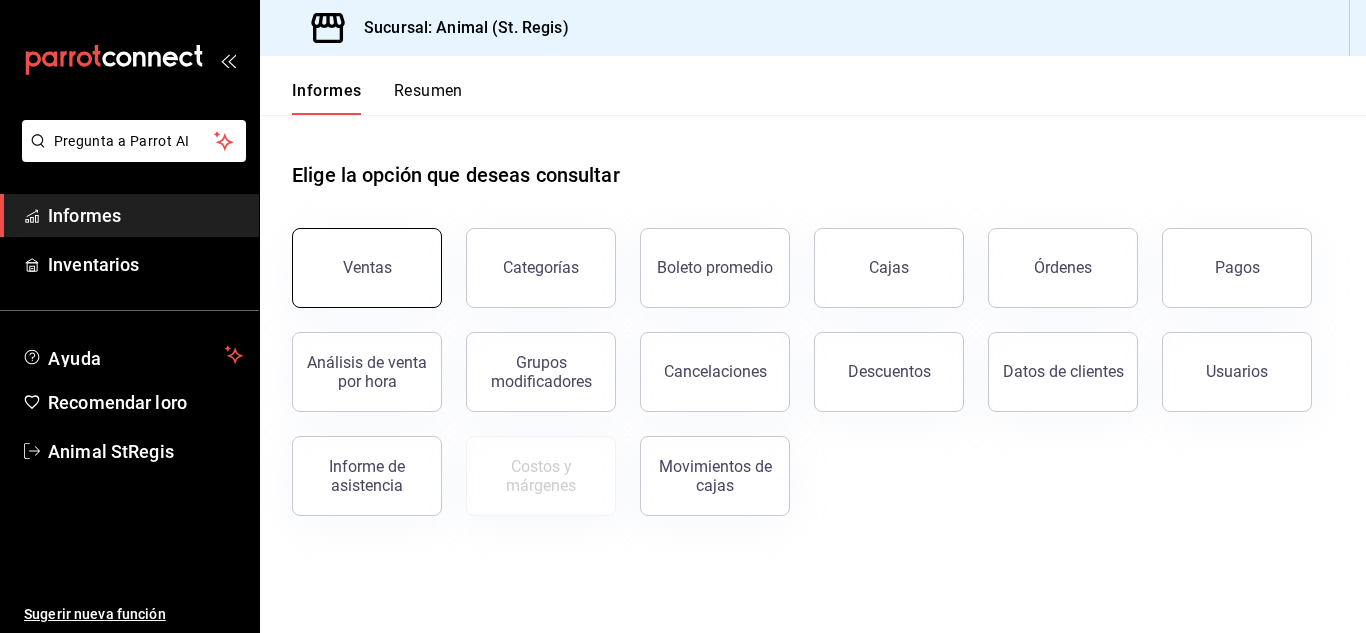 click on "Ventas" at bounding box center [367, 268] 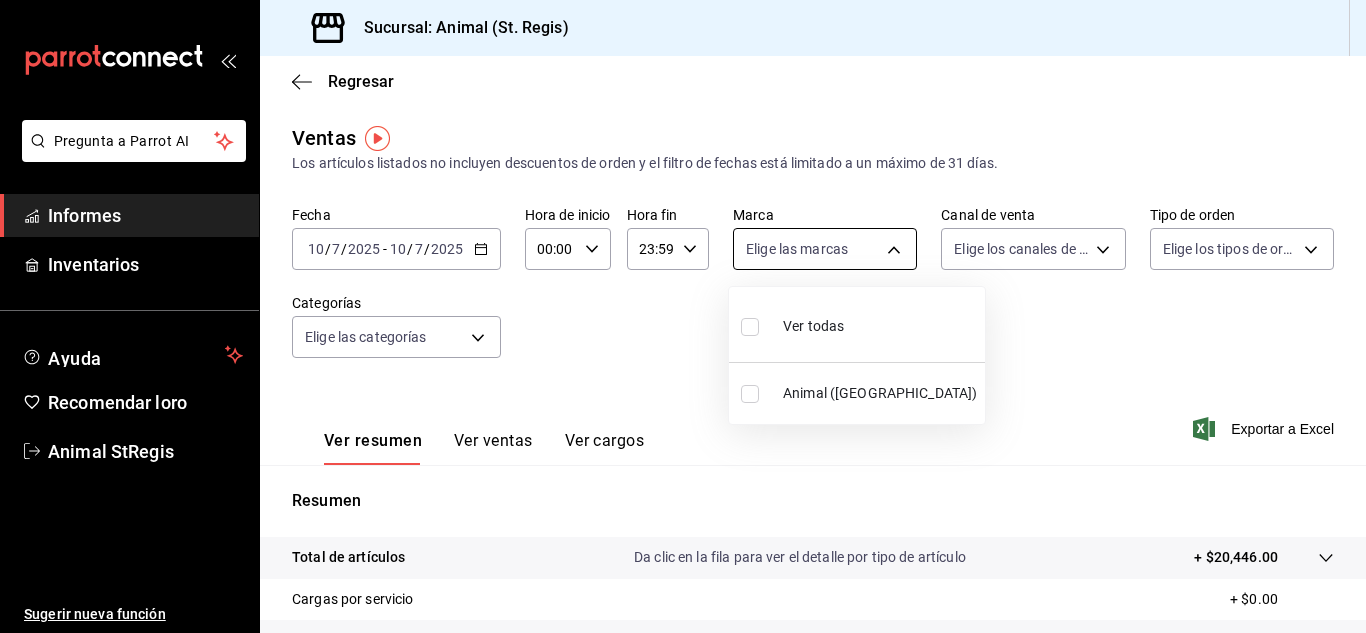 click at bounding box center (683, 316) 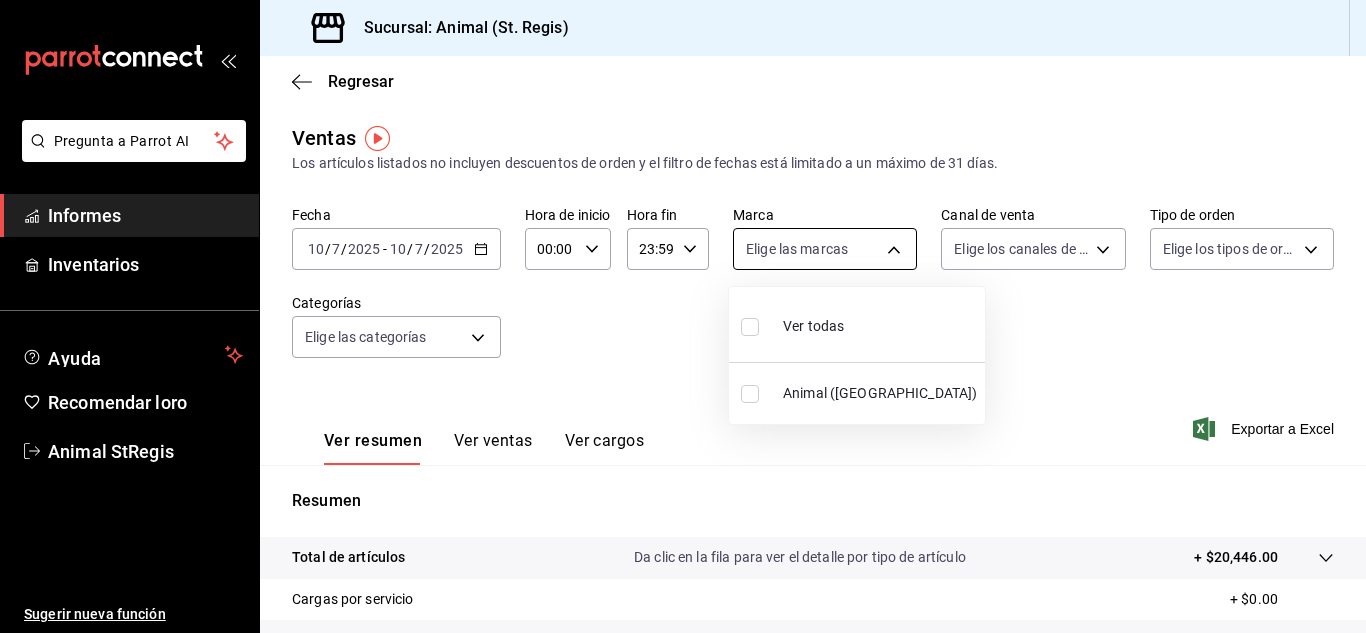 click on "Pregunta a Parrot AI Informes   Inventarios   Ayuda Recomendar loro   Animal StRegis   Sugerir nueva función   Sucursal: Animal (St. Regis) Regresar Ventas Los artículos listados no incluyen descuentos de orden y el filtro de fechas está limitado a un máximo de 31 días. Fecha [DATE] [DATE] - [DATE] [DATE] Hora de inicio 00:00 Hora de inicio Hora fin 23:59 Hora fin Marca Elige las marcas Canal de venta Elige los canales de venta Tipo de orden Elige los tipos de orden Categorías Elige las categorías Ver resumen Ver ventas Ver cargos Exportar a Excel Resumen Total de artículos Da clic en la fila para ver el detalle por tipo de artículo + $20,446.00 Cargas por servicio + $0.00 Venta bruta = $20,446.00 Descuentos totales - $0.00 Certificados de regalo - $0.00 Venta total = $20,446.00 Impuestos - $2,820.14 Venta neta = $17,625.86 Texto original Valora esta traducción Tu opinión servirá para ayudar a mejorar el Traductor de Google Pregunta a Parrot AI Informes   Inventarios   Ayuda" at bounding box center [683, 316] 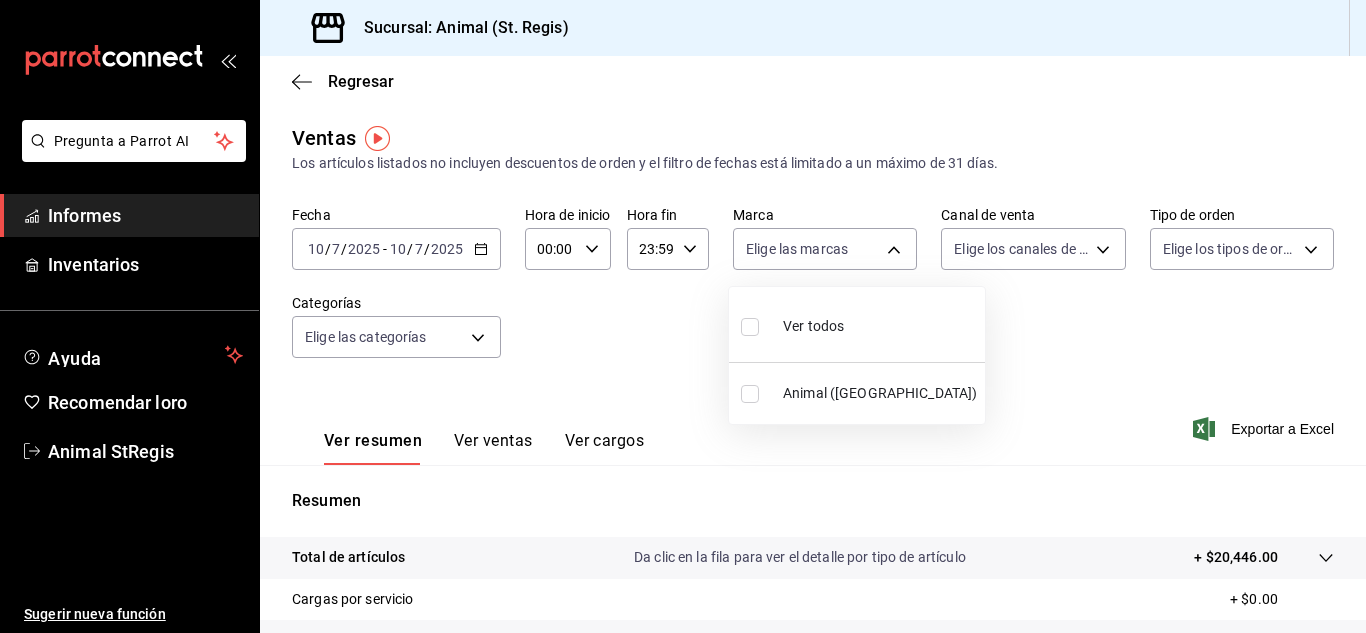 click at bounding box center (683, 316) 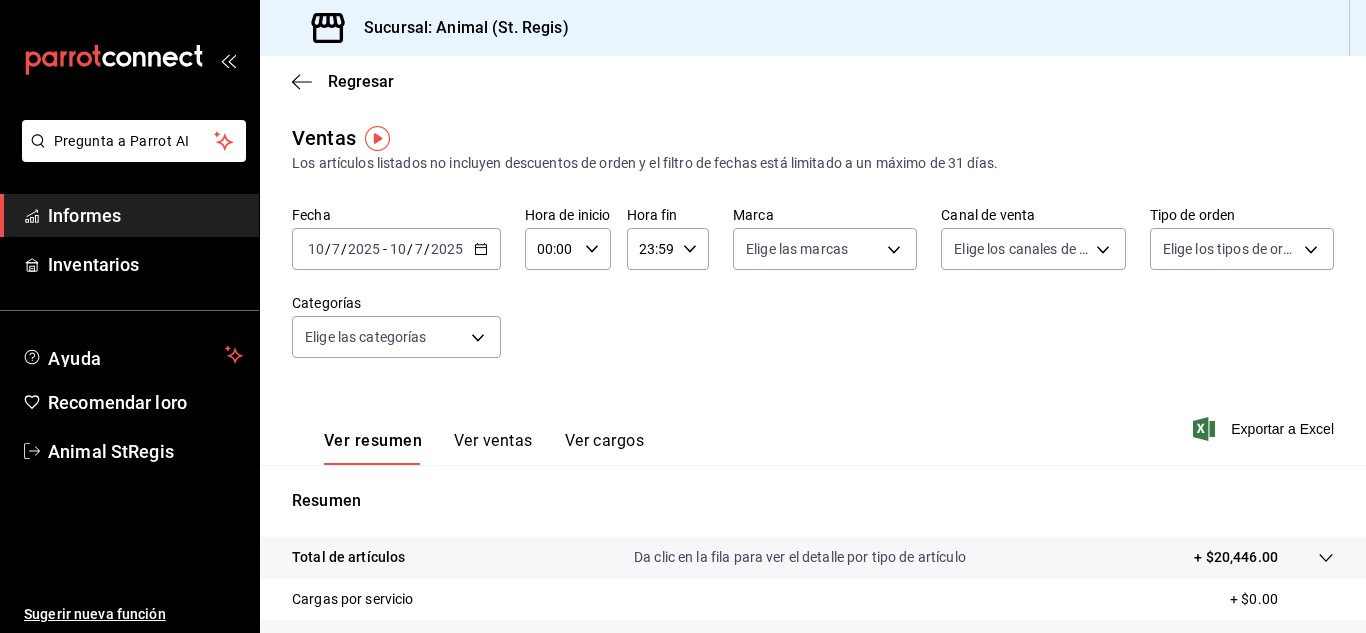 click on "Pregunta a Parrot AI Informes   Inventarios   Ayuda Recomendar loro   Animal StRegis   Sugerir nueva función   Sucursal: Animal (St. Regis) Regresar Ventas Los artículos listados no incluyen descuentos de orden y el filtro de fechas está limitado a un máximo de 31 días. Fecha [DATE] [DATE] - [DATE] [DATE] Hora de inicio 00:00 Hora de inicio Hora fin 23:59 Hora fin Marca Elige las marcas Canal de venta Elige los canales de venta Tipo de orden Elige los tipos de orden Categorías Elige las categorías Ver resumen Ver ventas Ver cargos Exportar a Excel Resumen Total de artículos Da clic en la fila para ver el detalle por tipo de artículo + $20,446.00 Cargas por servicio + $0.00 Venta bruta = $20,446.00 Descuentos totales - $0.00 Certificados de regalo - $0.00 Venta total = $20,446.00 Impuestos - $2,820.14 Venta neta = $17,625.86 Texto original Valora esta traducción Tu opinión servirá para ayudar a mejorar el Traductor de Google Pregunta a Parrot AI Informes   Inventarios   Ayuda" at bounding box center (683, 316) 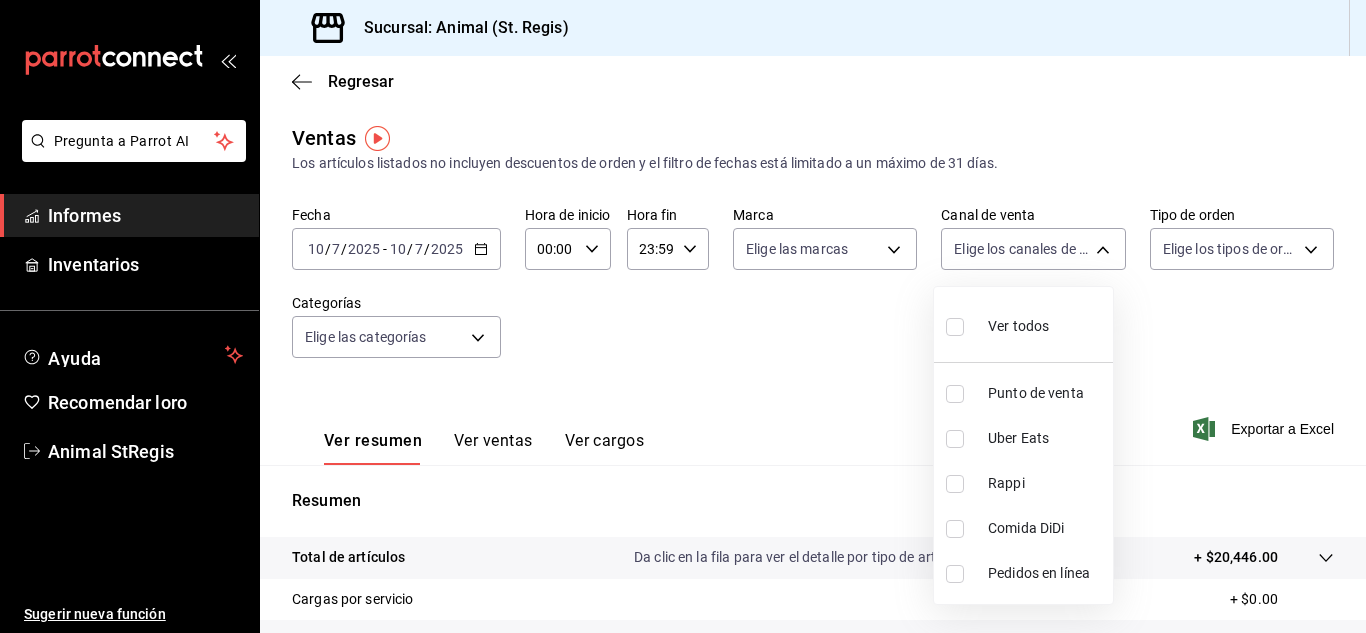 click at bounding box center (683, 316) 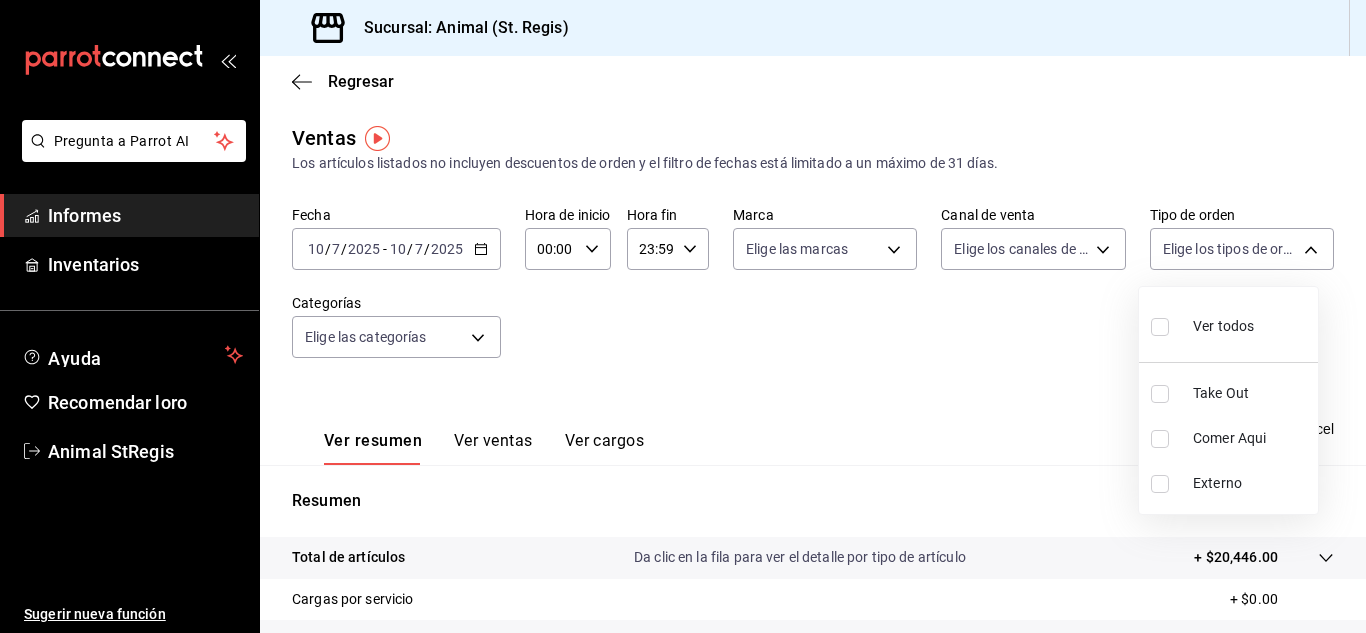 click on "Pregunta a Parrot AI Informes   Inventarios   Ayuda Recomendar loro   Animal StRegis   Sugerir nueva función   Sucursal: Animal (St. Regis) Regresar Ventas Los artículos listados no incluyen descuentos de orden y el filtro de fechas está limitado a un máximo de 31 días. Fecha [DATE] [DATE] - [DATE] [DATE] Hora de inicio 00:00 Hora de inicio Hora fin 23:59 Hora fin Marca Elige las marcas Canal de venta Elige los canales de venta Tipo de orden Elige los tipos de orden Categorías Elige las categorías Ver resumen Ver ventas Ver cargos Exportar a Excel Resumen Total de artículos Da clic en la fila para ver el detalle por tipo de artículo + $20,446.00 Cargas por servicio + $0.00 Venta bruta = $20,446.00 Descuentos totales - $0.00 Certificados de regalo - $0.00 Venta total = $20,446.00 Impuestos - $2,820.14 Venta neta = $17,625.86 Texto original Valora esta traducción Tu opinión servirá para ayudar a mejorar el Traductor de Google Pregunta a Parrot AI Informes   Inventarios   Ayuda" at bounding box center (683, 316) 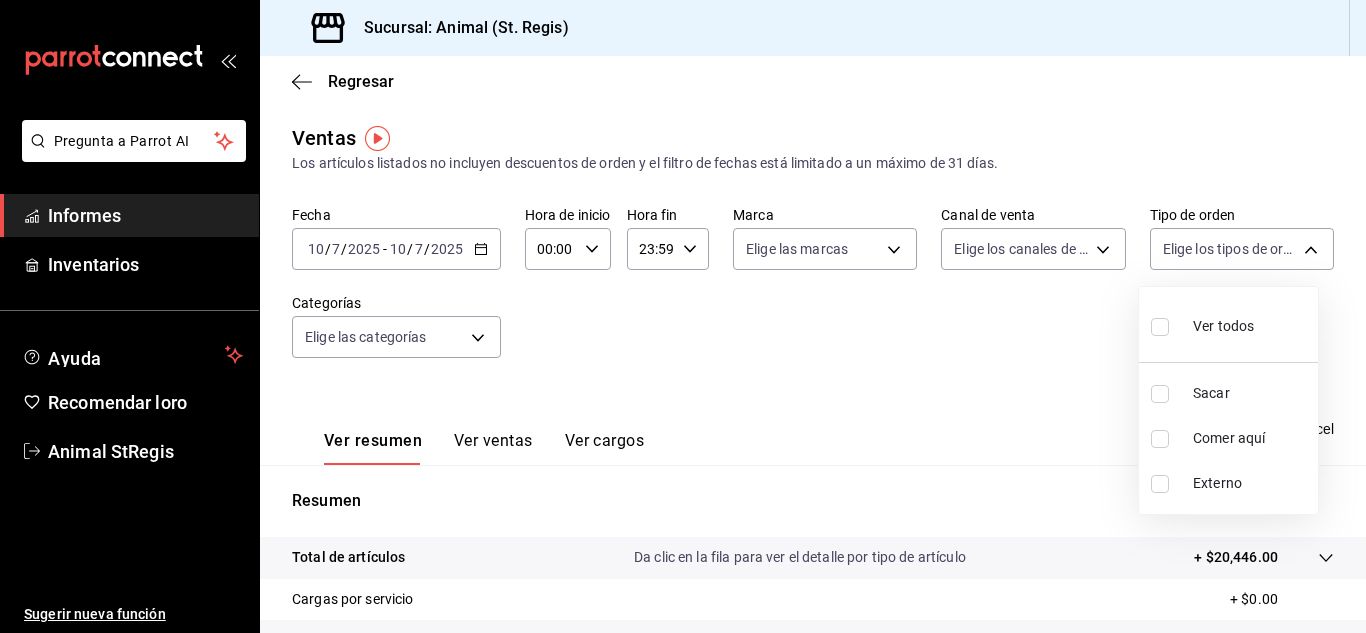 click at bounding box center (683, 316) 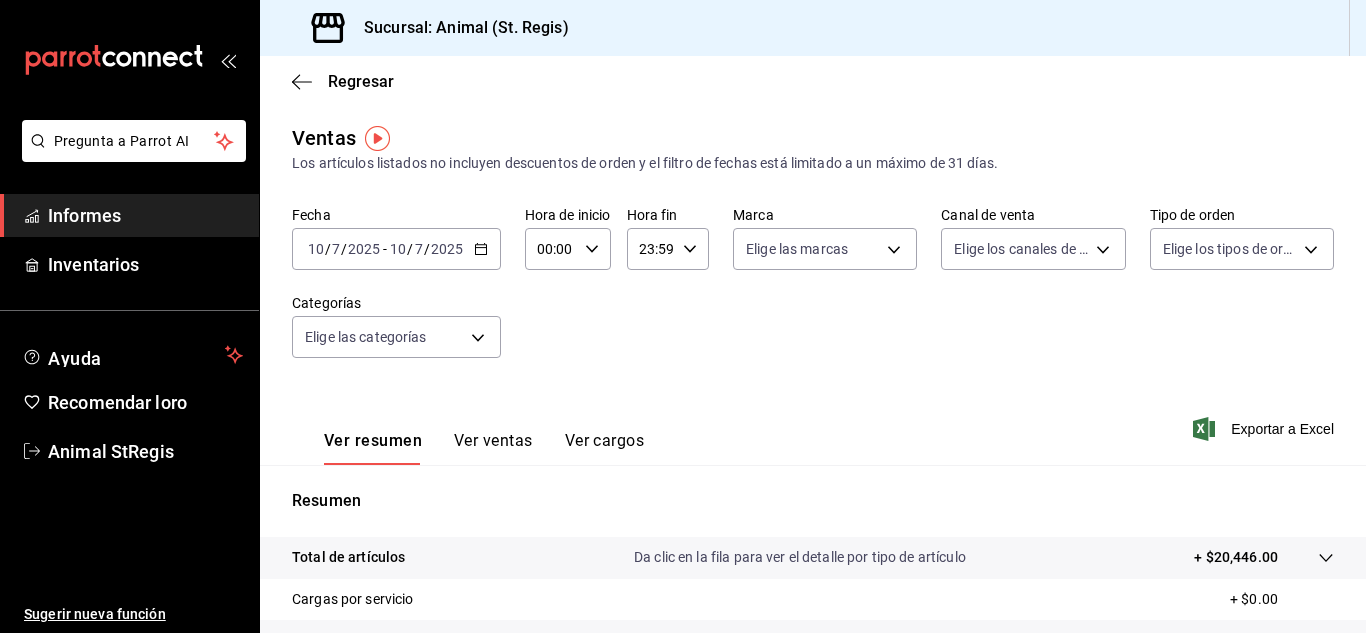 click on "Pregunta a Parrot AI Informes   Inventarios   Ayuda Recomendar loro   Animal StRegis   Sugerir nueva función   Sucursal: Animal (St. Regis) Regresar Ventas Los artículos listados no incluyen descuentos de orden y el filtro de fechas está limitado a un máximo de 31 días. Fecha [DATE] [DATE] - [DATE] [DATE] Hora de inicio 00:00 Hora de inicio Hora fin 23:59 Hora fin Marca Elige las marcas Canal de venta Elige los canales de venta Tipo de orden Elige los tipos de orden Categorías Elige las categorías Ver resumen Ver ventas Ver cargos Exportar a Excel Resumen Total de artículos Da clic en la fila para ver el detalle por tipo de artículo + $20,446.00 Cargas por servicio + $0.00 Venta bruta = $20,446.00 Descuentos totales - $0.00 Certificados de regalo - $0.00 Venta total = $20,446.00 Impuestos - $2,820.14 Venta neta = $17,625.86 Texto original Valora esta traducción Tu opinión servirá para ayudar a mejorar el Traductor de Google Pregunta a Parrot AI Informes   Inventarios   Ayuda" at bounding box center (683, 316) 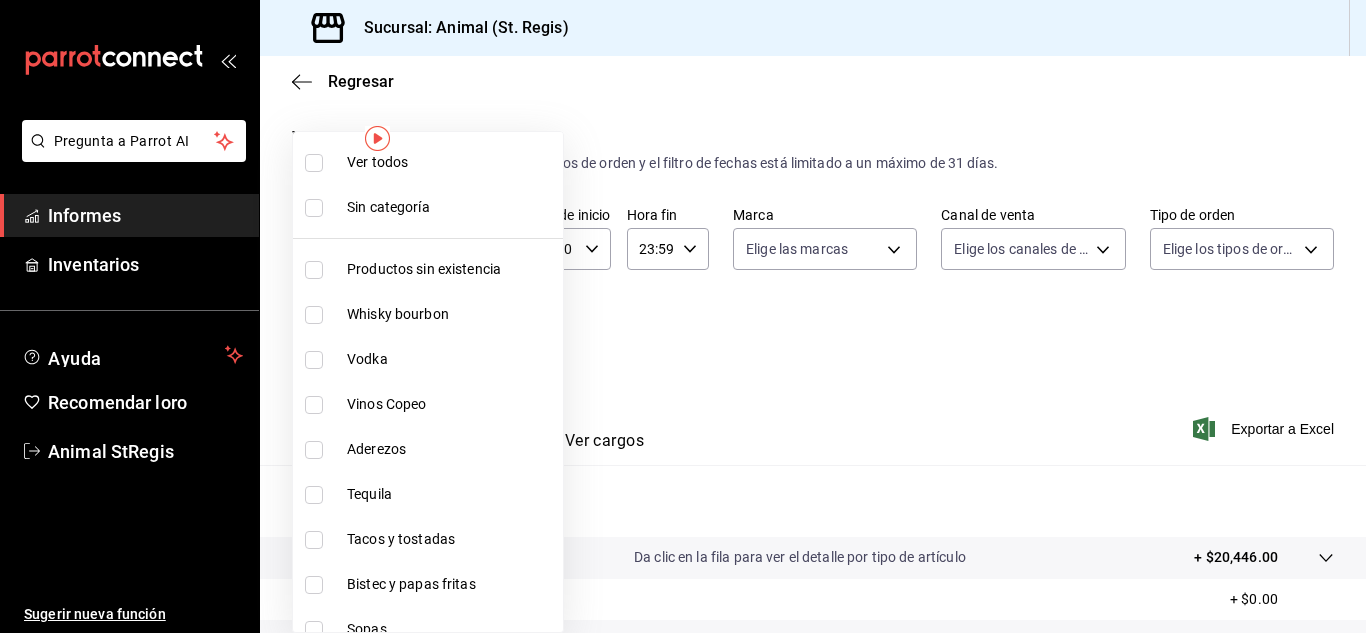 click at bounding box center [683, 316] 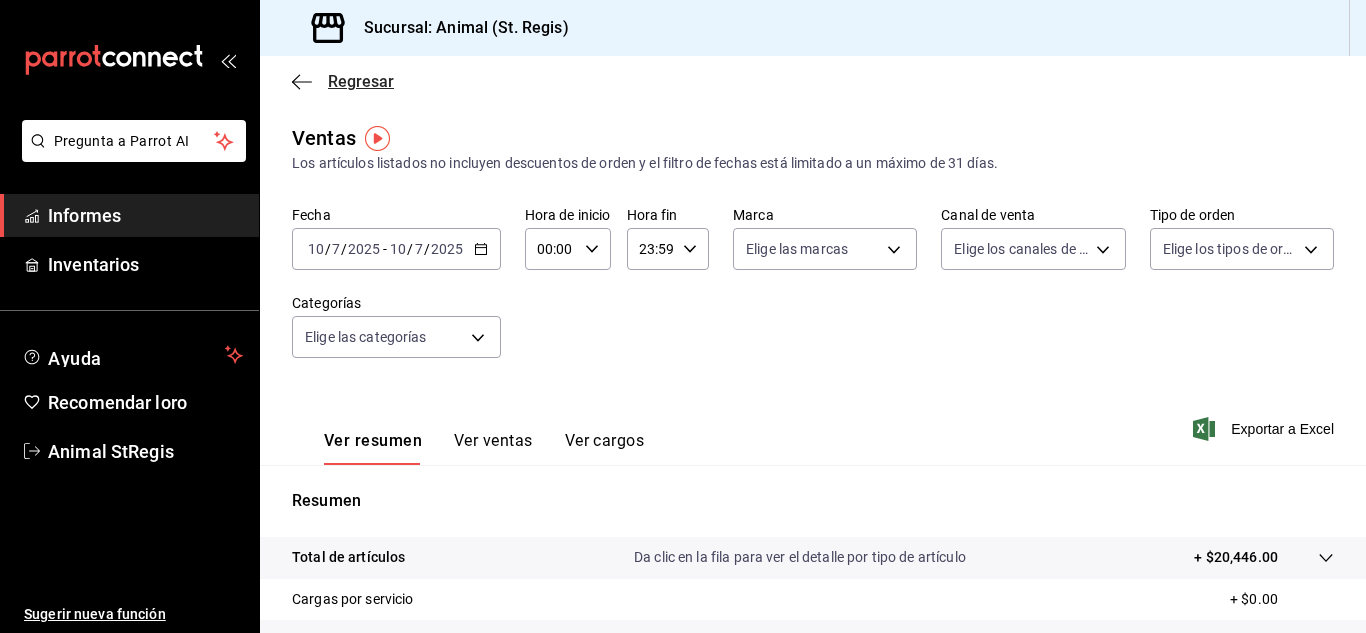 click on "Regresar" at bounding box center (813, 81) 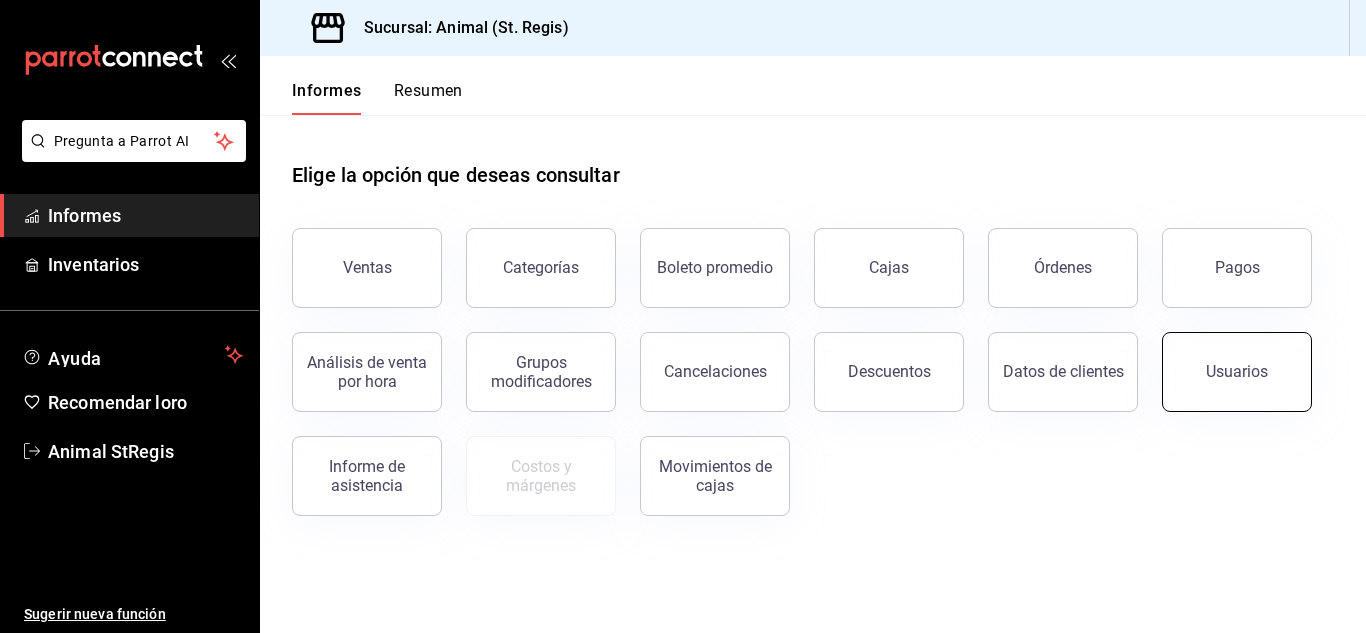 click on "Usuarios" at bounding box center [1237, 372] 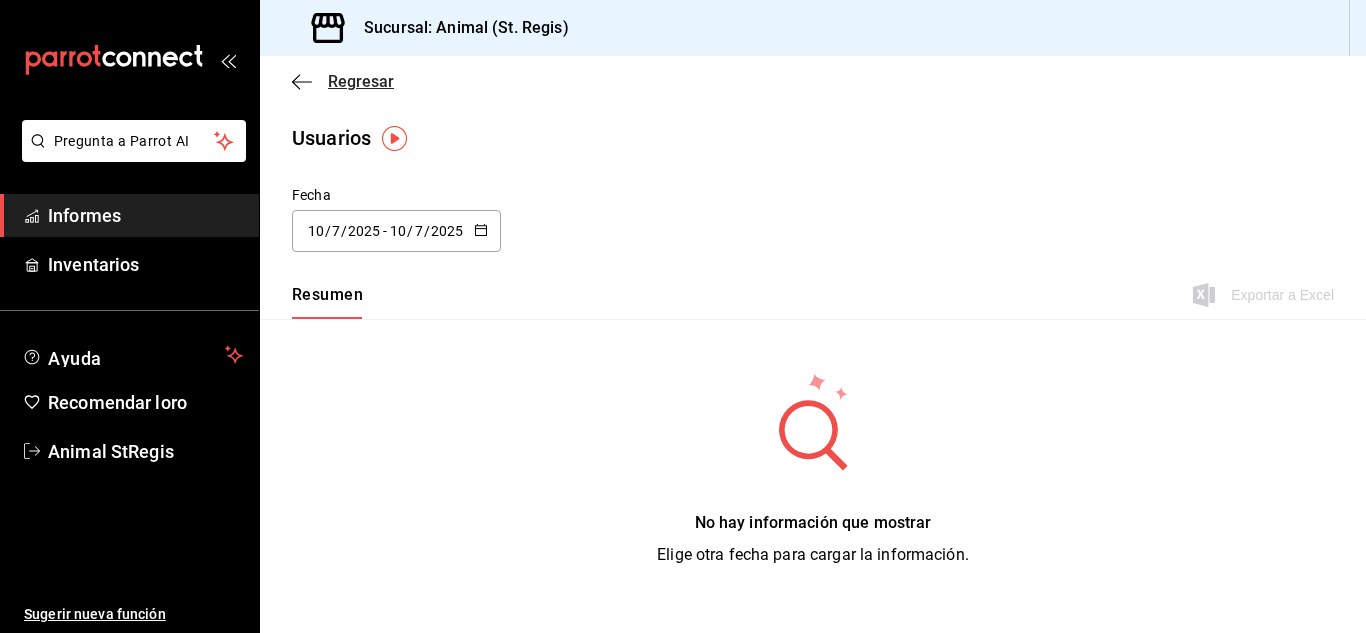 click 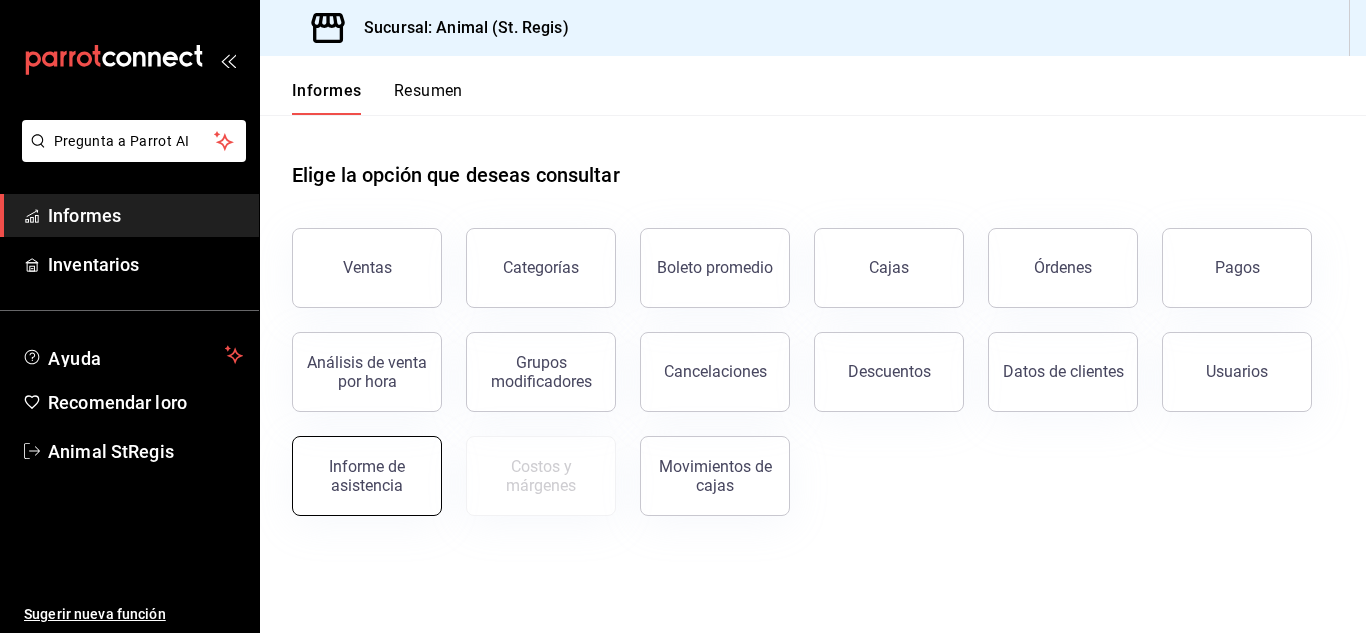 click on "Informe de asistencia" at bounding box center (367, 476) 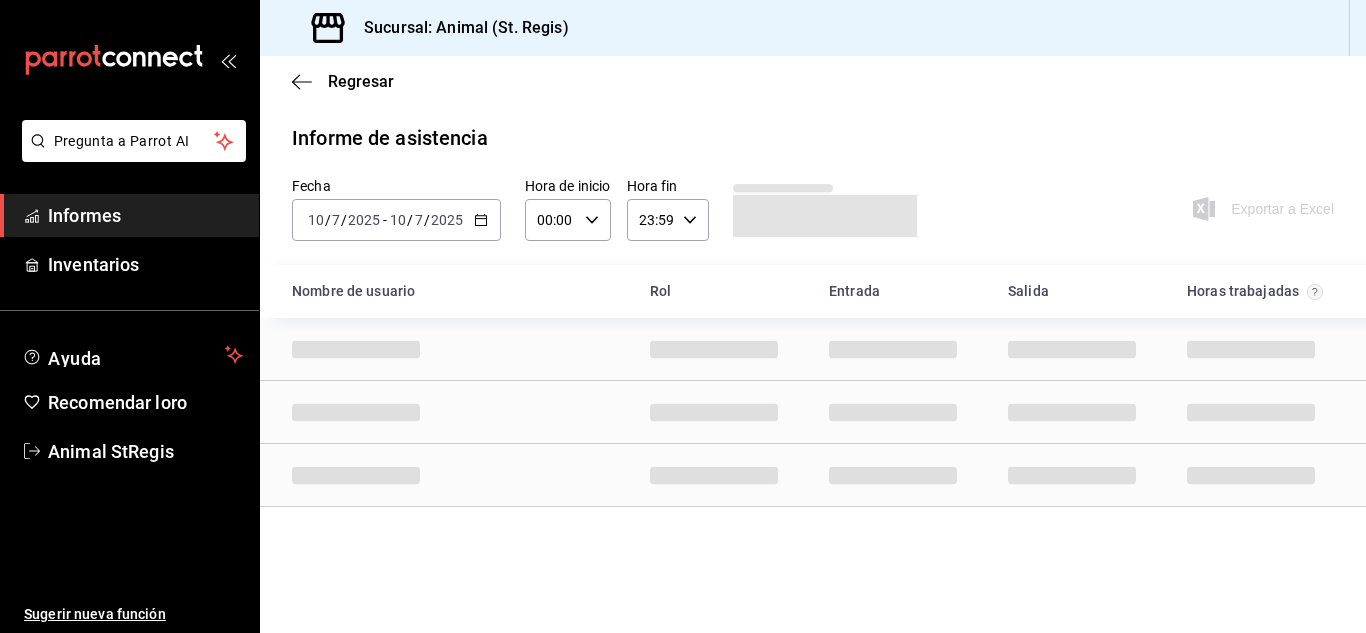 click on "[DATE] [DATE] - [DATE] [DATE]" at bounding box center (396, 220) 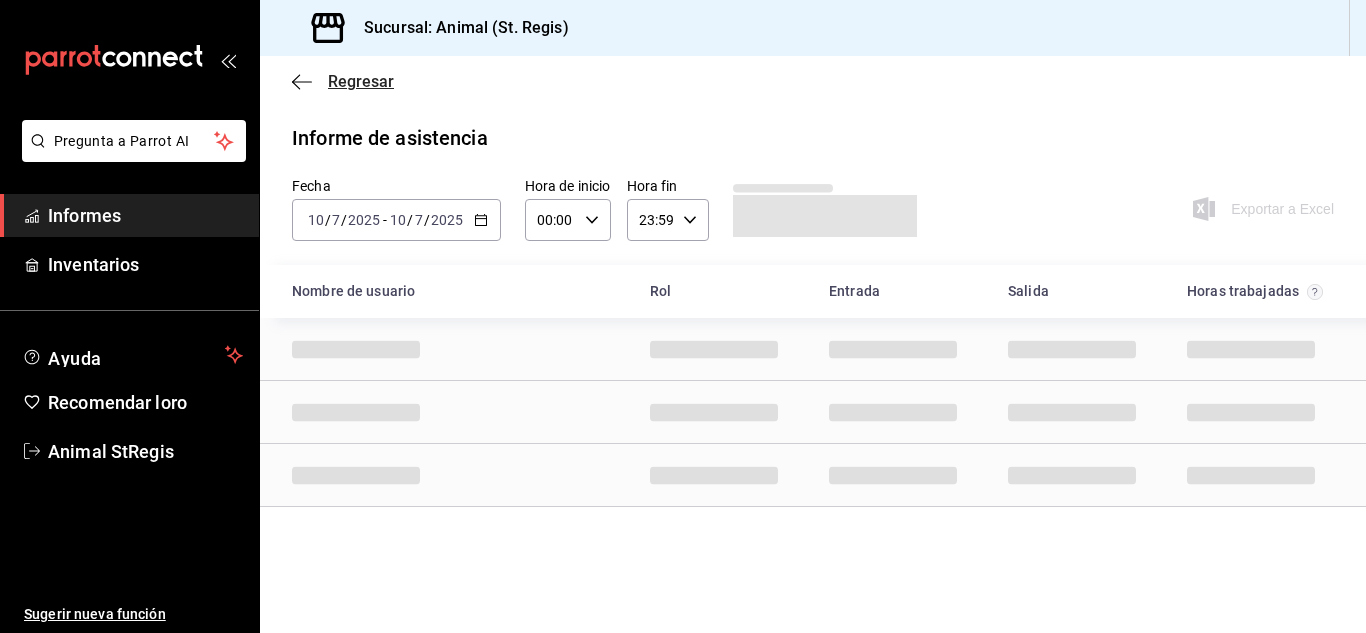click 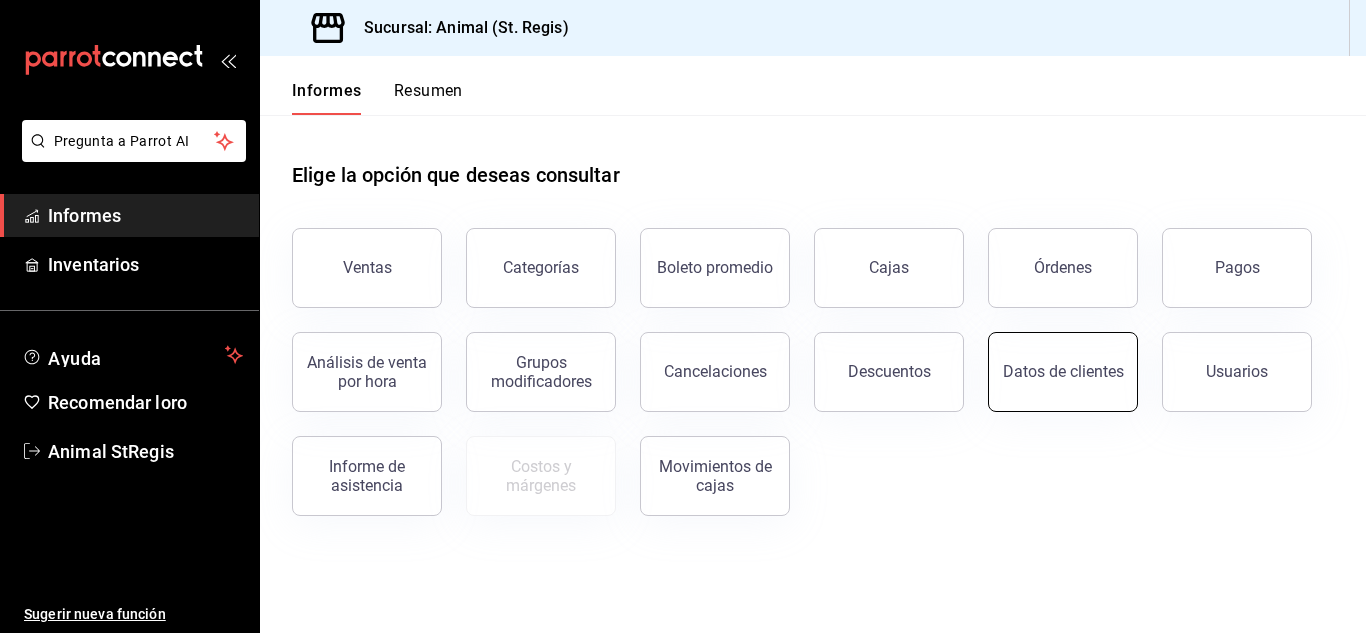 click on "Datos de clientes" at bounding box center [1063, 372] 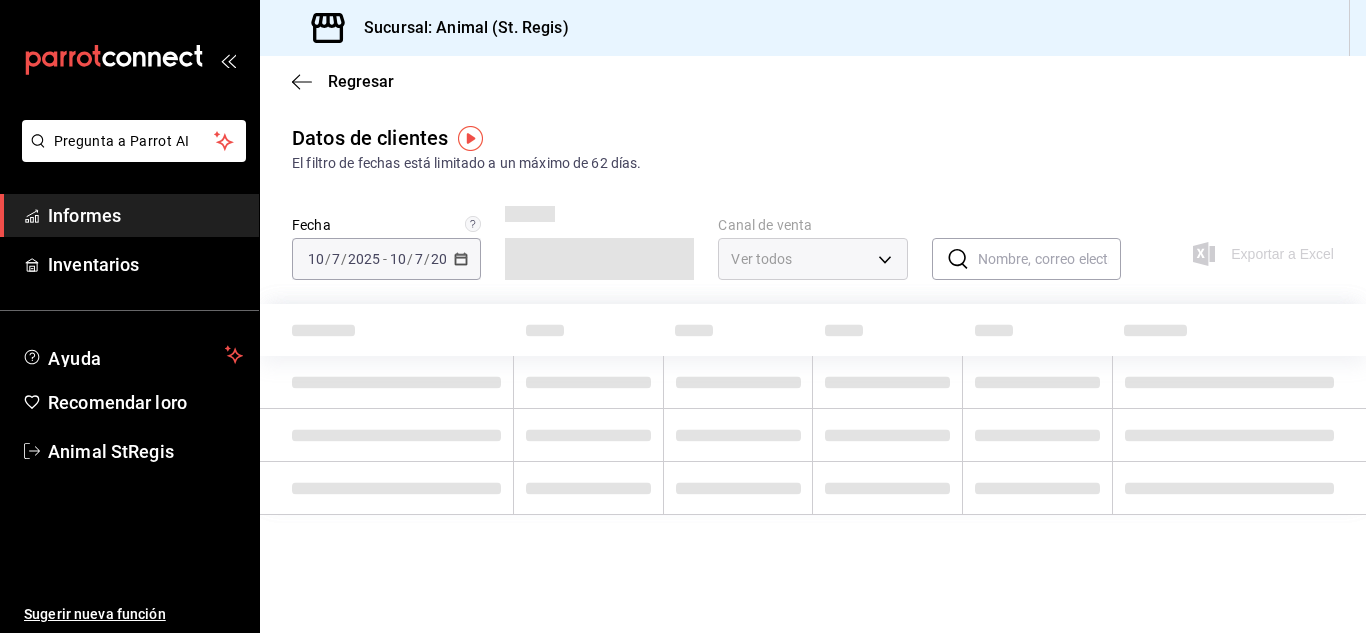 type on "PARROT,DIDI_FOOD,ONLINE" 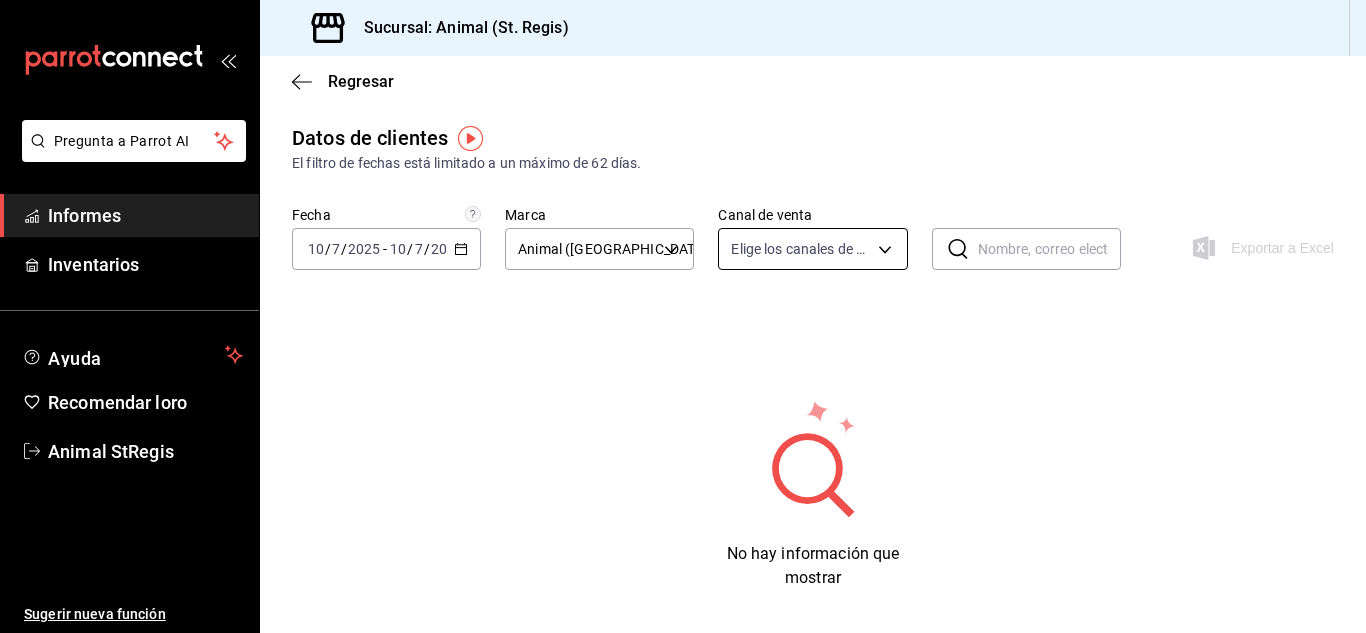 click on "Pregunta a Parrot AI Informes   Inventarios   Ayuda Recomendar loro   Animal StRegis   Sugerir nueva función   Sucursal: Animal ([GEOGRAPHIC_DATA]) Regresar Datos de clientes El filtro de fechas está limitado a un máximo de 62 días.   Fecha [DATE] [DATE] - [DATE] [DATE] Marca Animal (St. Regis) 3f39fcdc-c8c4-4fff-883a-47b345d9391c Canal de venta Elige los canales de venta PARROT,DIDI_FOOD,ONLINE ​ ​ Exportar a Excel No hay información que mostrar Texto original Valora esta traducción Tu opinión servirá para ayudar a mejorar el Traductor de Google Pregunta a Parrot AI Informes   Inventarios   Ayuda Recomendar loro   Animal StRegis   Sugerir nueva función   GANA 1 MES GRATIS EN TU SUSCRIPCIÓN AQUÍ ¿Recuerdas cómo empezó tu restaurante? [DATE] puedes ayudar a un colega a tener el mismo cambio que tú viviste. Recomienda Parrot directamente desde tu Portal Administrador. Es fácil y rápido. 🎁 Por cada restaurante que se una, ganas 1 mes gratis. Ver video tutorial Ir a un video" at bounding box center [683, 316] 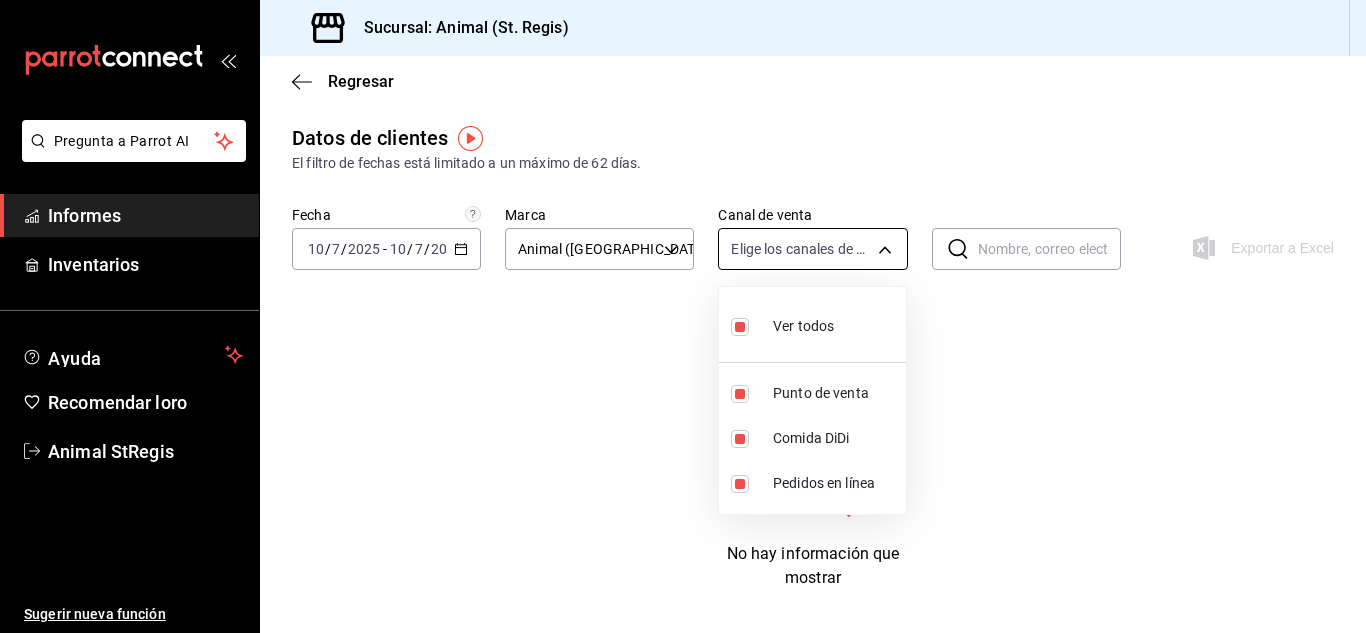 click at bounding box center (683, 316) 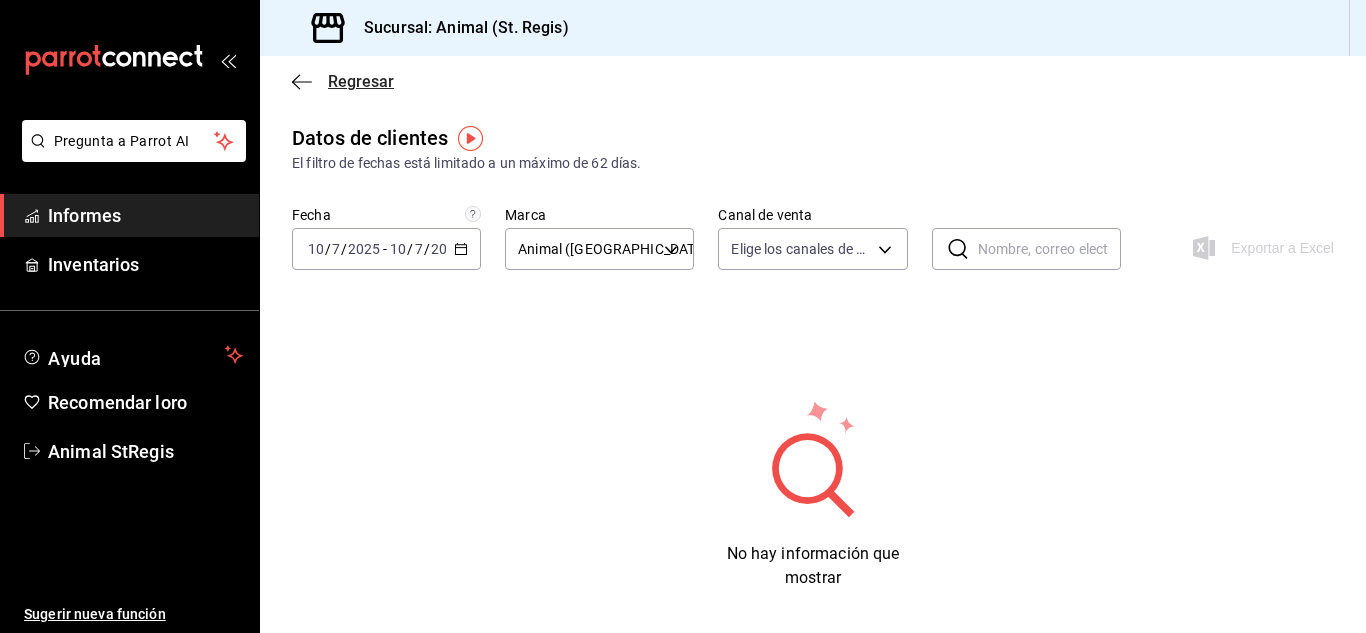 click 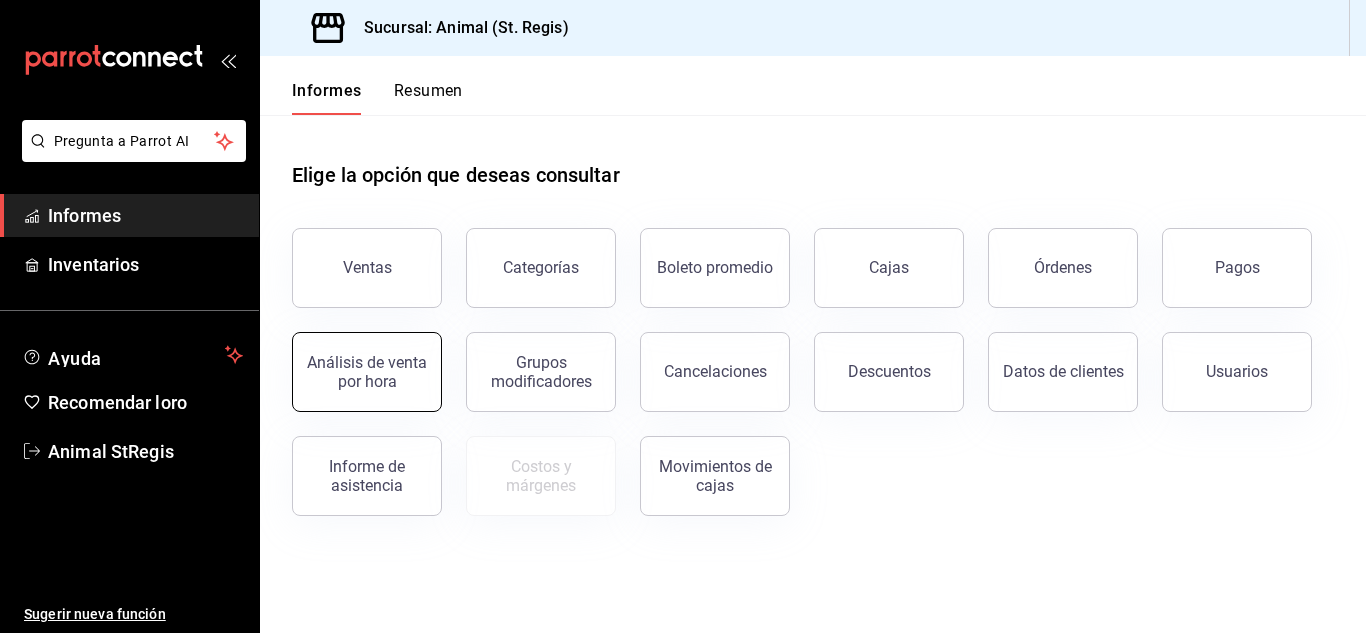 click on "Análisis de venta por hora" at bounding box center [367, 372] 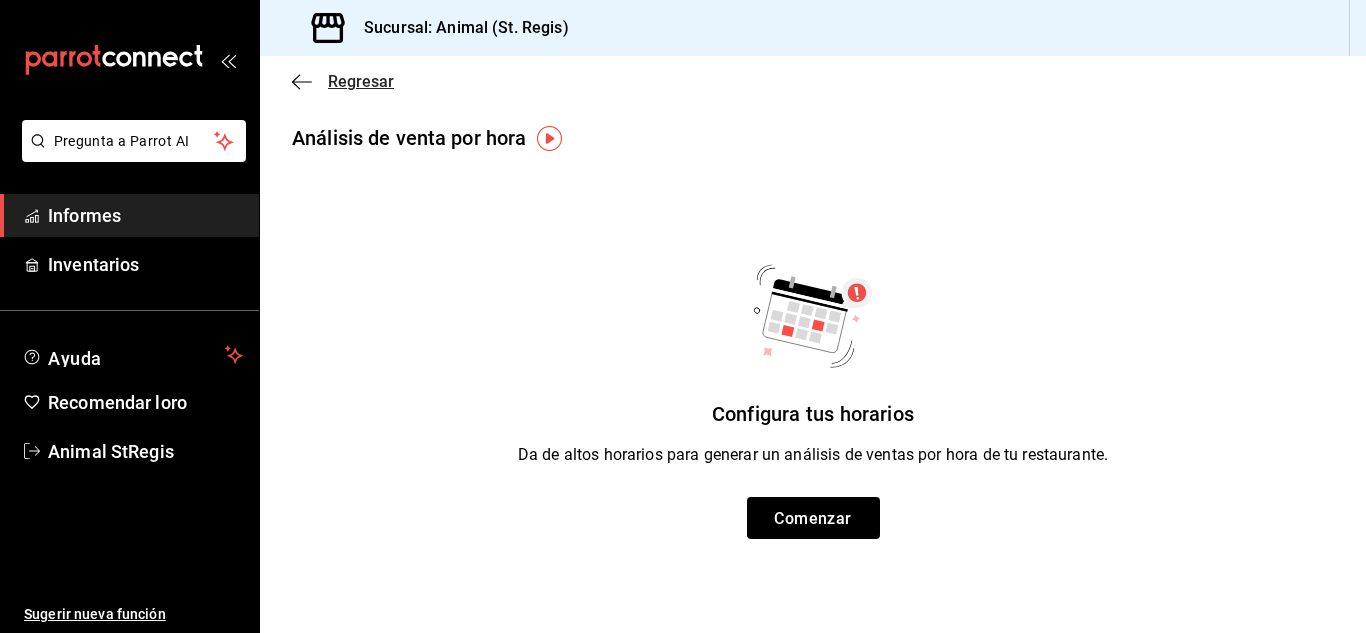 click 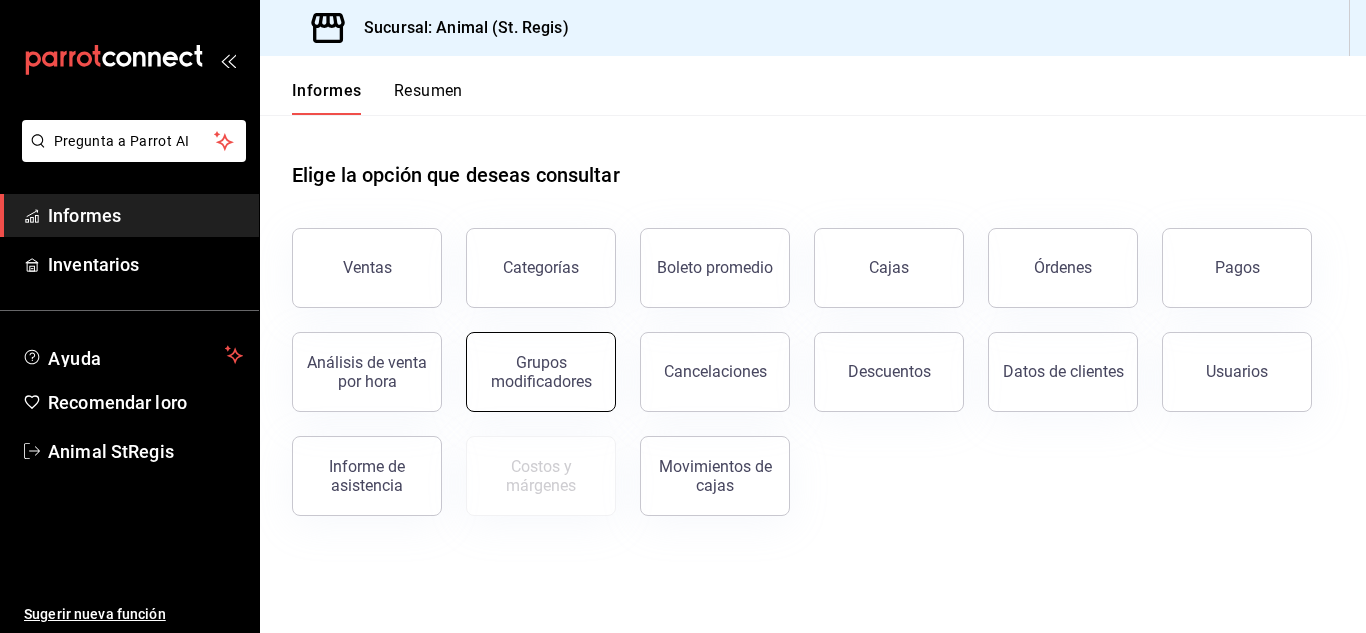 click on "Grupos modificadores" at bounding box center (541, 372) 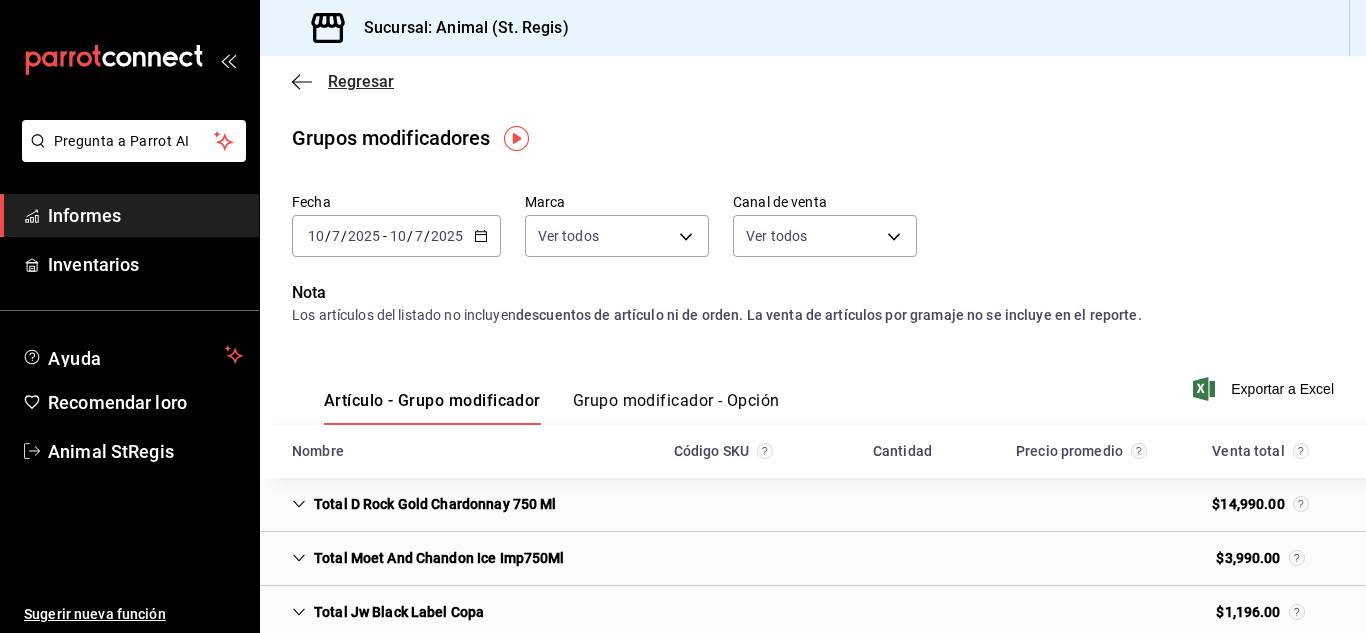 click 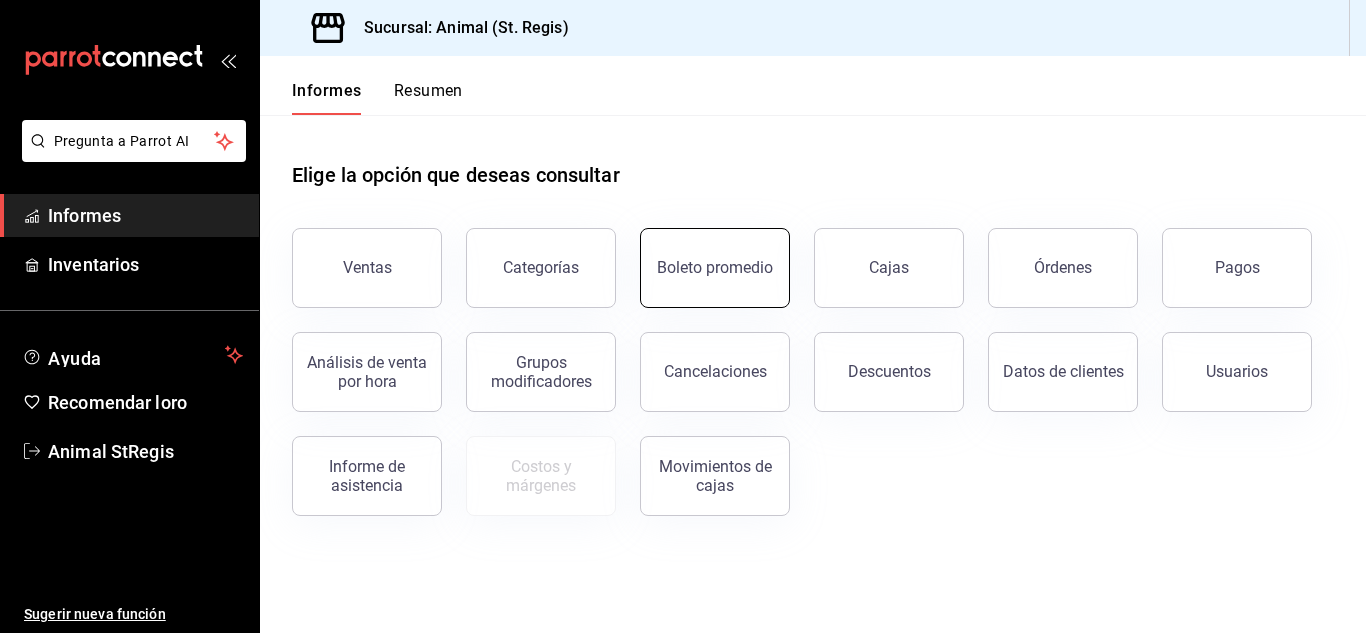 click on "Boleto promedio" at bounding box center (715, 268) 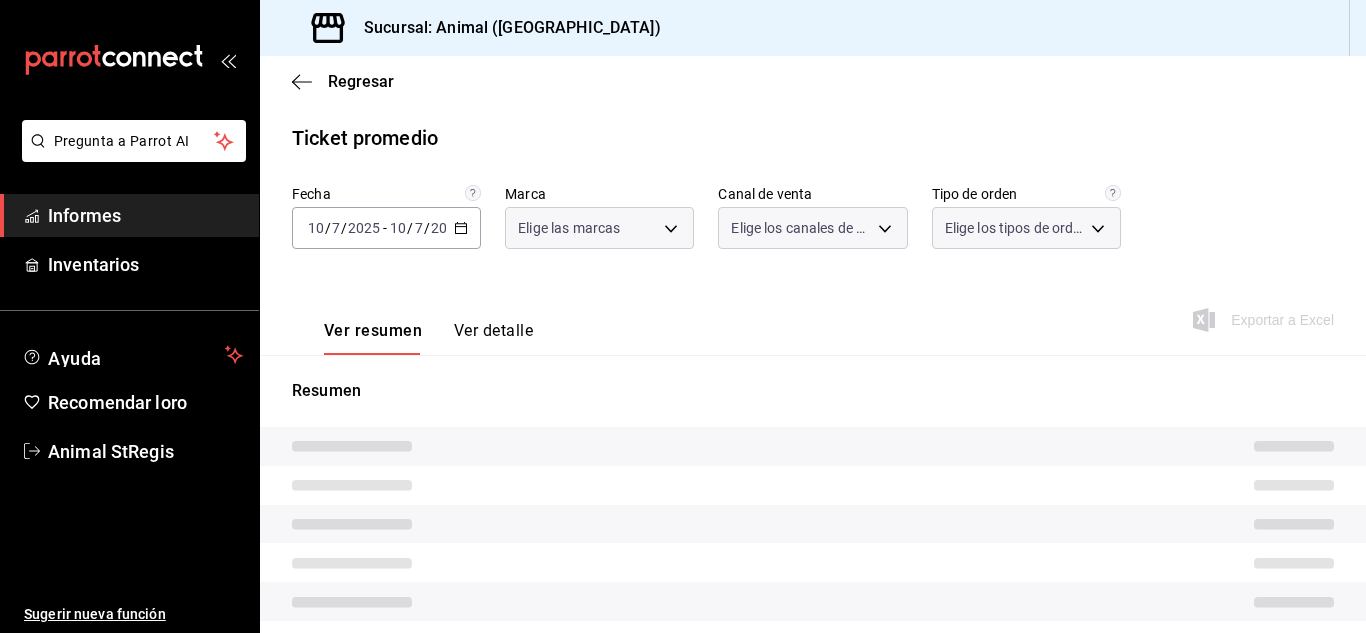 type on "3f39fcdc-c8c4-4fff-883a-47b345d9391c" 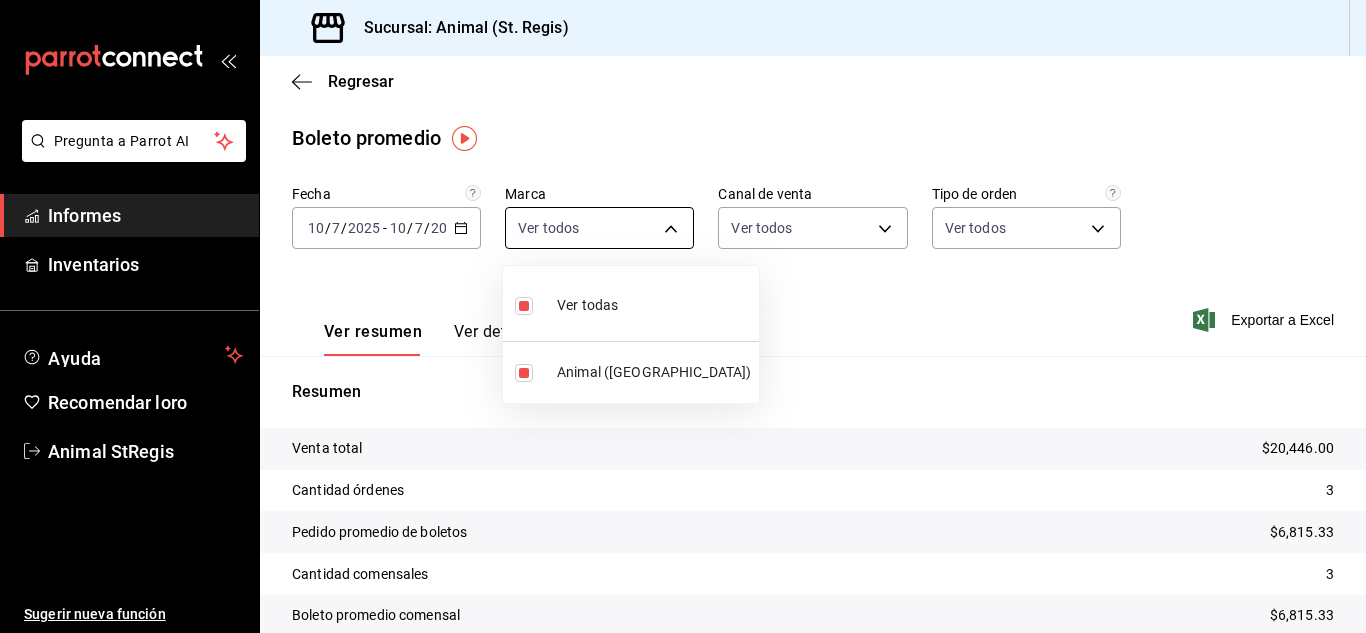 click on "Pregunta a Parrot AI Informes   Inventarios   Ayuda Recomendar loro   Animal StRegis   Sugerir nueva función   Sucursal: Animal ([GEOGRAPHIC_DATA]) Regresar Boleto promedio   Fecha [DATE] [DATE] - [DATE] [DATE] Marca Ver todos 3f39fcdc-c8c4-4fff-883a-47b345d9391c Canal de venta Ver todos PARROT,UBER_EATS,RAPPI,DIDI_FOOD,ONLINE   Tipo de orden Ver todos 3f245141-8cb2-4099-bf0f-bc16ed99609a,be50bec9-a7ef-41cc-9154-7015b9ad380c,EXTERNAL Ver resumen Ver detalle Exportar a Excel Resumen Venta total $20,446.00 Cantidad órdenes 3 Pedido promedio de boletos $6,815.33 Cantidad comensales 3 Boleto promedio comensal $6,815.33 Texto original Valora esta traducción Tu opinión servirá para ayudar a mejorar el Traductor de Google Pregunta a Parrot AI Informes   Inventarios   Ayuda Recomendar loro   Animal StRegis   Sugerir nueva función   GANA 1 MES GRATIS EN TU SUSCRIPCIÓN AQUÍ Ver video tutorial Ir a un video Visitar centro de ayuda [PHONE_NUMBER] [EMAIL_ADDRESS][DOMAIN_NAME] Visitar centro de ayuda" at bounding box center (683, 316) 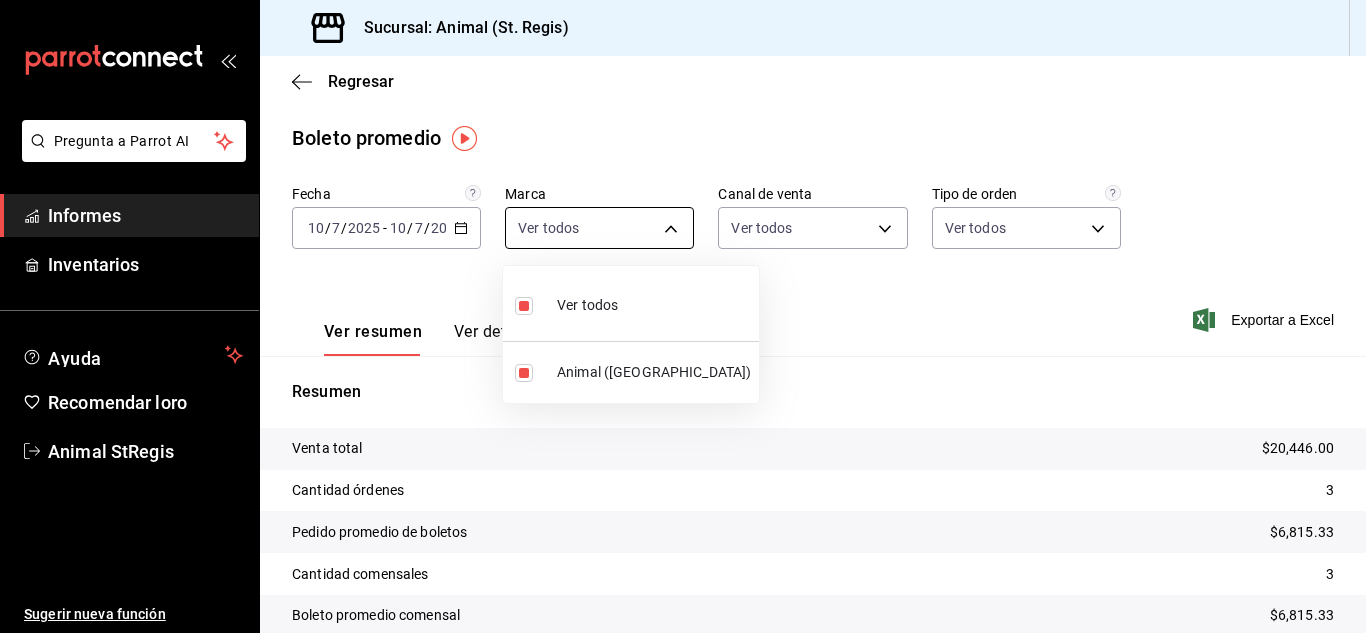 click at bounding box center [683, 316] 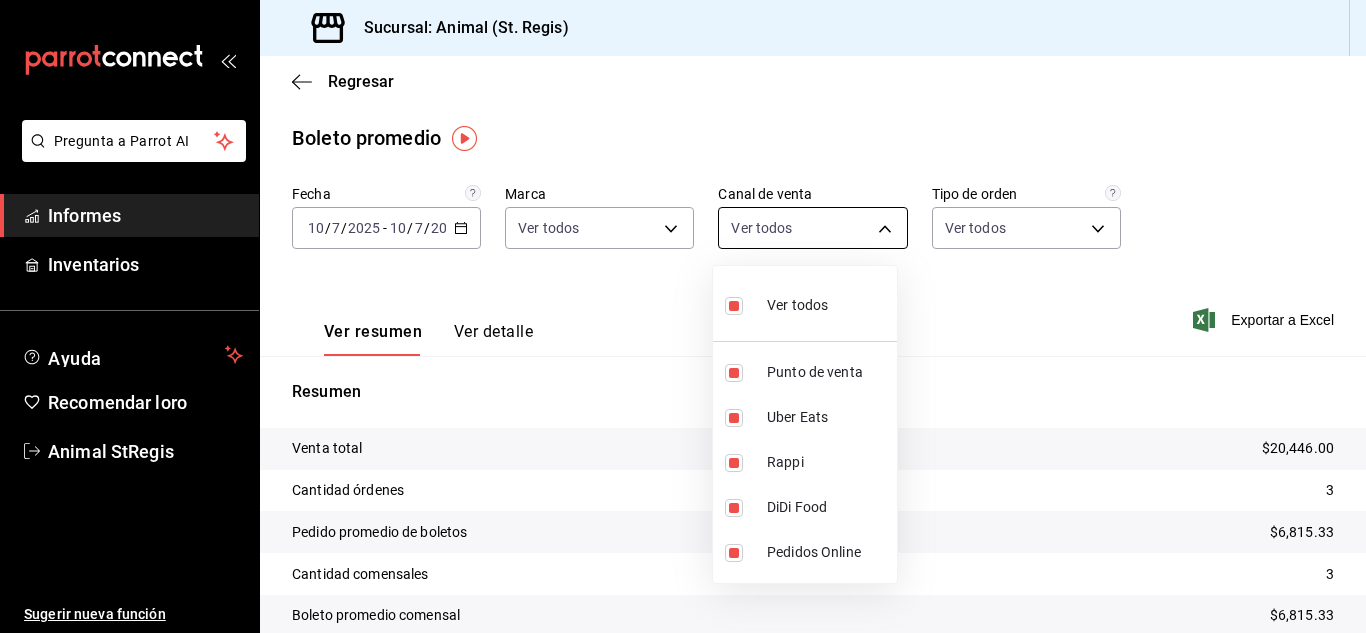 click on "Pregunta a Parrot AI Informes   Inventarios   Ayuda Recomendar loro   Animal StRegis   Sugerir nueva función   Sucursal: Animal ([GEOGRAPHIC_DATA]) Regresar Boleto promedio   Fecha [DATE] [DATE] - [DATE] [DATE] Marca Ver todos 3f39fcdc-c8c4-4fff-883a-47b345d9391c Canal de venta Ver todos PARROT,UBER_EATS,RAPPI,DIDI_FOOD,ONLINE   Tipo de orden Ver todos 3f245141-8cb2-4099-bf0f-bc16ed99609a,be50bec9-a7ef-41cc-9154-7015b9ad380c,EXTERNAL Ver resumen Ver detalle Exportar a Excel Resumen Venta total $20,446.00 Cantidad órdenes 3 Pedido promedio de boletos $6,815.33 Cantidad comensales 3 Boleto promedio comensal $6,815.33 Texto original Valora esta traducción Tu opinión servirá para ayudar a mejorar el Traductor de Google Pregunta a Parrot AI Informes   Inventarios   Ayuda Recomendar loro   Animal StRegis   Sugerir nueva función   GANA 1 MES GRATIS EN TU SUSCRIPCIÓN AQUÍ Ver video tutorial Ir a un video Visitar centro de ayuda [PHONE_NUMBER] [EMAIL_ADDRESS][DOMAIN_NAME] Visitar centro de ayuda" at bounding box center (683, 316) 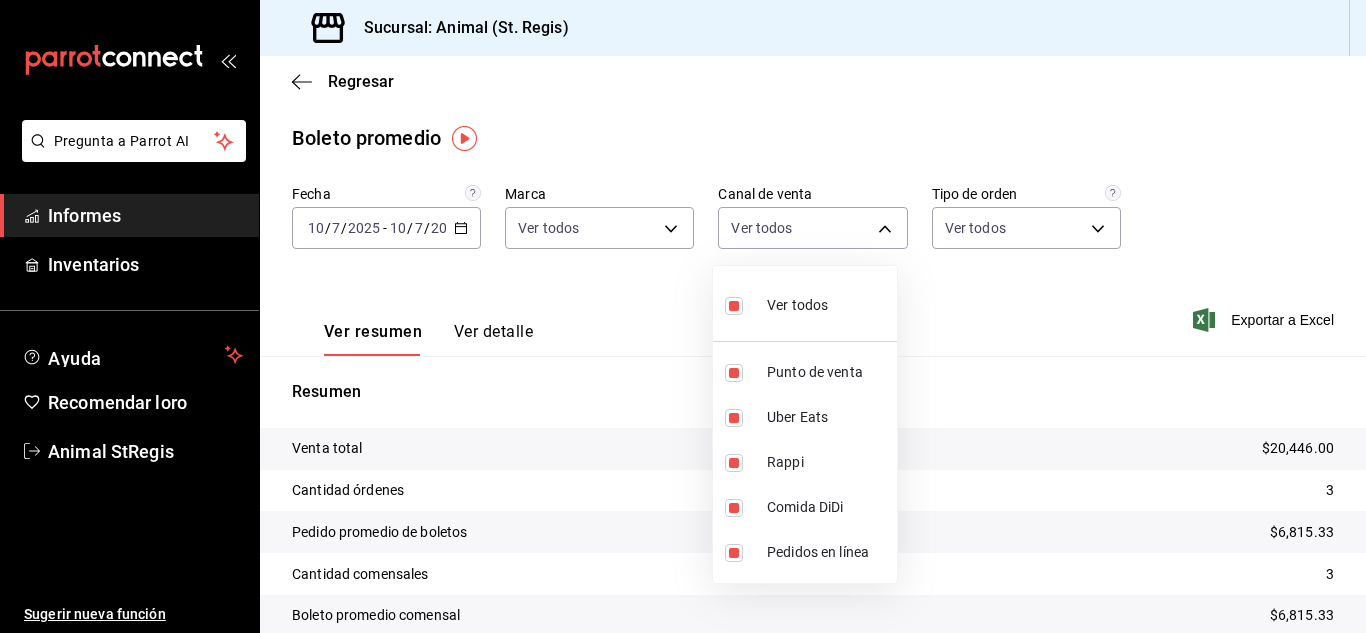 click at bounding box center [683, 316] 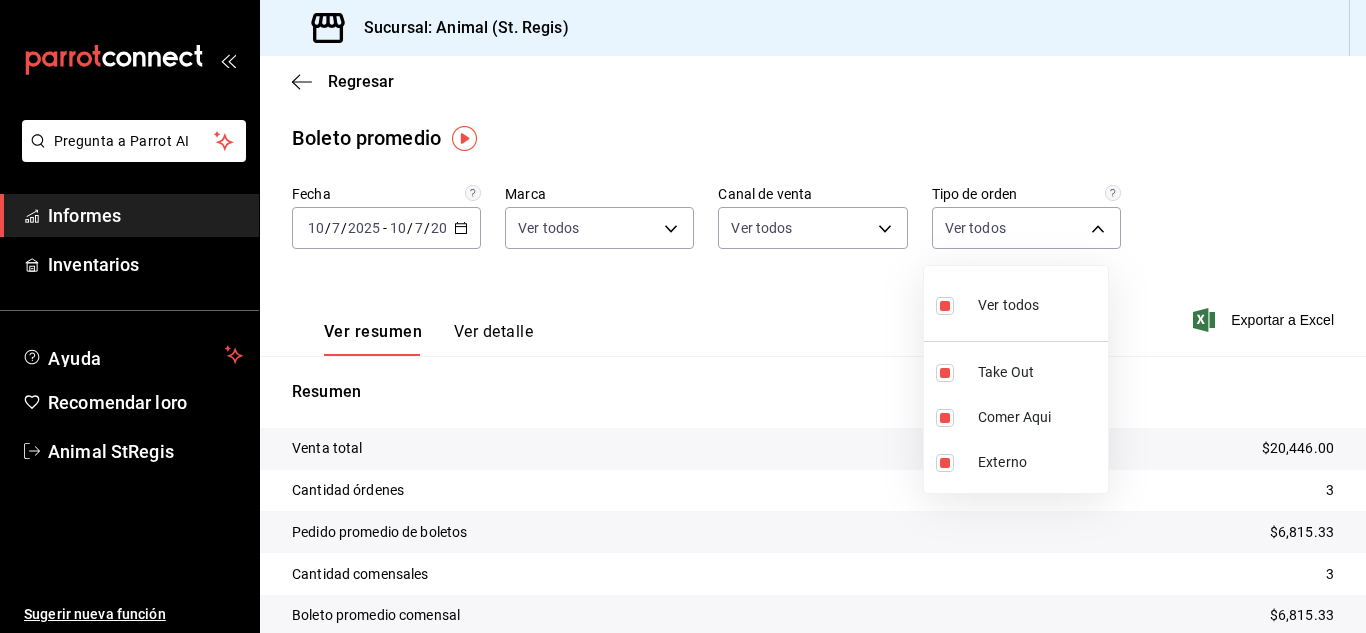 click on "Pregunta a Parrot AI Informes   Inventarios   Ayuda Recomendar loro   Animal StRegis   Sugerir nueva función   Sucursal: Animal ([GEOGRAPHIC_DATA]) Regresar Boleto promedio   Fecha [DATE] [DATE] - [DATE] [DATE] Marca Ver todos 3f39fcdc-c8c4-4fff-883a-47b345d9391c Canal de venta Ver todos PARROT,UBER_EATS,RAPPI,DIDI_FOOD,ONLINE   Tipo de orden Ver todos 3f245141-8cb2-4099-bf0f-bc16ed99609a,be50bec9-a7ef-41cc-9154-7015b9ad380c,EXTERNAL Ver resumen Ver detalle Exportar a Excel Resumen Venta total $20,446.00 Cantidad órdenes 3 Pedido promedio de boletos $6,815.33 Cantidad comensales 3 Boleto promedio comensal $6,815.33 Texto original Valora esta traducción Tu opinión servirá para ayudar a mejorar el Traductor de Google Pregunta a Parrot AI Informes   Inventarios   Ayuda Recomendar loro   Animal StRegis   Sugerir nueva función   GANA 1 MES GRATIS EN TU SUSCRIPCIÓN AQUÍ Ver video tutorial Ir a un video Visitar centro de ayuda [PHONE_NUMBER] [EMAIL_ADDRESS][DOMAIN_NAME] Visitar centro de ayuda" at bounding box center [683, 316] 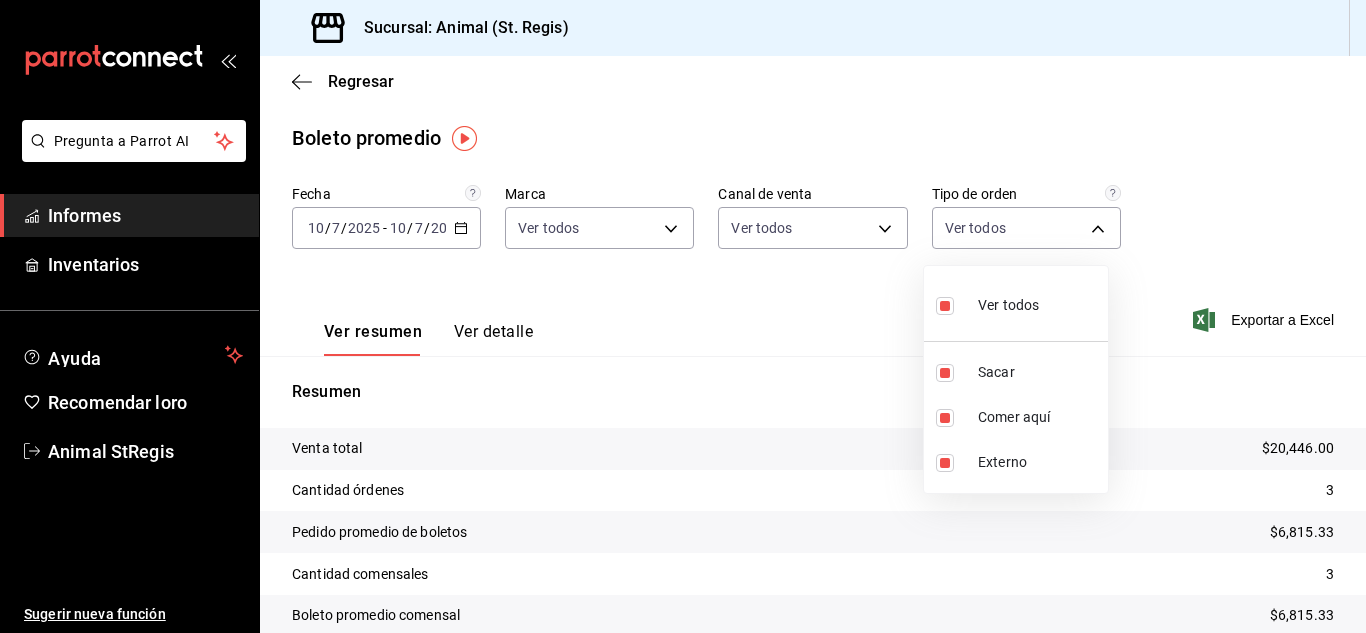 click at bounding box center [683, 316] 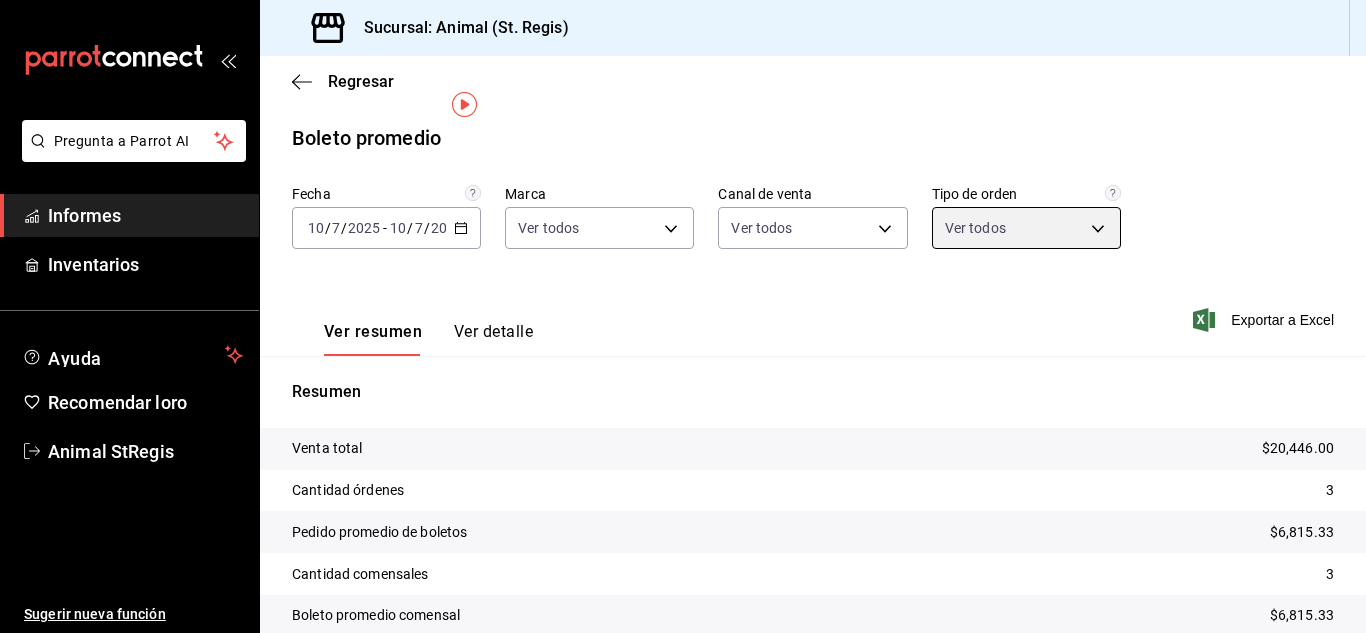 scroll, scrollTop: 92, scrollLeft: 0, axis: vertical 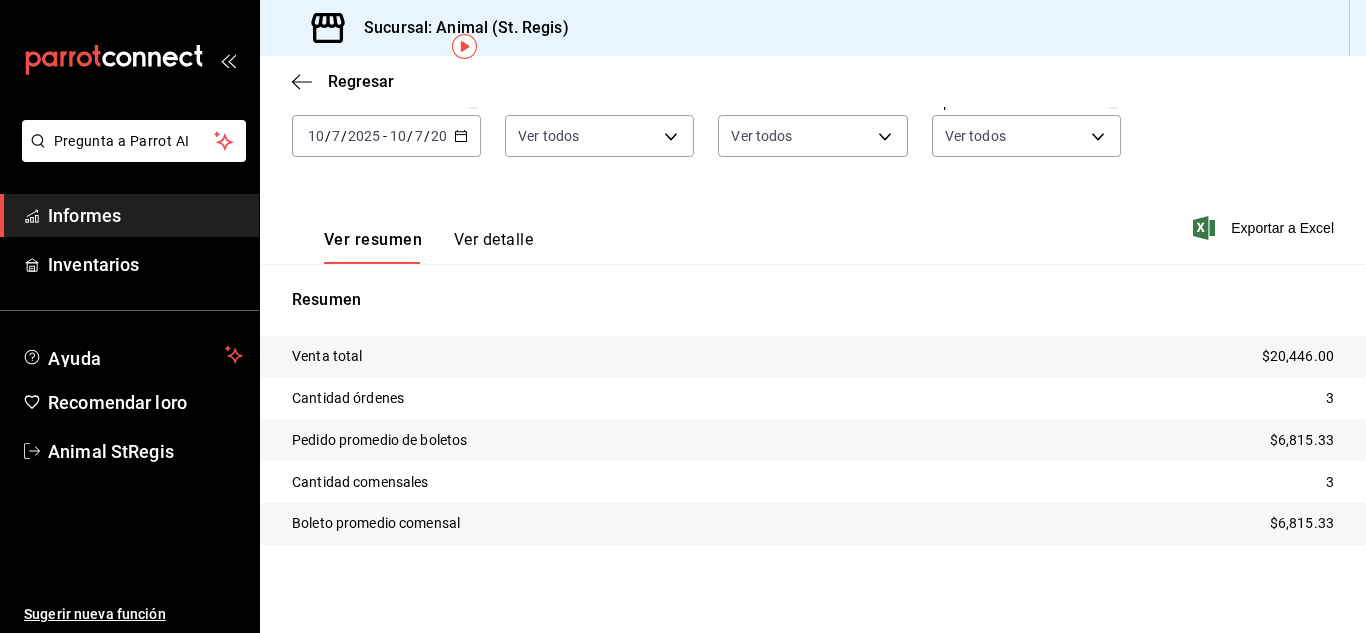 click on "Ver detalle" at bounding box center (493, 239) 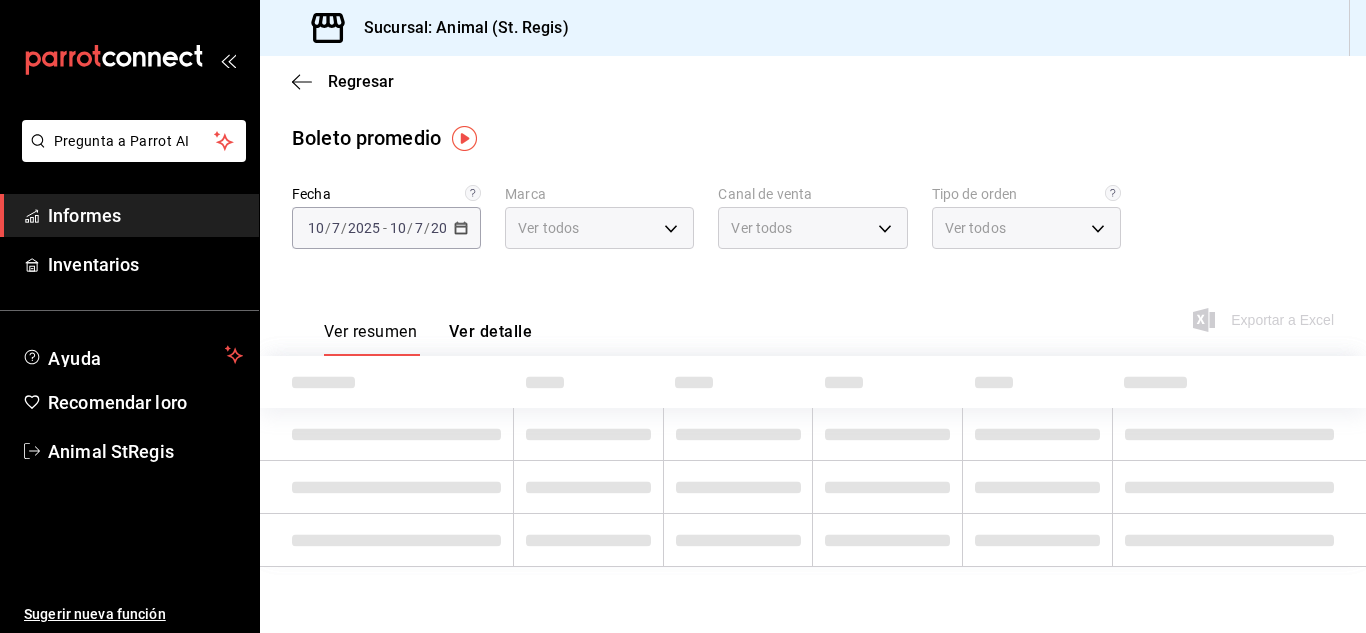 scroll, scrollTop: 0, scrollLeft: 0, axis: both 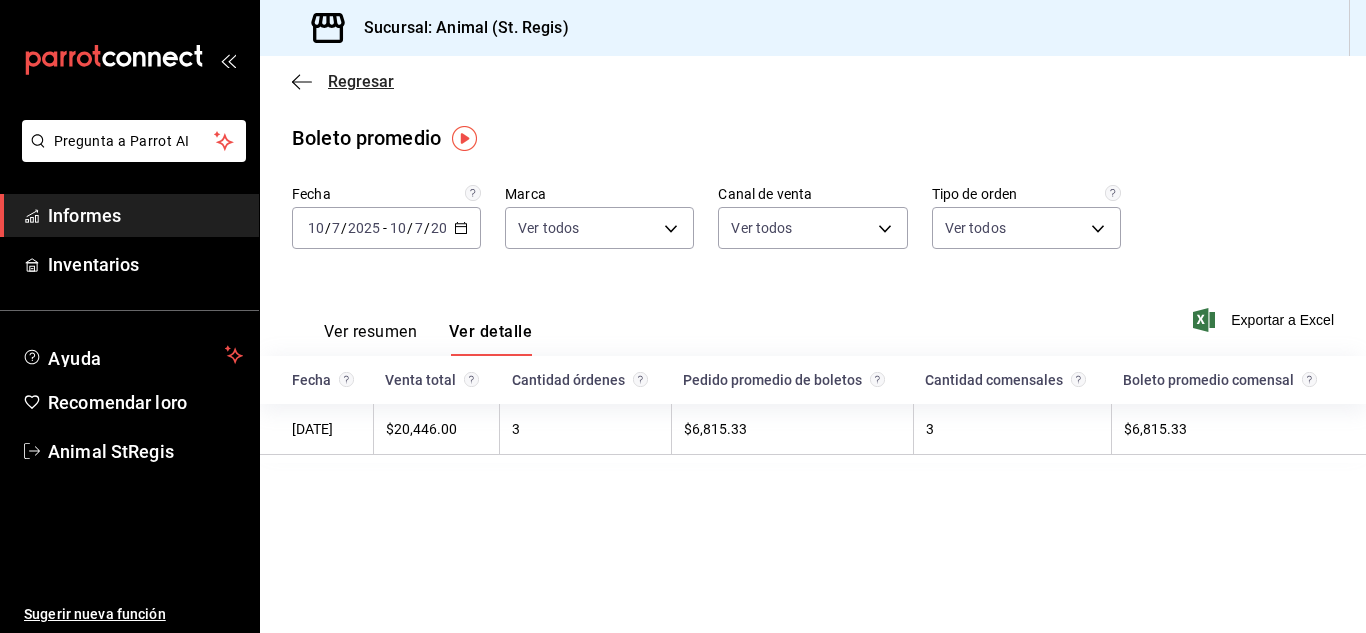click 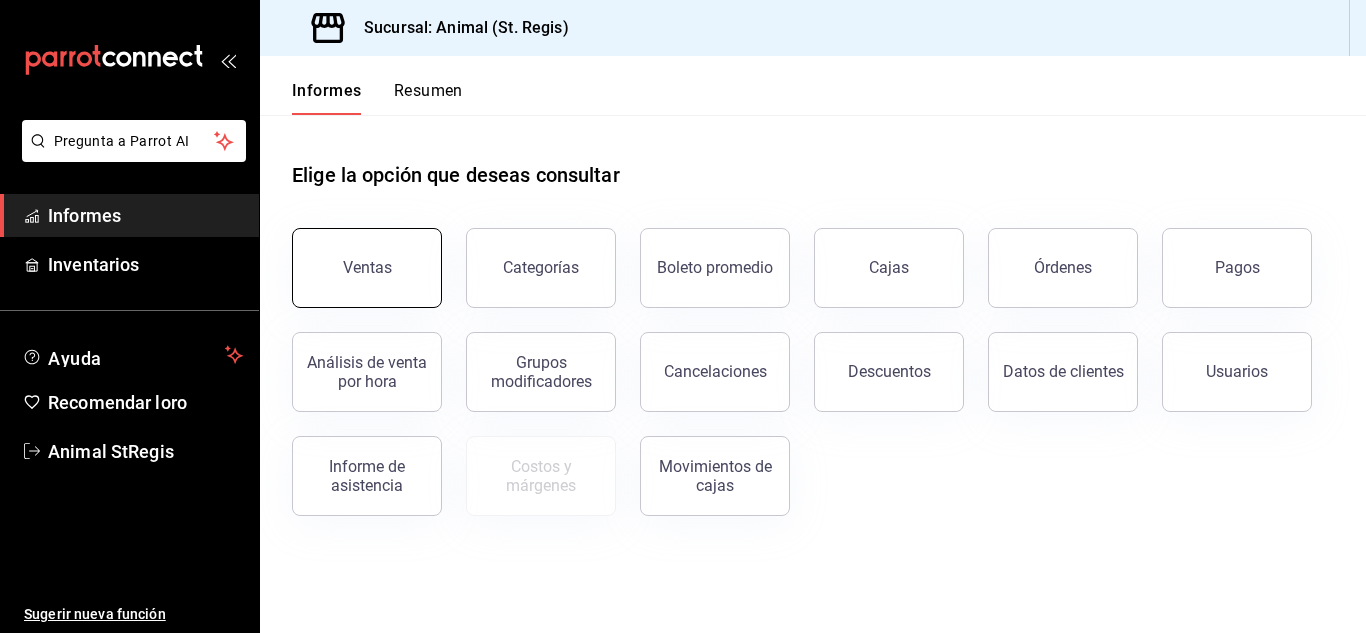 click on "Ventas" at bounding box center [367, 268] 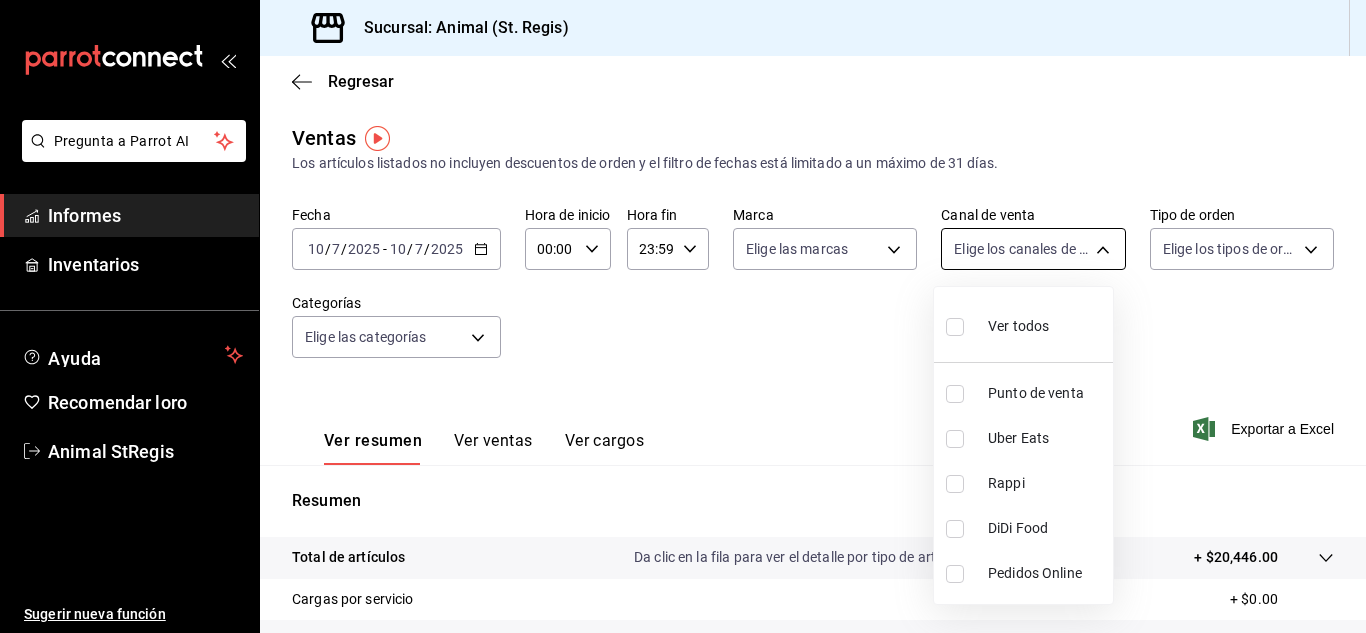 click on "Pregunta a Parrot AI Informes   Inventarios   Ayuda Recomendar loro   Animal StRegis   Sugerir nueva función   Sucursal: Animal (St. Regis) Regresar Ventas Los artículos listados no incluyen descuentos de orden y el filtro de fechas está limitado a un máximo de 31 días. Fecha [DATE] [DATE] - [DATE] [DATE] Hora de inicio 00:00 Hora de inicio Hora fin 23:59 Hora fin Marca Elige las marcas Canal de venta Elige los canales de venta Tipo de orden Elige los tipos de orden Categorías Elige las categorías Ver resumen Ver ventas Ver cargos Exportar a Excel Resumen Total de artículos Da clic en la fila para ver el detalle por tipo de artículo + $20,446.00 Cargas por servicio + $0.00 Venta bruta = $20,446.00 Descuentos totales - $0.00 Certificados de regalo - $0.00 Venta total = $20,446.00 Impuestos - $2,820.14 Venta neta = $17,625.86 Texto original Valora esta traducción Tu opinión servirá para ayudar a mejorar el Traductor de Google Pregunta a Parrot AI Informes   Inventarios   Ayuda" at bounding box center (683, 316) 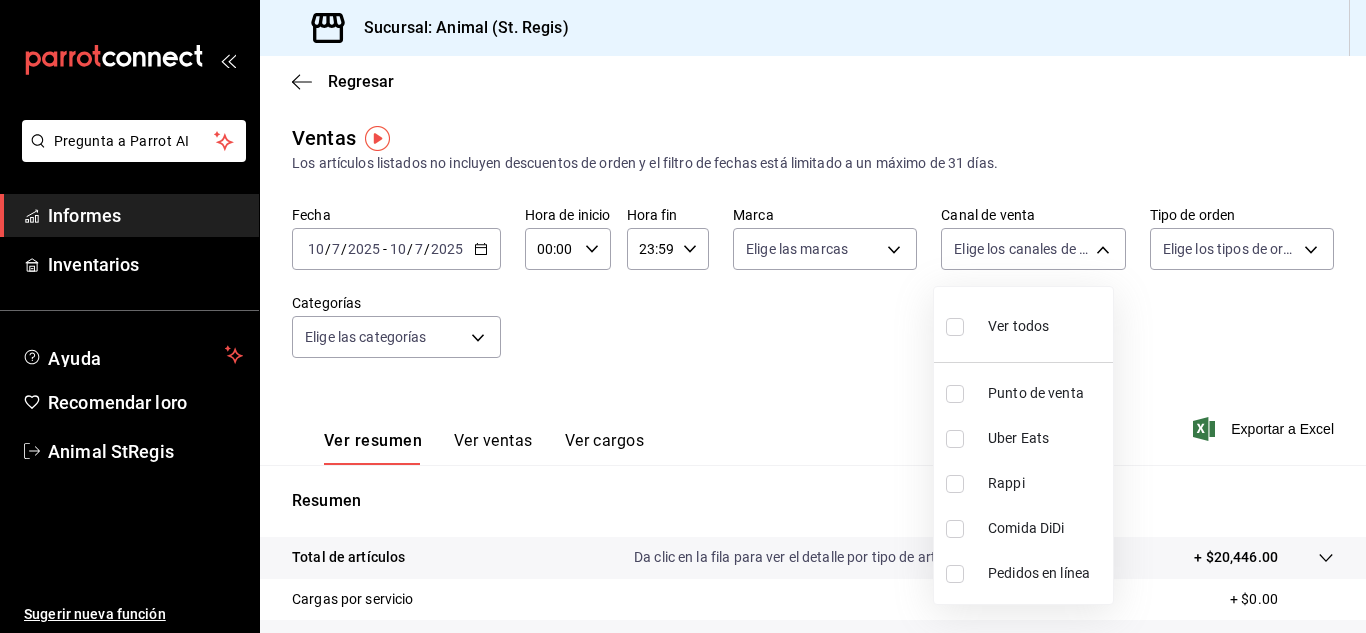 click at bounding box center (683, 316) 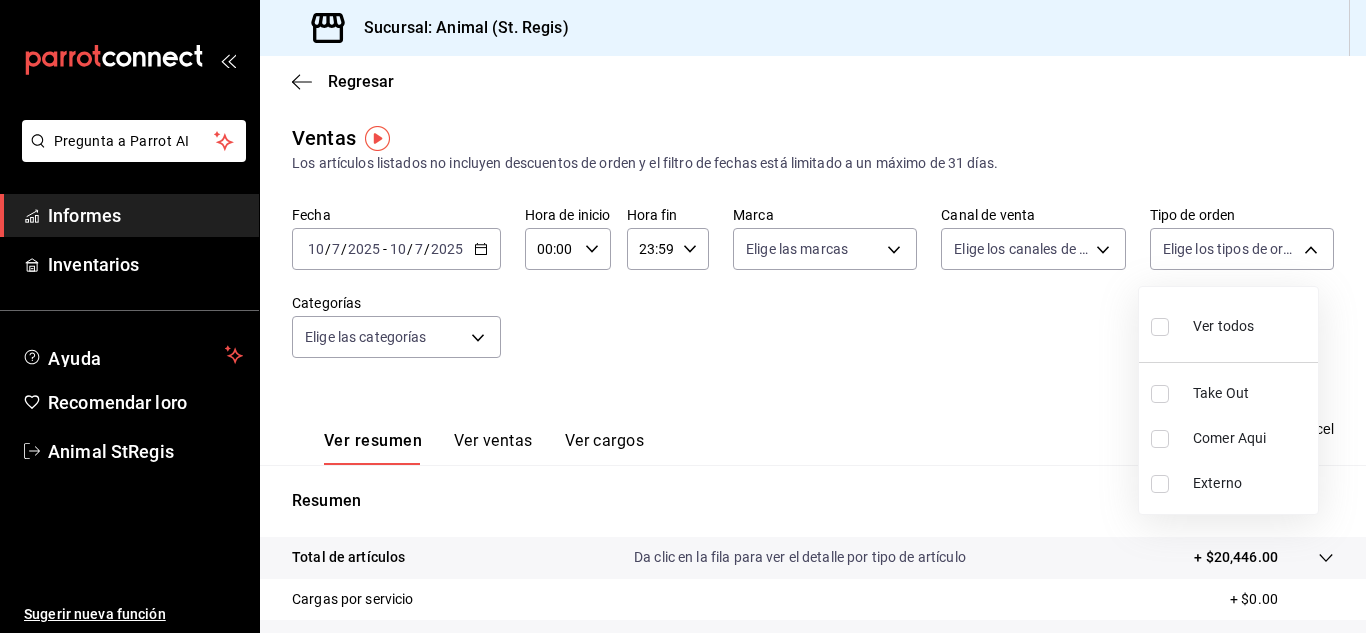 click on "Pregunta a Parrot AI Informes   Inventarios   Ayuda Recomendar loro   Animal StRegis   Sugerir nueva función   Sucursal: Animal (St. Regis) Regresar Ventas Los artículos listados no incluyen descuentos de orden y el filtro de fechas está limitado a un máximo de 31 días. Fecha [DATE] [DATE] - [DATE] [DATE] Hora de inicio 00:00 Hora de inicio Hora fin 23:59 Hora fin Marca Elige las marcas Canal de venta Elige los canales de venta Tipo de orden Elige los tipos de orden Categorías Elige las categorías Ver resumen Ver ventas Ver cargos Exportar a Excel Resumen Total de artículos Da clic en la fila para ver el detalle por tipo de artículo + $20,446.00 Cargas por servicio + $0.00 Venta bruta = $20,446.00 Descuentos totales - $0.00 Certificados de regalo - $0.00 Venta total = $20,446.00 Impuestos - $2,820.14 Venta neta = $17,625.86 Texto original Valora esta traducción Tu opinión servirá para ayudar a mejorar el Traductor de Google Pregunta a Parrot AI Informes   Inventarios   Ayuda" at bounding box center (683, 316) 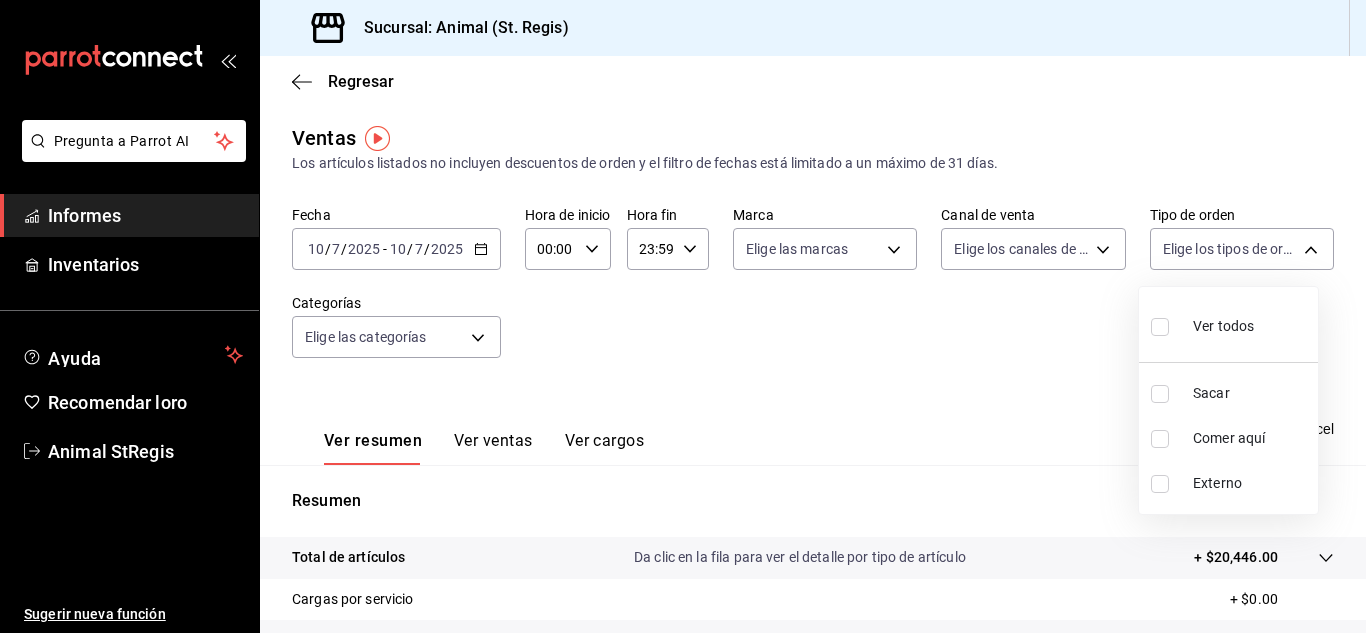 click at bounding box center (683, 316) 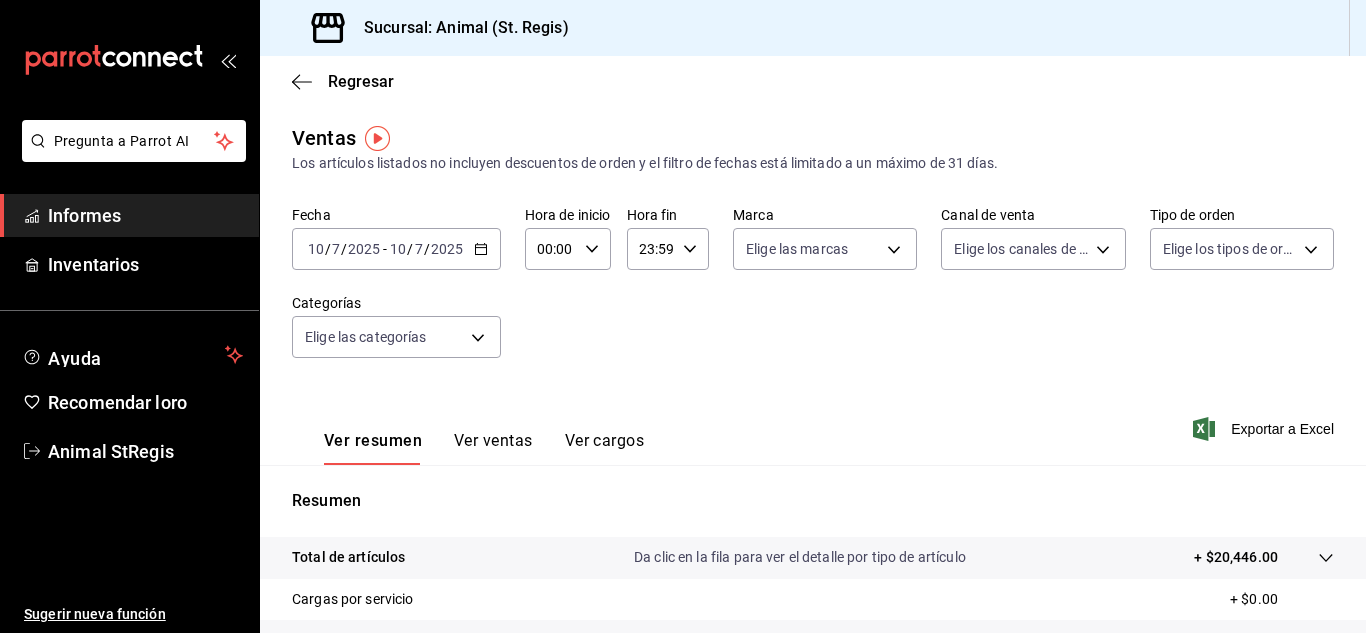 click 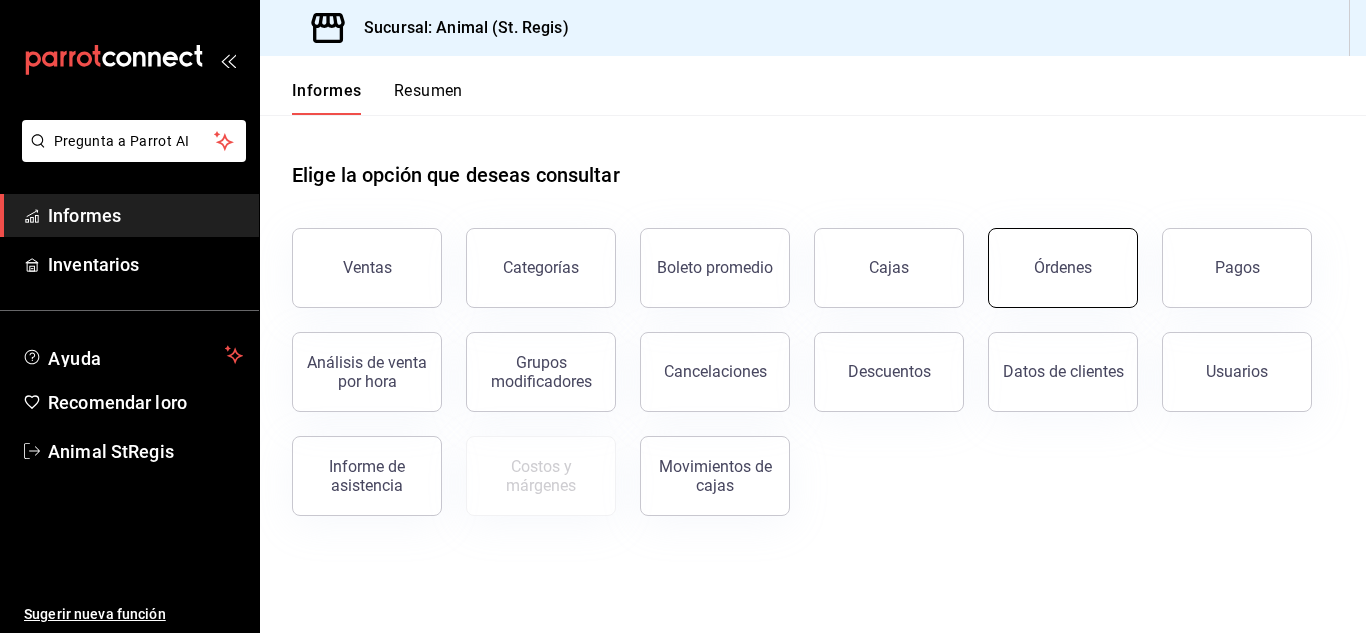click on "Órdenes" at bounding box center [1063, 268] 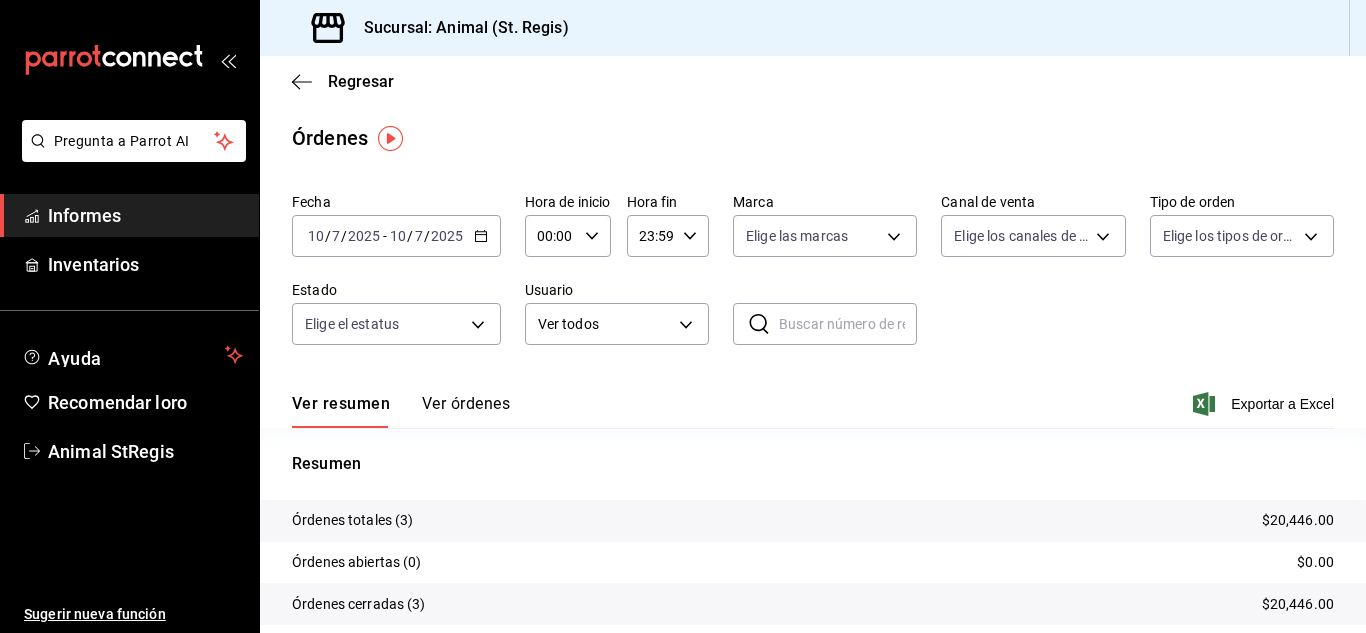 click on "[DATE] [DATE] - [DATE] [DATE]" at bounding box center (396, 236) 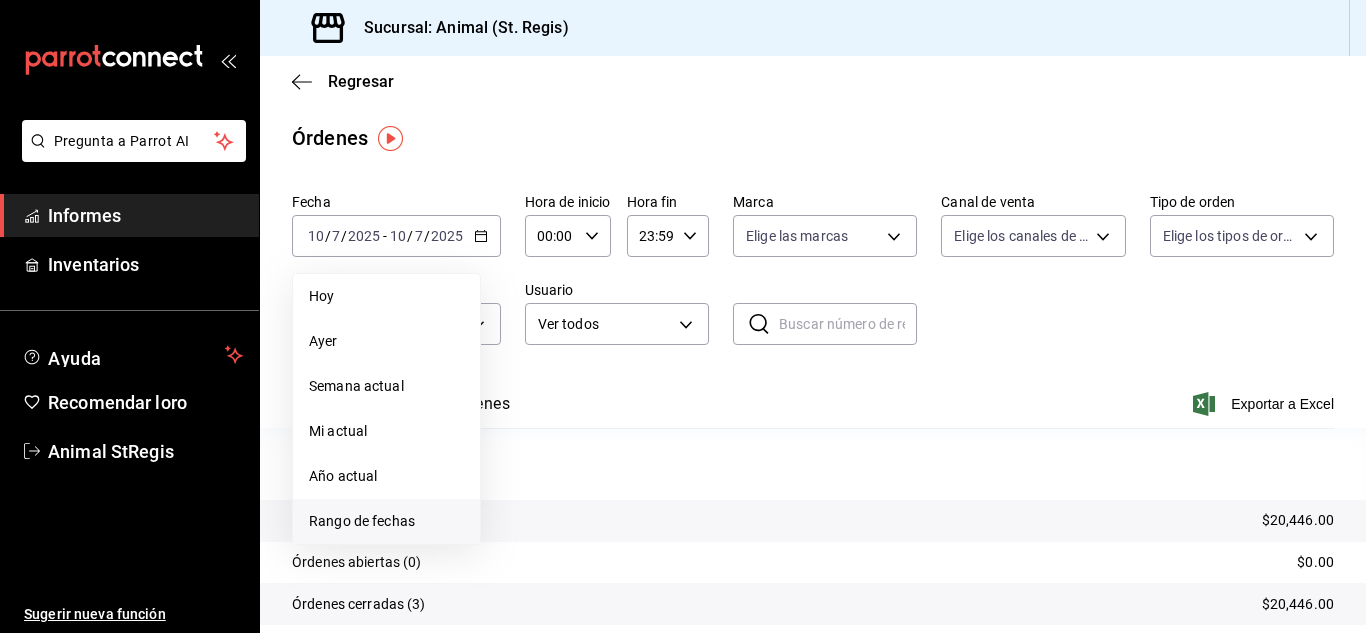 click on "Rango de fechas" at bounding box center (362, 521) 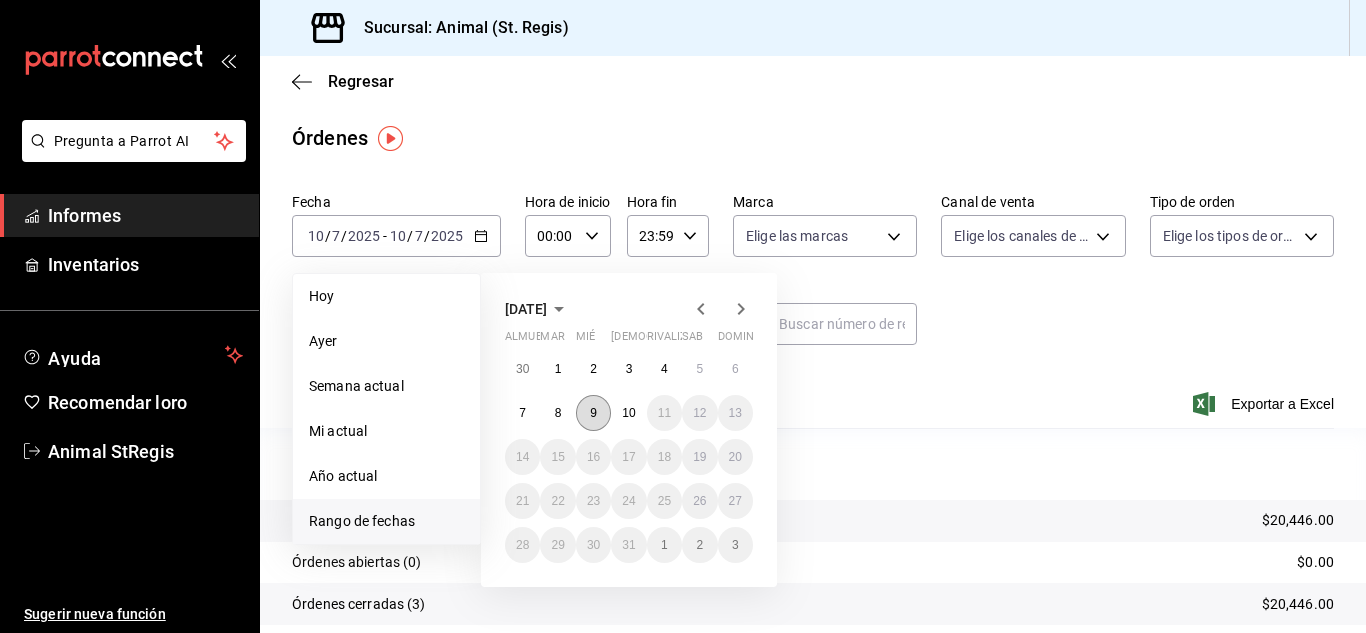click on "9" at bounding box center (593, 413) 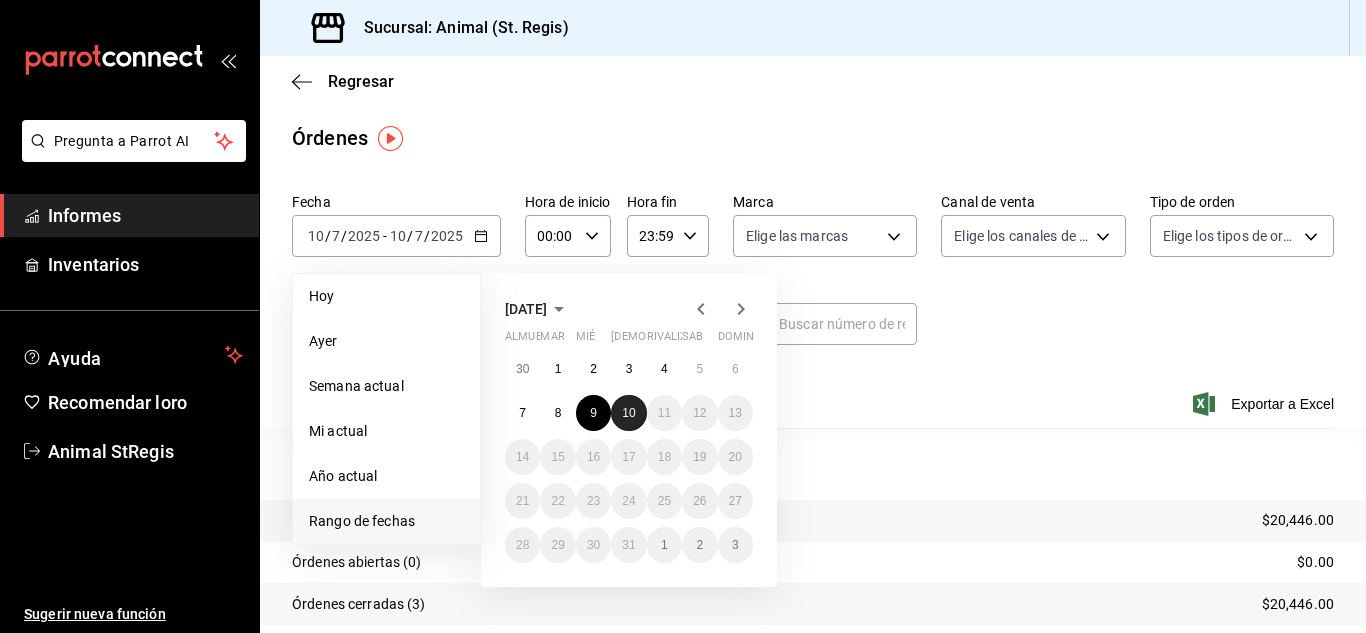 click on "10" at bounding box center (628, 413) 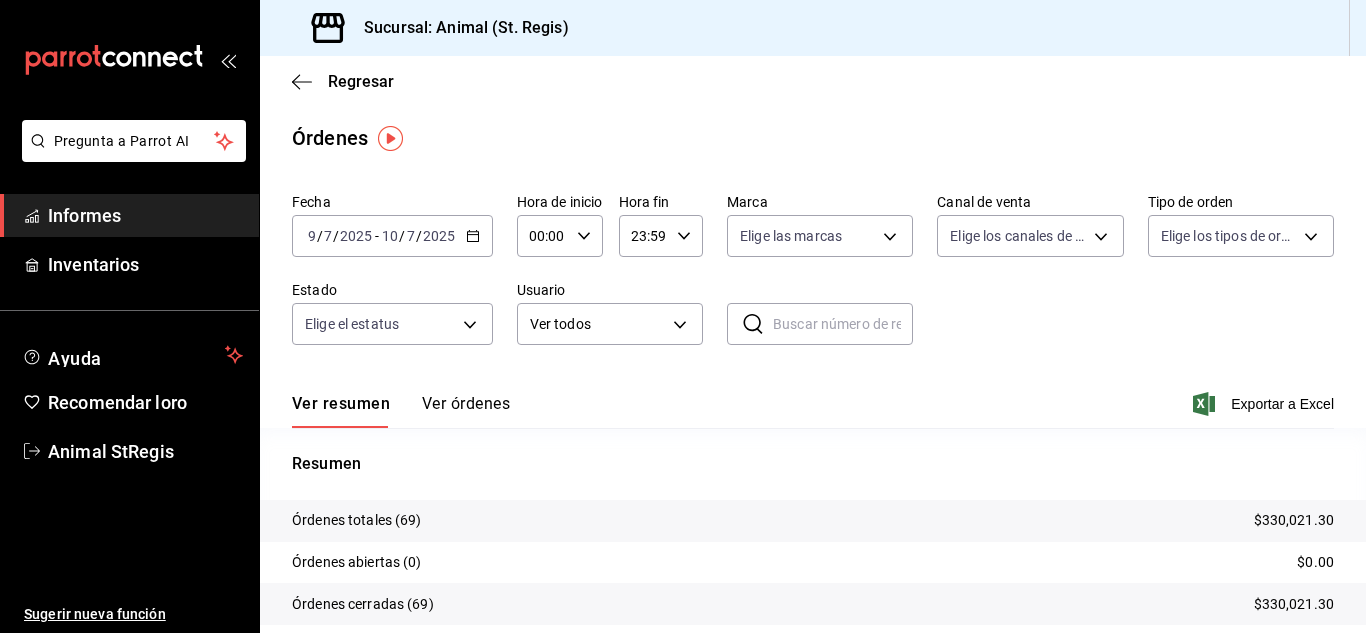 click on "00:00" at bounding box center (543, 236) 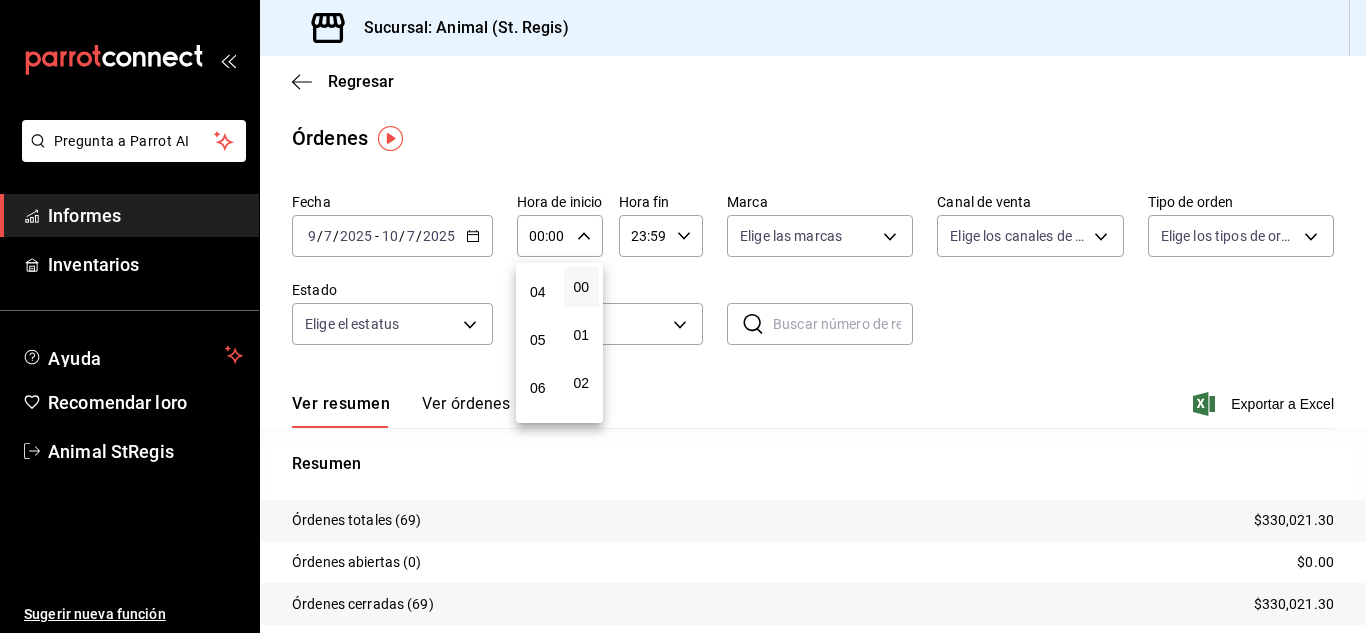 scroll, scrollTop: 190, scrollLeft: 0, axis: vertical 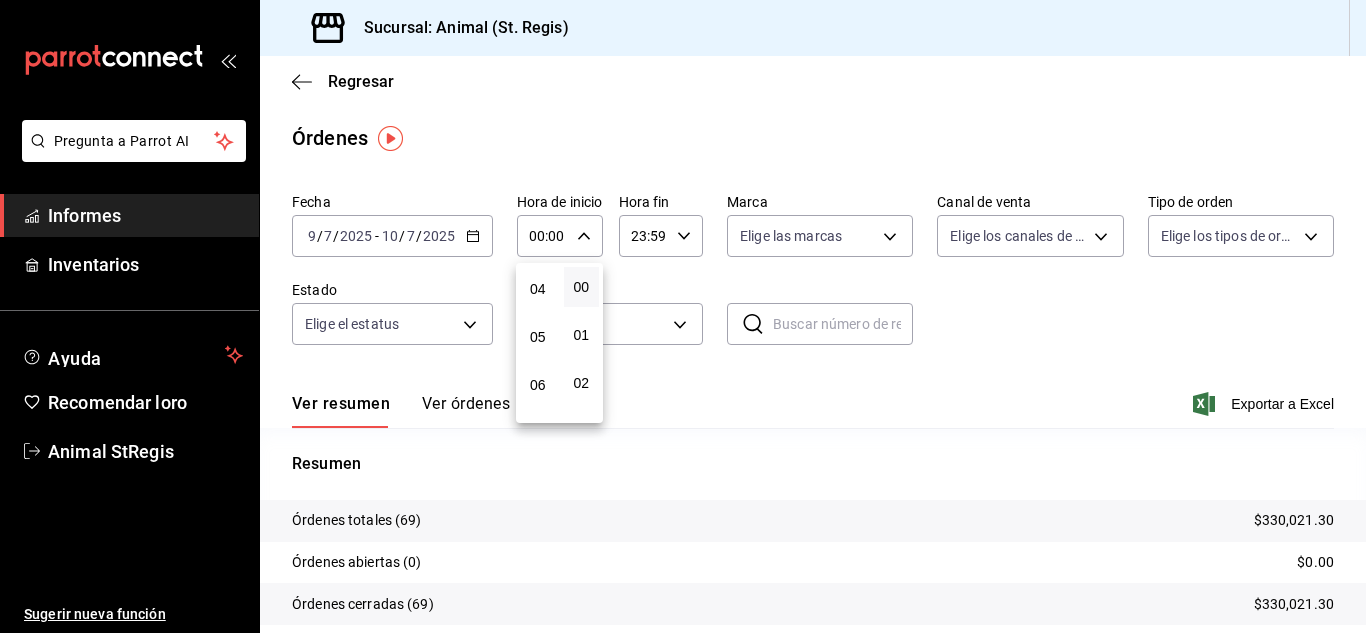 click on "05" at bounding box center (538, 337) 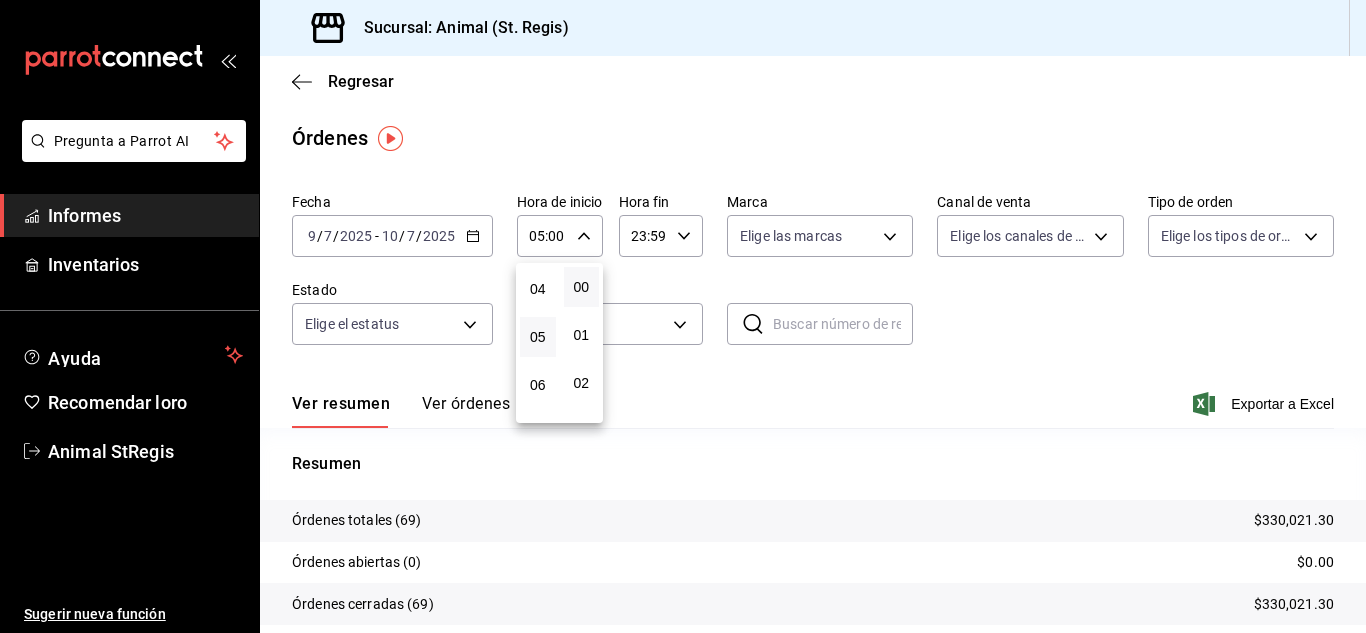 click at bounding box center [683, 316] 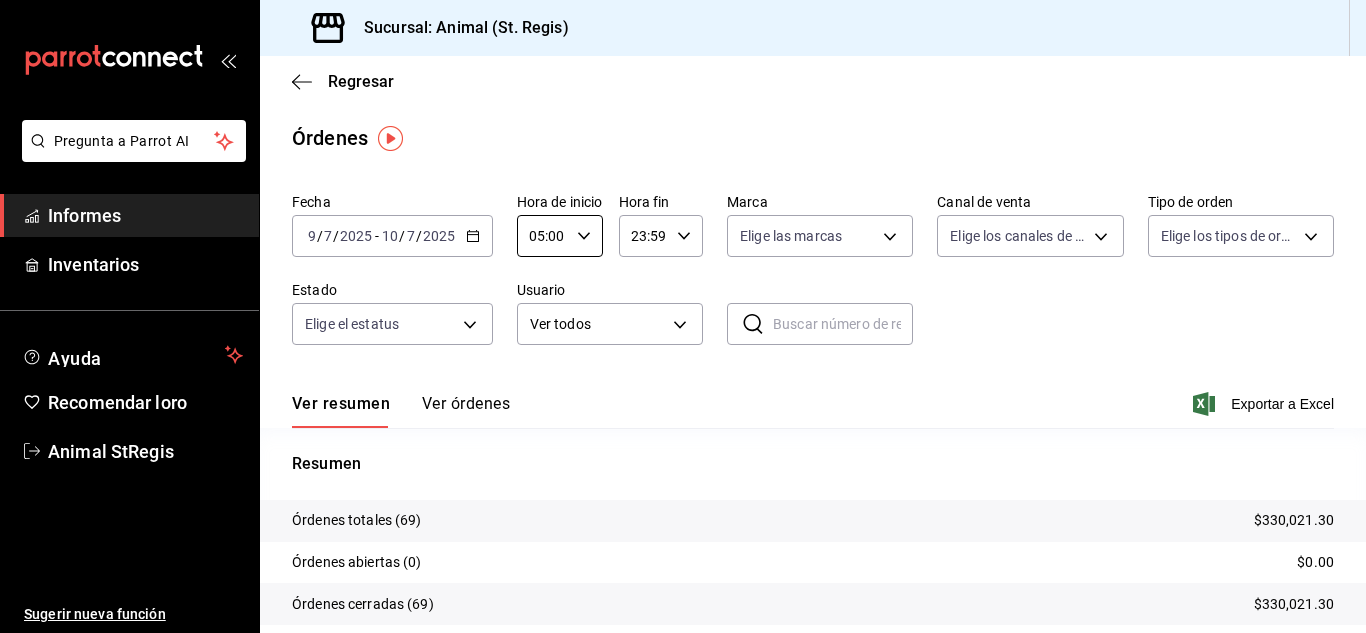 click on "23:59" at bounding box center (644, 236) 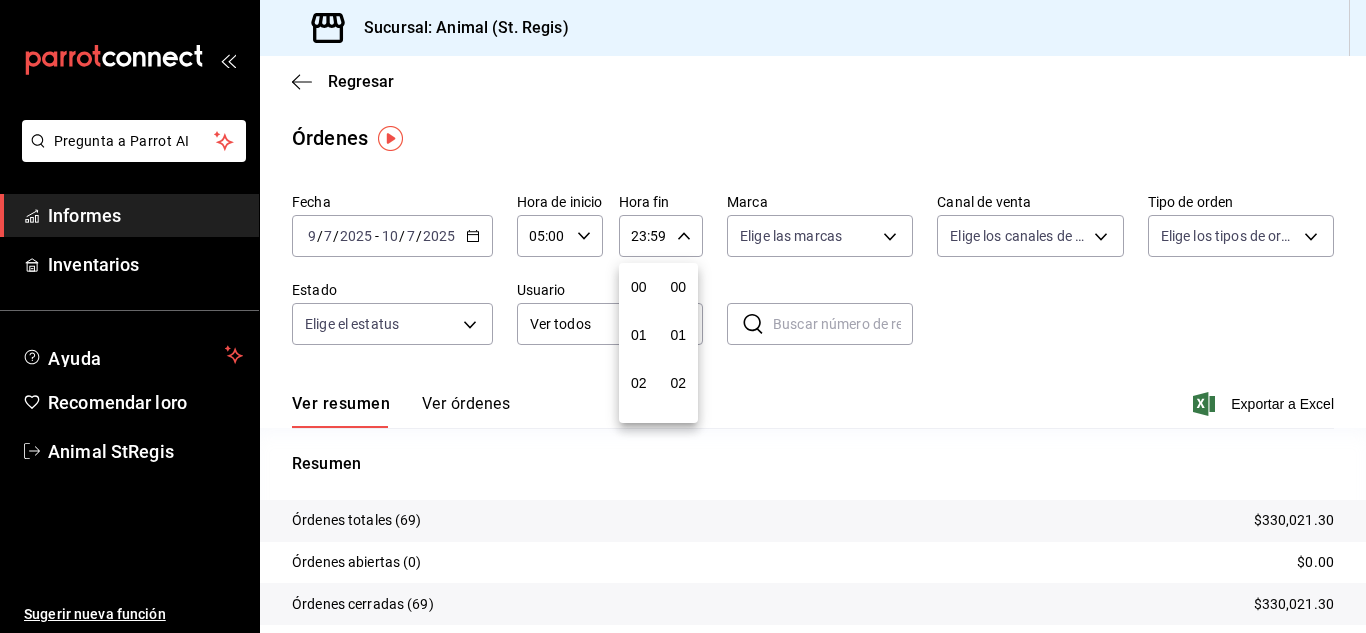 scroll, scrollTop: 992, scrollLeft: 0, axis: vertical 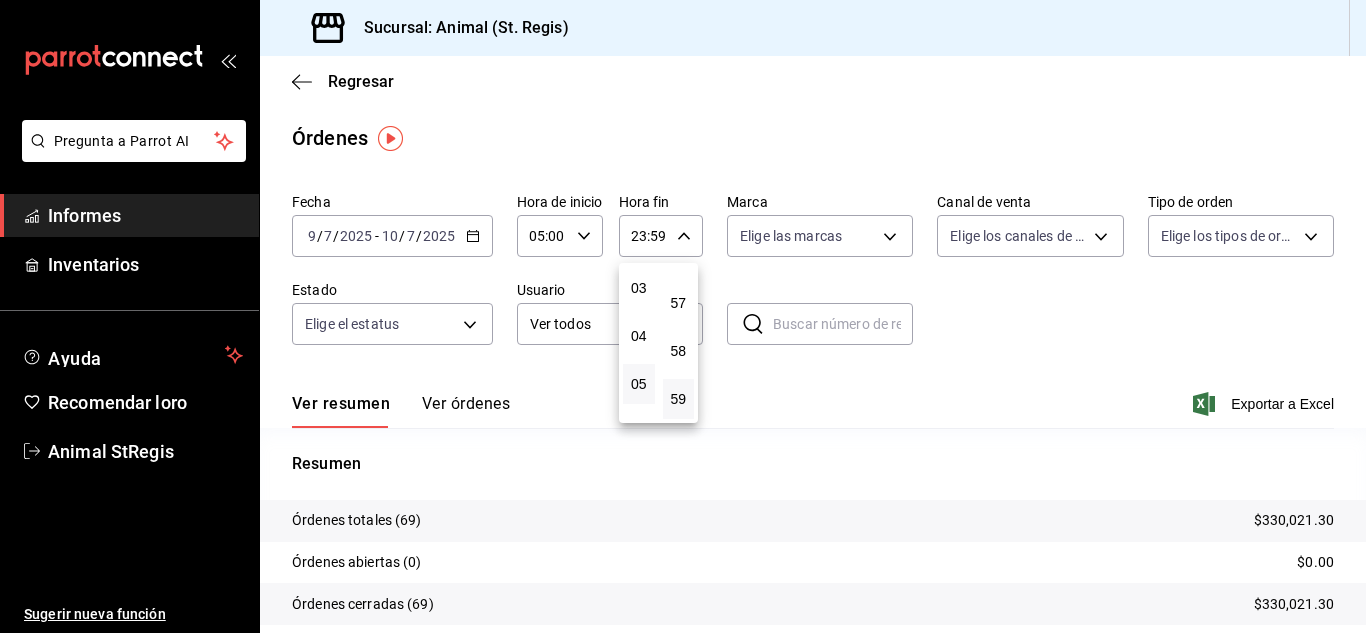 click on "05" at bounding box center [639, 384] 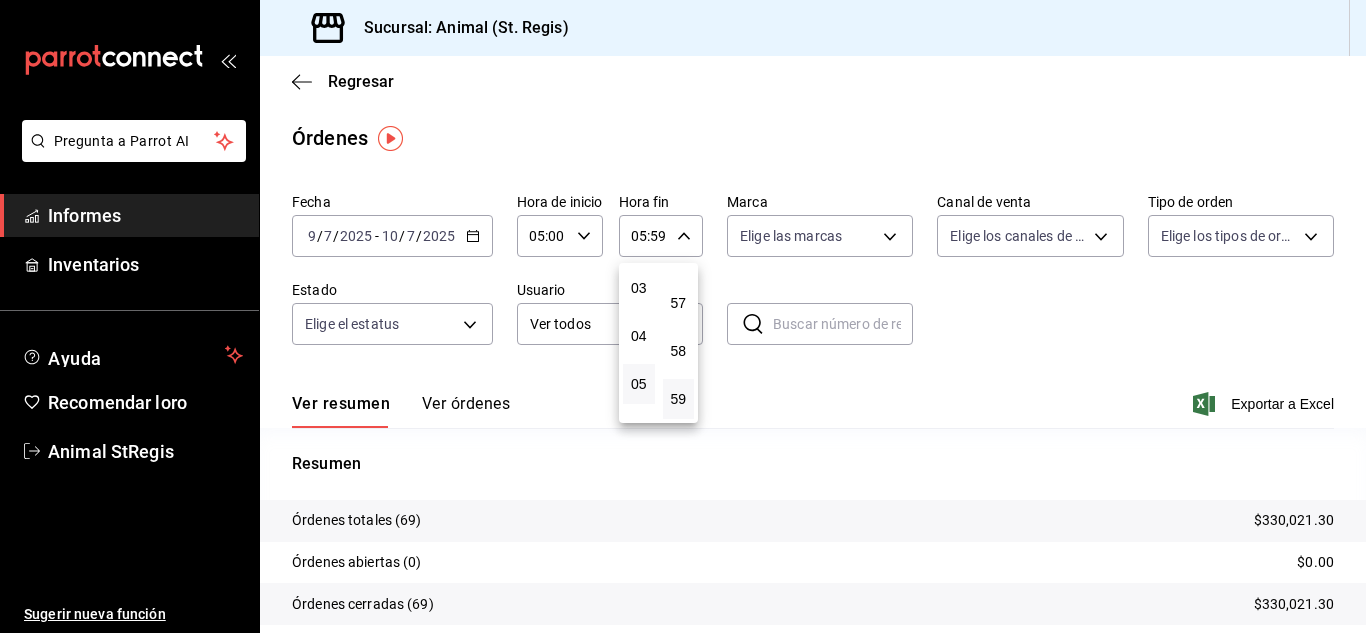 click at bounding box center [683, 316] 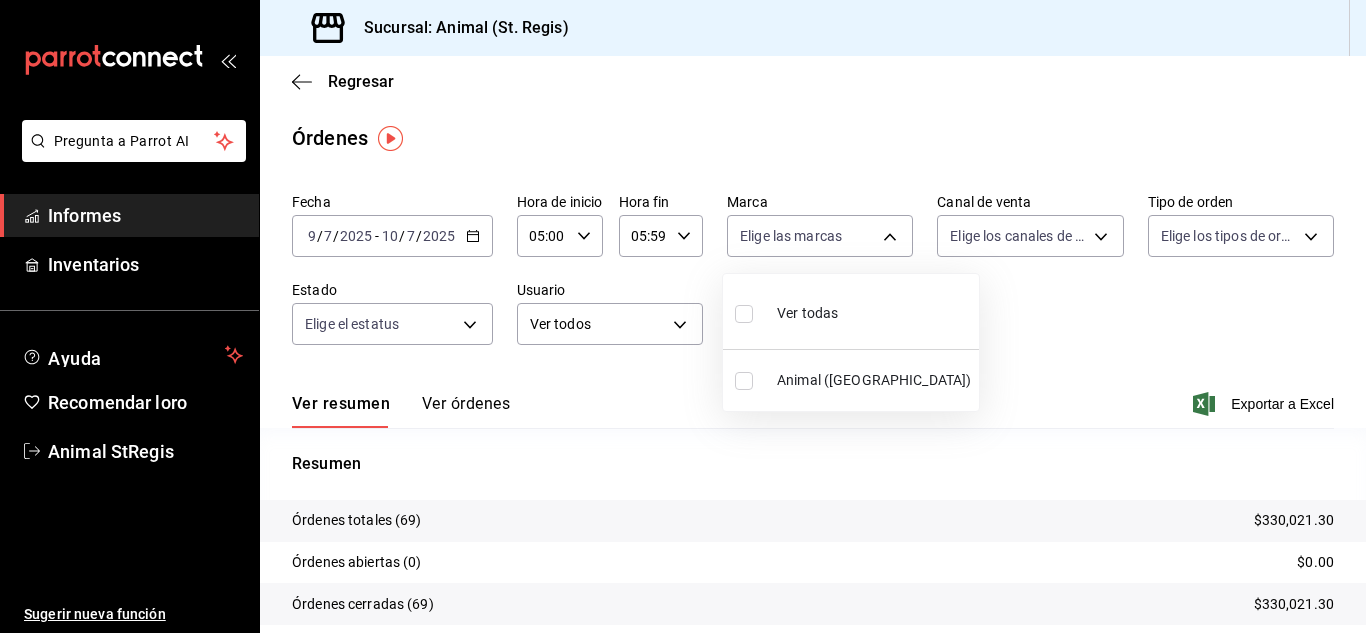 click on "Pregunta a Parrot AI Informes   Inventarios   Ayuda Recomendar loro   Animal StRegis   Sugerir nueva función   Sucursal: Animal ([GEOGRAPHIC_DATA]) Regresar Órdenes Fecha [DATE] [DATE] - [DATE] [DATE] Hora de inicio 05:00 Hora de inicio Hora fin 05:59 Hora fin Marca Elige las marcas Canal de venta Elige los canales de venta Tipo de orden Elige los tipos de orden Estado Elige el estatus Usuario Ver todos ALL ​ ​ Ver resumen Ver órdenes Exportar a Excel Resumen Órdenes totales (69) $330,021.30 Órdenes abiertas (0) $0.00 Órdenes cerradas (69) $330,021.30 Órdenes canceladas (0) $0.00 Órdenes negadas (0) $0.00 ¿Quieres ver el consumo promedio por orden y comensal? Ve al reporte de Ticket promedio Texto original Valora esta traducción Tu opinión servirá para ayudar a mejorar el Traductor de Google Pregunta a Parrot AI Informes   Inventarios   Ayuda Recomendar loro   Animal StRegis   Sugerir nueva función   GANA 1 MES GRATIS EN TU SUSCRIPCIÓN AQUÍ Ver video tutorial Ir a un video" at bounding box center (683, 316) 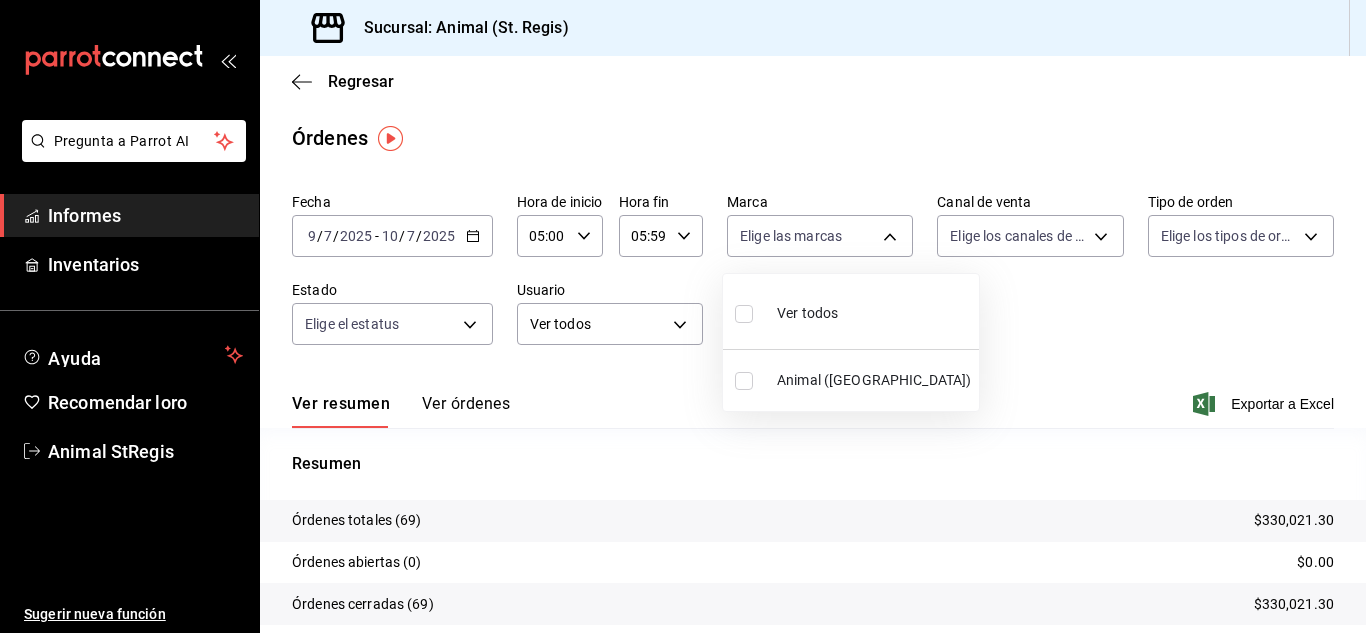 click on "Ver todos" at bounding box center (786, 311) 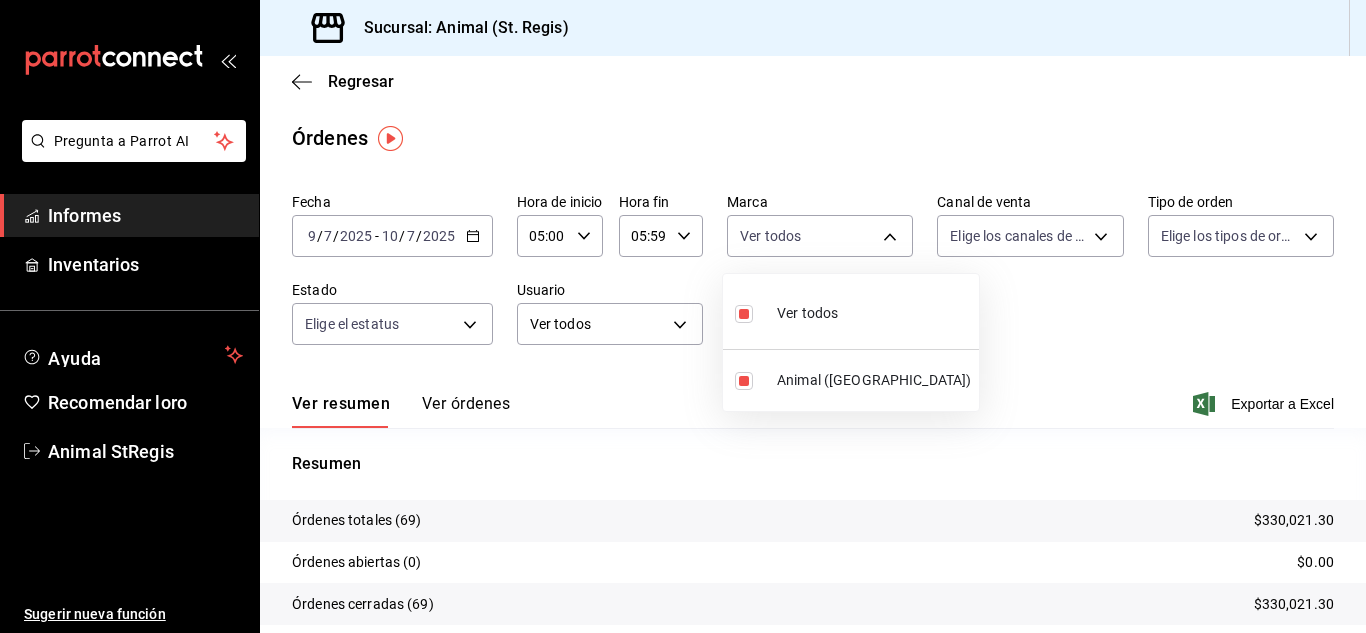 click at bounding box center (683, 316) 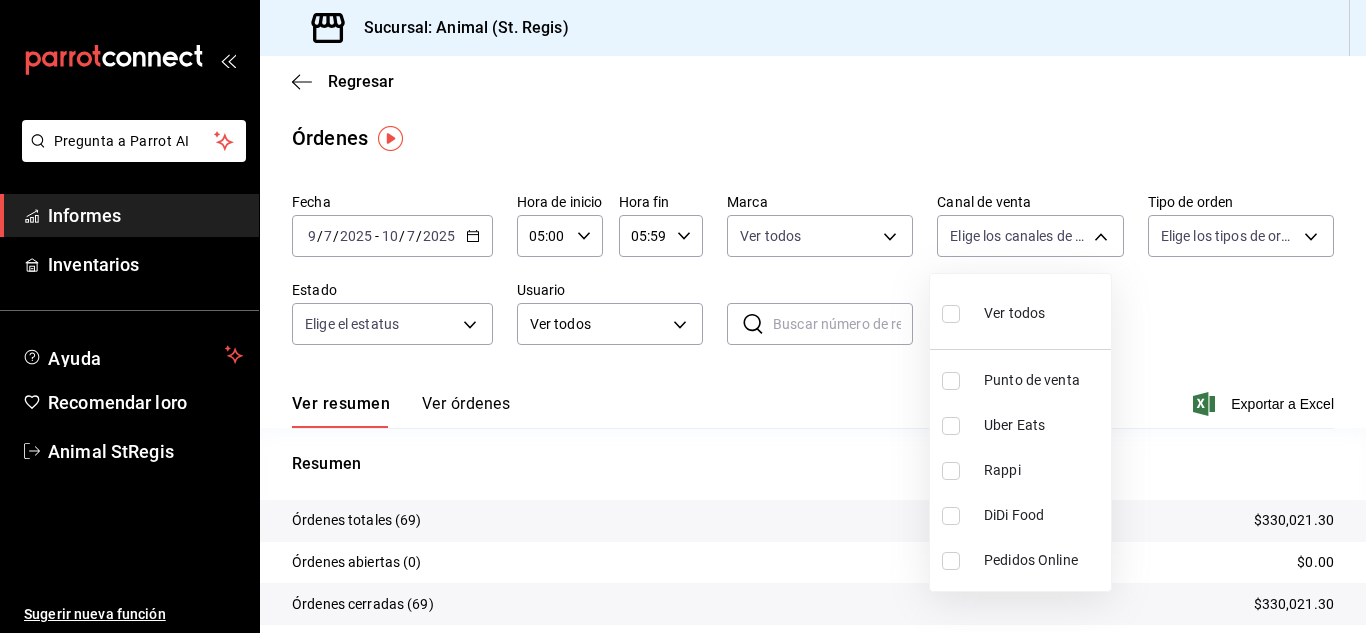 click on "Pregunta a Parrot AI Informes   Inventarios   Ayuda Recomendar loro   Animal StRegis   Sugerir nueva función   Sucursal: Animal ([GEOGRAPHIC_DATA]) Regresar Órdenes Fecha [DATE] [DATE] - [DATE] [DATE] Hora de inicio 05:00 Hora de inicio Hora fin 05:59 Hora fin Marca Ver todos 3f39fcdc-c8c4-4fff-883a-47b345d9391c Canal de venta Elige los canales de venta Tipo de orden Elige los tipos de orden Estado Elige el estatus Usuario Ver todos ALL ​ ​ Ver resumen Ver órdenes Exportar a Excel Resumen Órdenes totales (69) $330,021.30 Órdenes abiertas (0) $0.00 Órdenes cerradas (69) $330,021.30 Órdenes canceladas (0) $0.00 Órdenes negadas (0) $0.00 ¿Quieres ver el consumo promedio por orden y comensal? Ve al reporte de Ticket promedio Texto original Valora esta traducción Tu opinión servirá para ayudar a mejorar el Traductor de Google Pregunta a Parrot AI Informes   Inventarios   Ayuda Recomendar loro   Animal StRegis   Sugerir nueva función   GANA 1 MES GRATIS EN TU SUSCRIPCIÓN AQUÍ Rappi" at bounding box center [683, 316] 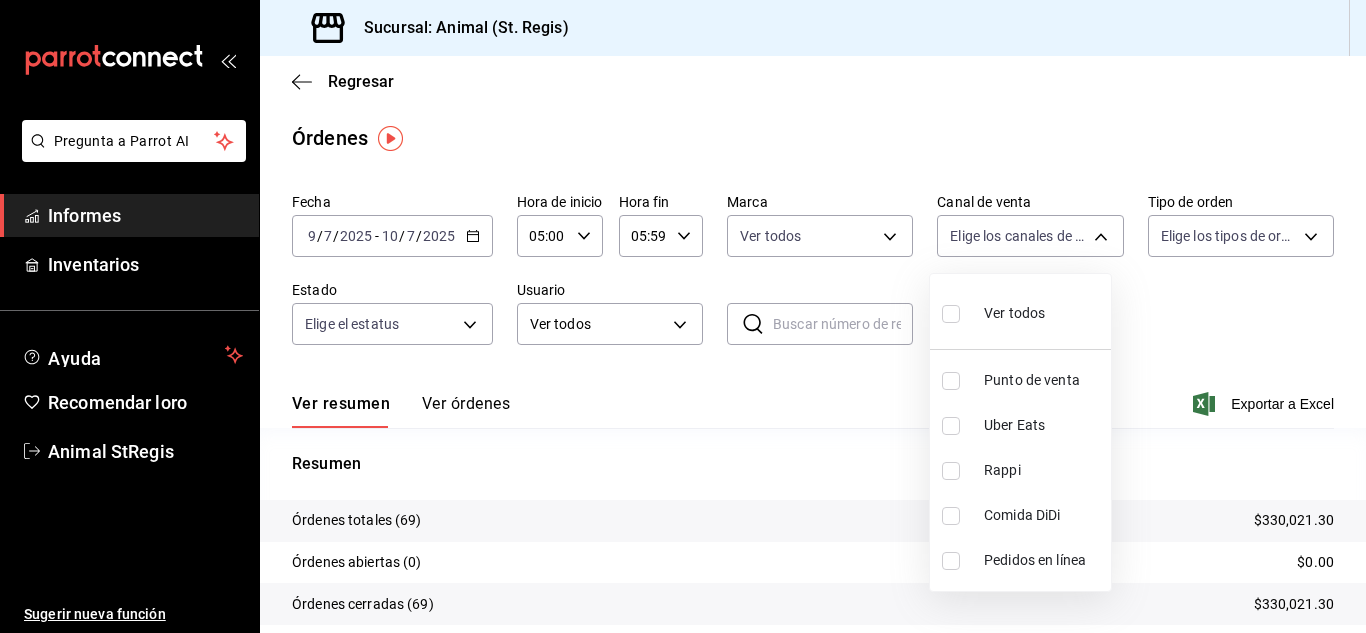 click on "Ver todos" at bounding box center (1014, 313) 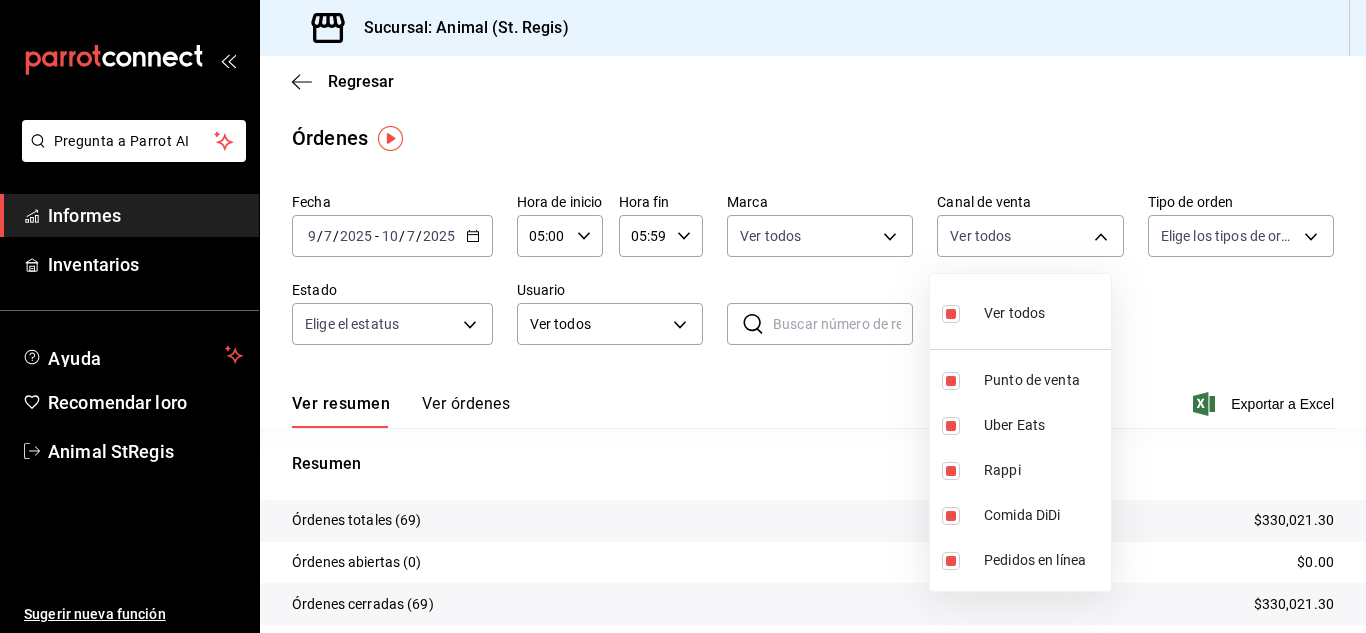 click at bounding box center [683, 316] 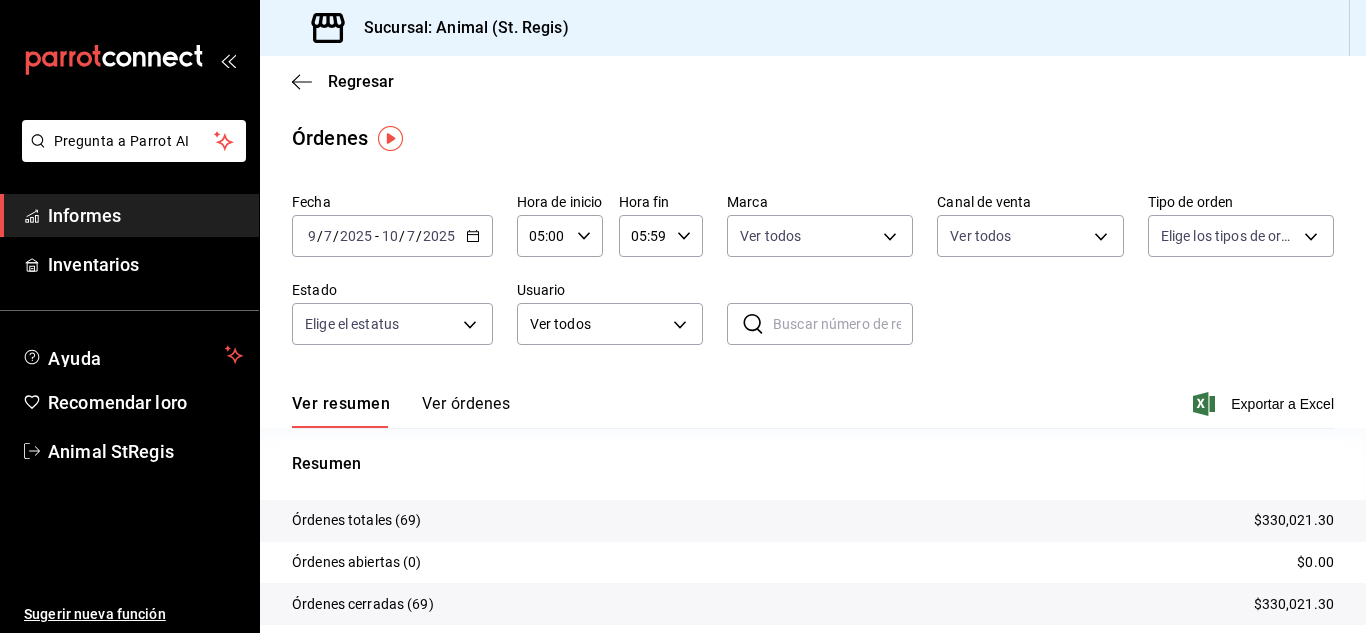 click on "Pregunta a Parrot AI Informes   Inventarios   Ayuda Recomendar loro   Animal StRegis   Sugerir nueva función   Sucursal: Animal ([GEOGRAPHIC_DATA]) Regresar Órdenes Fecha [DATE] [DATE] - [DATE] [DATE] Hora de inicio 05:00 Hora de inicio Hora fin 05:59 Hora fin Marca Ver todos 3f39fcdc-c8c4-4fff-883a-47b345d9391c Canal de venta Ver todos PARROT,UBER_EATS,RAPPI,DIDI_FOOD,ONLINE Tipo de orden Elige los tipos de orden Estado Elige el estatus Usuario Ver todos ALL ​ ​ Ver resumen Ver órdenes Exportar a Excel Resumen Órdenes totales (69) $330,021.30 Órdenes abiertas (0) $0.00 Órdenes cerradas (69) $330,021.30 Órdenes canceladas (0) $0.00 Órdenes negadas (0) $0.00 ¿Quieres ver el consumo promedio por orden y comensal? Ve al reporte de Ticket promedio Texto original Valora esta traducción Tu opinión servirá para ayudar a mejorar el Traductor de Google Pregunta a Parrot AI Informes   Inventarios   Ayuda Recomendar loro   Animal StRegis   Sugerir nueva función   Ver video tutorial Rappi" at bounding box center [683, 316] 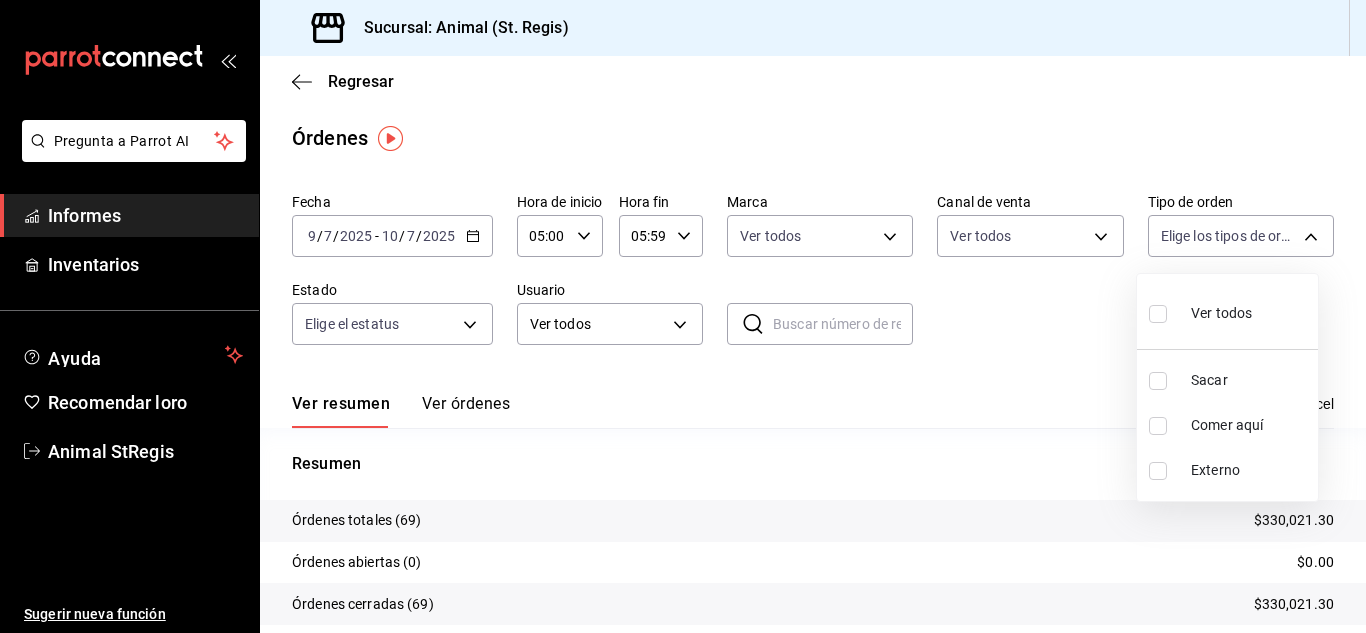 click at bounding box center (1158, 314) 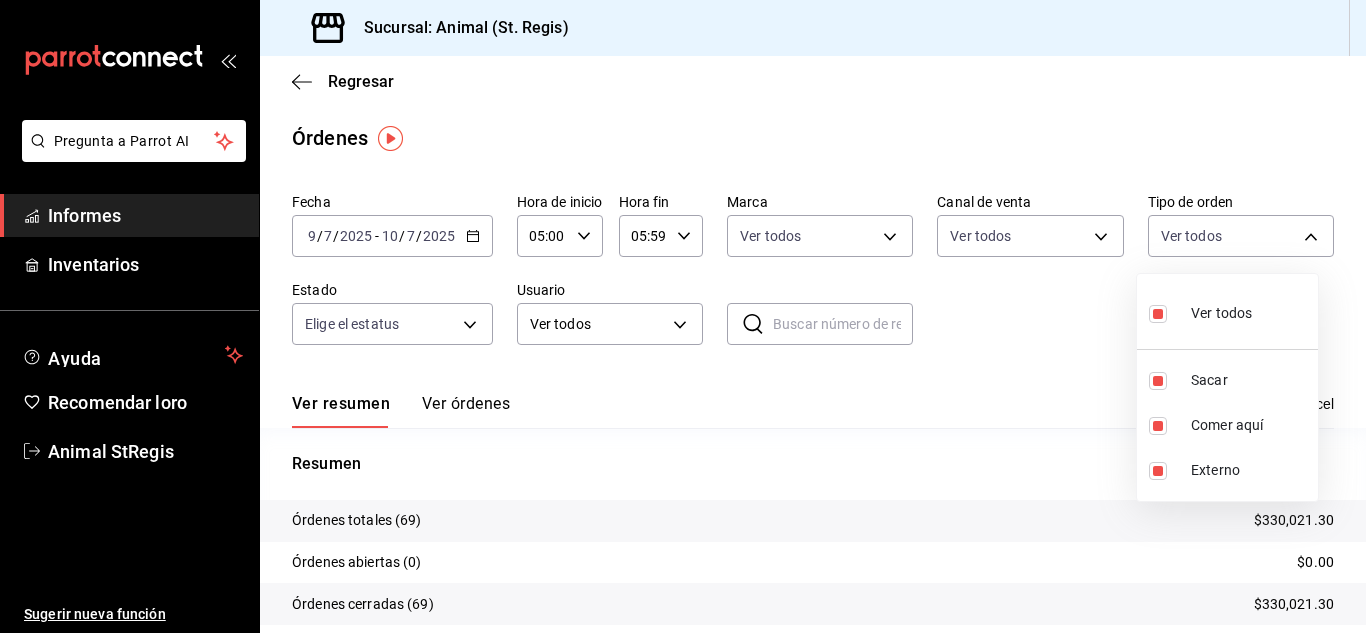 click at bounding box center [683, 316] 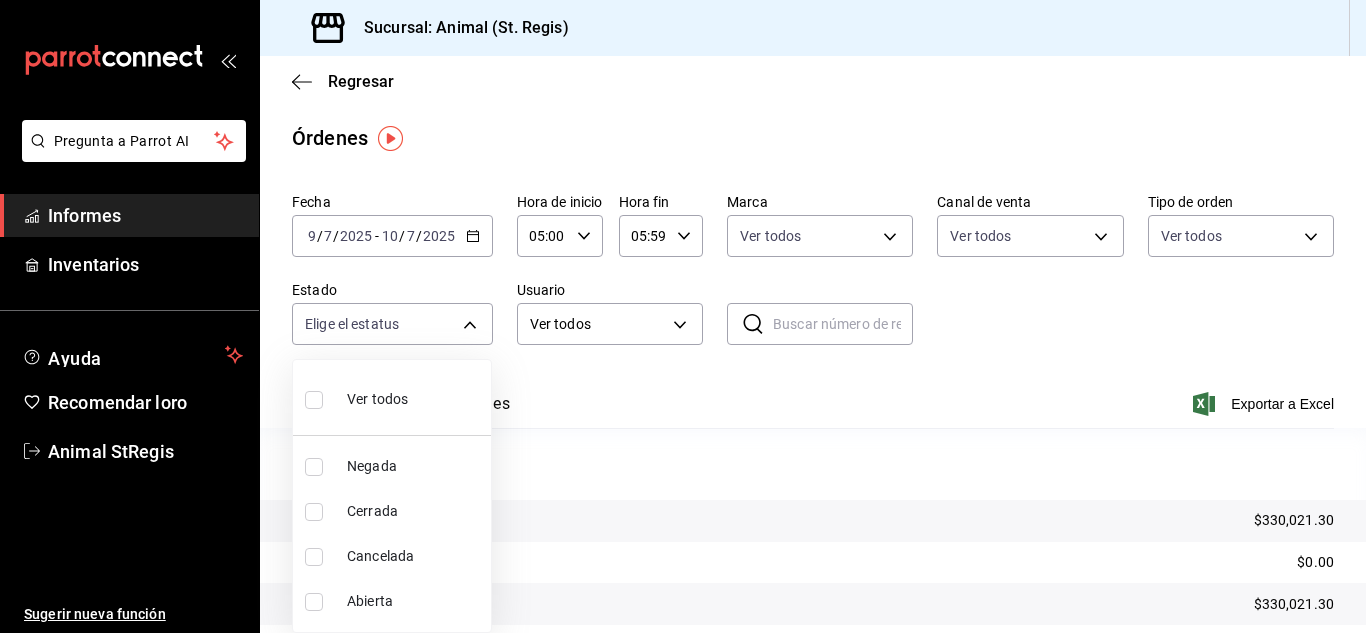 click on "Pregunta a Parrot AI Informes   Inventarios   Ayuda Recomendar loro   Animal StRegis   Sugerir nueva función   Sucursal: Animal ([GEOGRAPHIC_DATA]) Regresar Órdenes Fecha [DATE] [DATE] - [DATE] [DATE] Hora de inicio 05:00 Hora de inicio Hora fin 05:59 Hora fin Marca Ver todos 3f39fcdc-c8c4-4fff-883a-47b345d9391c Canal de venta Ver todos PARROT,UBER_EATS,RAPPI,DIDI_FOOD,ONLINE Tipo de orden Ver todos 3f245141-8cb2-4099-bf0f-bc16ed99609a,be50bec9-a7ef-41cc-9154-7015b9ad380c,EXTERNAL Estado Elige el estatus Usuario Ver todos ALL ​ ​ Ver resumen Ver órdenes Exportar a Excel Resumen Órdenes totales (69) $330,021.30 Órdenes abiertas (0) $0.00 Órdenes cerradas (69) $330,021.30 Órdenes canceladas (0) $0.00 Órdenes negadas (0) $0.00 ¿Quieres ver el consumo promedio por orden y comensal? Ve al reporte de Ticket promedio Texto original Valora esta traducción Tu opinión servirá para ayudar a mejorar el Traductor de Google Pregunta a Parrot AI Informes   Inventarios   Ayuda Recomendar loro" at bounding box center [683, 316] 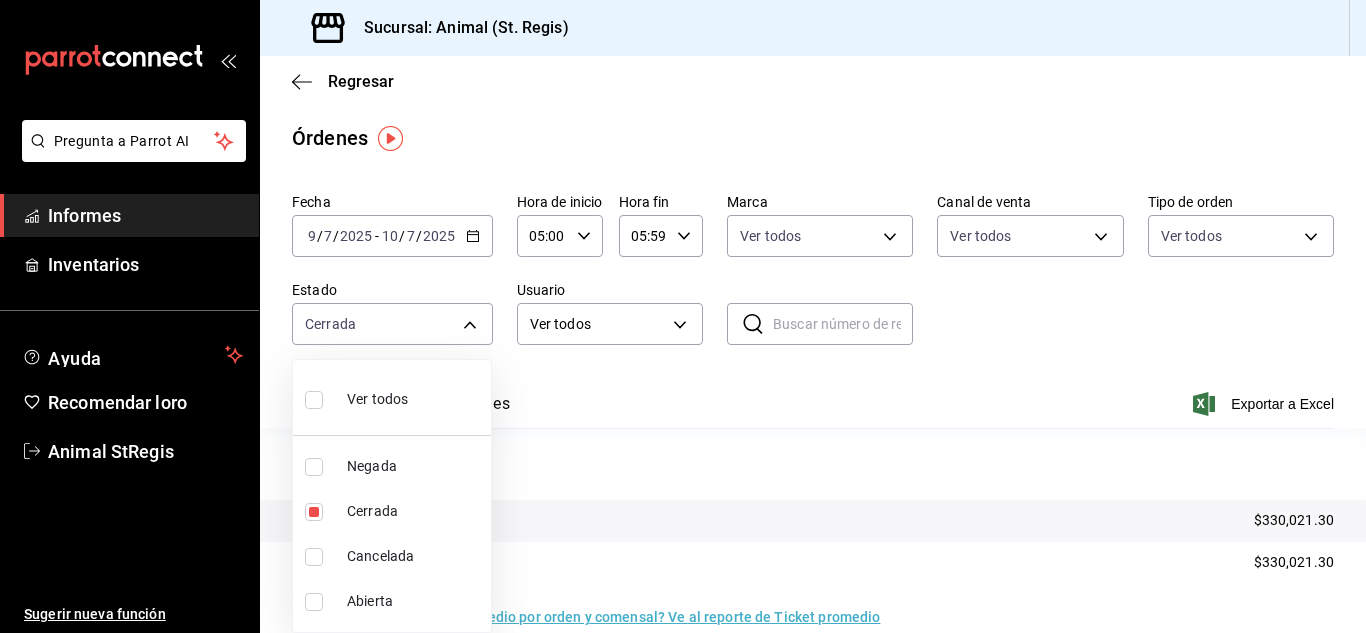 click at bounding box center [683, 316] 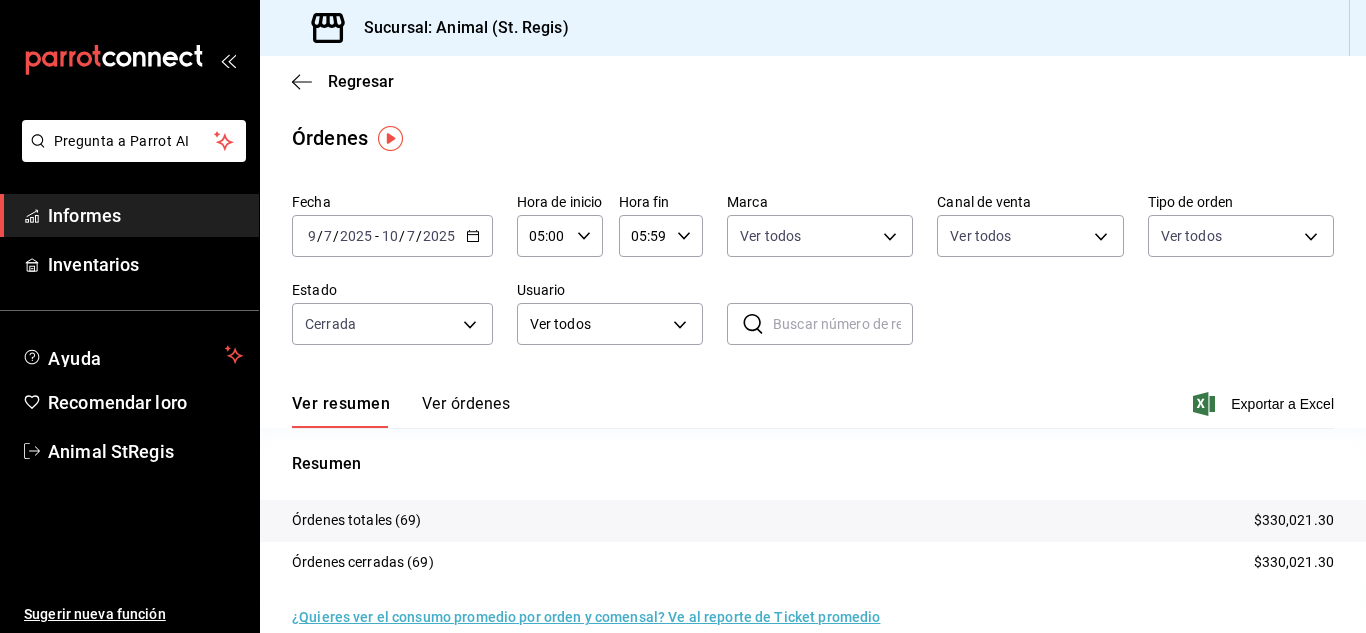 click on "Pregunta a Parrot AI Informes   Inventarios   Ayuda Recomendar loro   Animal StRegis   Sugerir nueva función   Sucursal: Animal ([GEOGRAPHIC_DATA]) Regresar Órdenes Fecha [DATE] [DATE] - [DATE] [DATE] Hora de inicio 05:00 Hora de inicio Hora fin 05:59 Hora fin Marca Ver todos 3f39fcdc-c8c4-4fff-883a-47b345d9391c Canal de venta Ver todos PARROT,UBER_EATS,RAPPI,DIDI_FOOD,ONLINE Tipo de orden Ver todos 3f245141-8cb2-4099-bf0f-bc16ed99609a,be50bec9-a7ef-41cc-9154-7015b9ad380c,EXTERNAL Estado Cerrada FINISHED Usuario Ver todos ALL ​ ​ Ver resumen Ver órdenes Exportar a Excel Resumen Órdenes totales (69) $330,021.30 Órdenes cerradas (69) $330,021.30 ¿Quieres ver el consumo promedio por orden y comensal? Ve al reporte de Ticket promedio Texto original Valora esta traducción Tu opinión servirá para ayudar a mejorar el Traductor de Google Pregunta a Parrot AI Informes   Inventarios   Ayuda Recomendar loro   Animal StRegis   Sugerir nueva función   GANA 1 MES GRATIS EN TU SUSCRIPCIÓN AQUÍ" at bounding box center (683, 316) 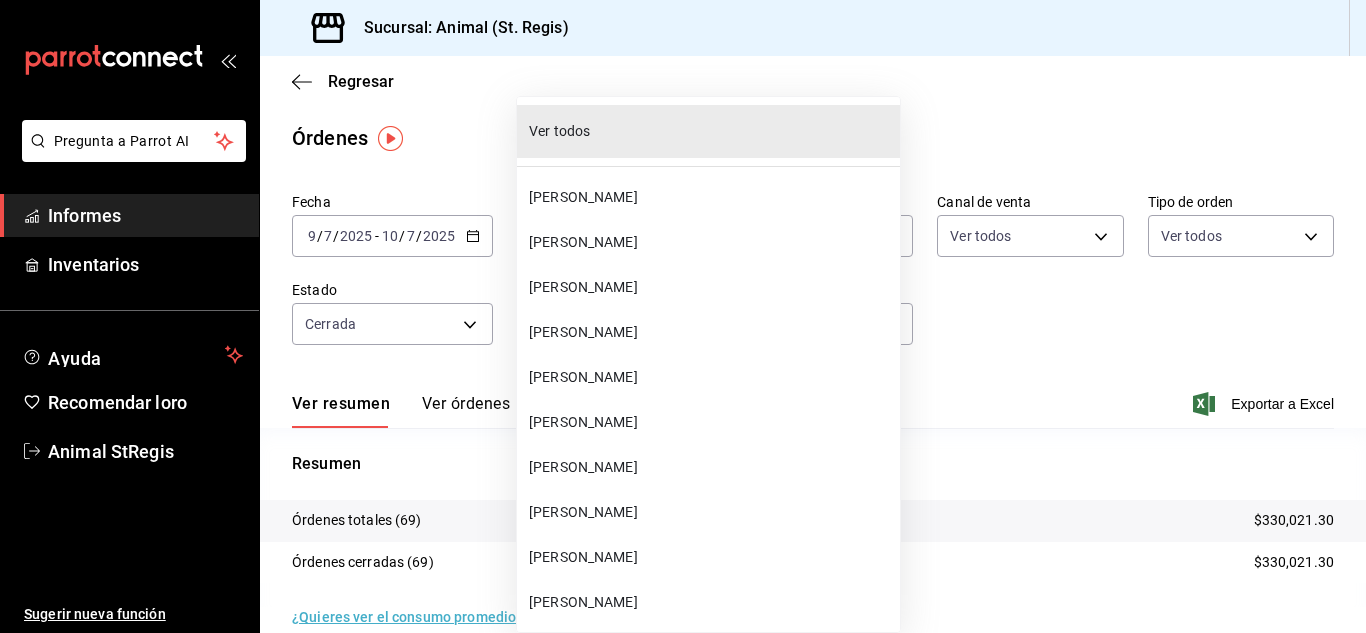 click on "[PERSON_NAME]" at bounding box center (708, 332) 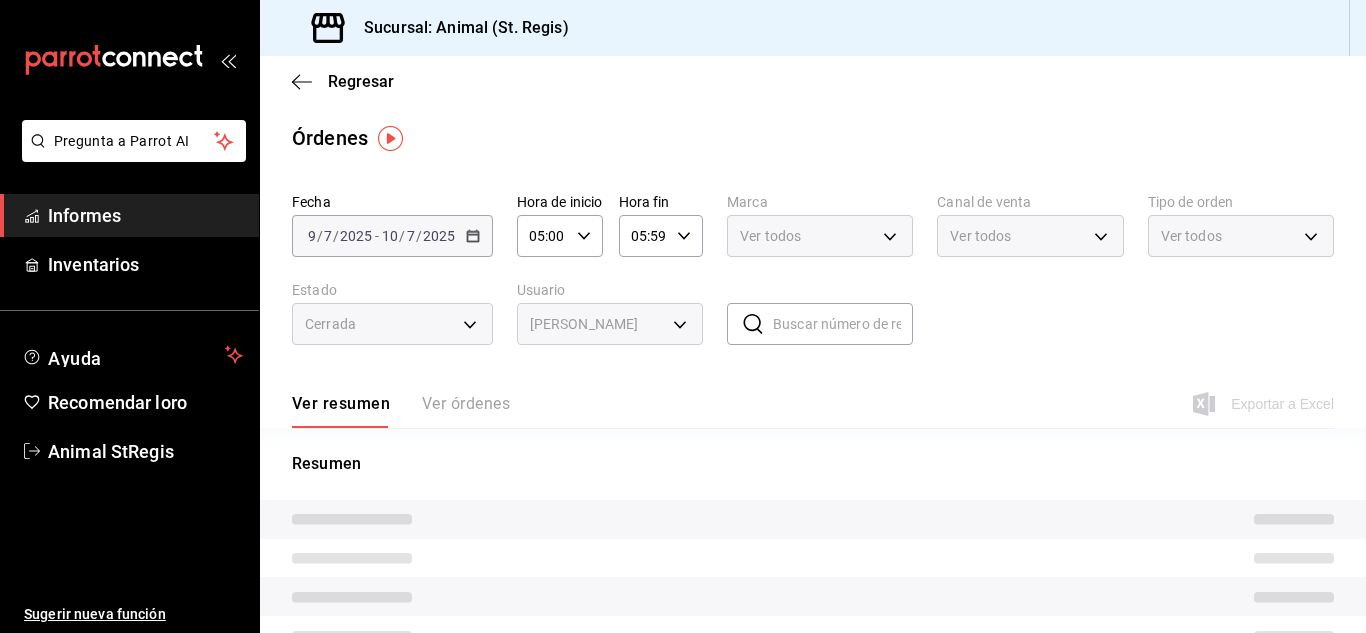 click on "[PERSON_NAME]" at bounding box center [662, 320] 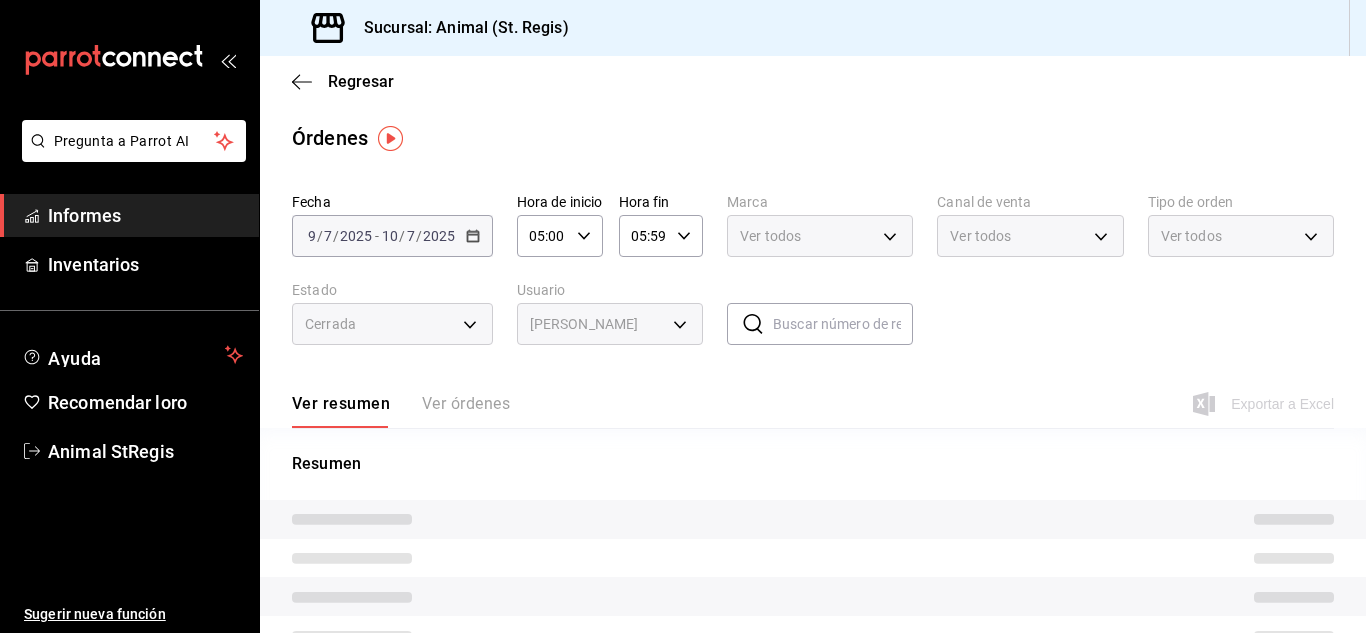 click on "[PERSON_NAME]" at bounding box center [662, 320] 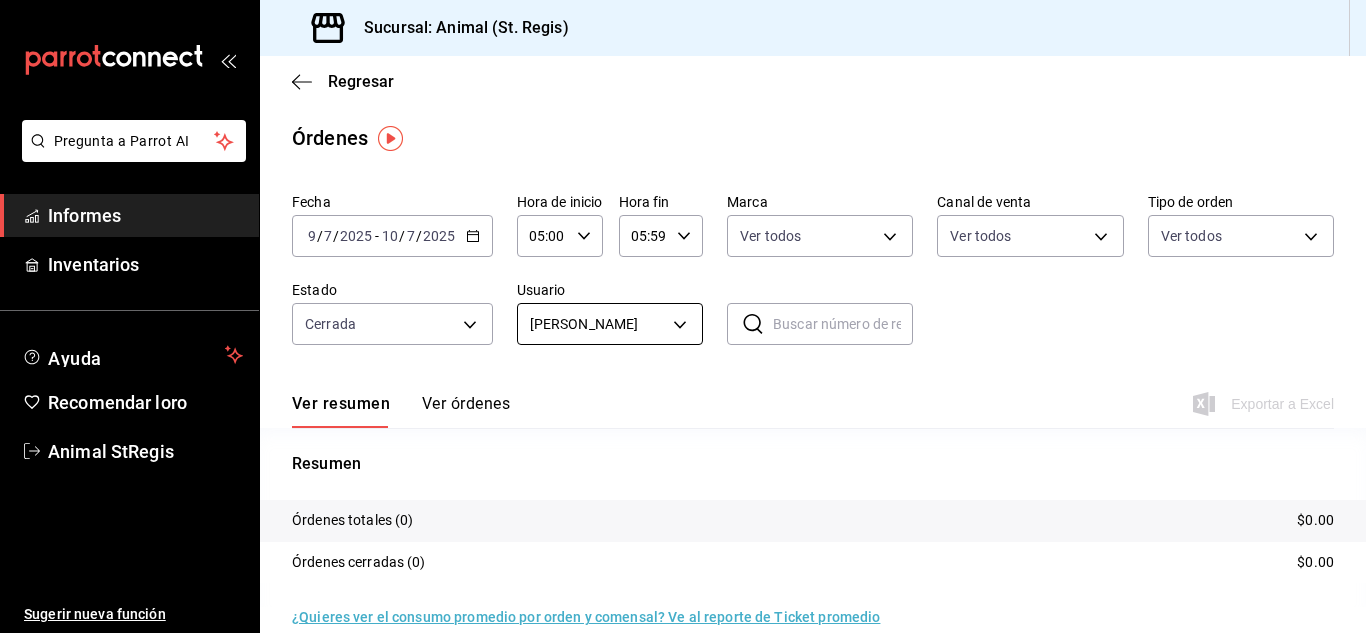 click on "Pregunta a Parrot AI Informes   Inventarios   Ayuda Recomendar loro   Animal StRegis   Sugerir nueva función   Sucursal: Animal ([GEOGRAPHIC_DATA]) Regresar Órdenes Fecha [DATE] [DATE] - [DATE] [DATE] Hora de inicio 05:00 Hora de inicio Hora fin 05:59 Hora fin Marca Ver todos 3f39fcdc-c8c4-4fff-883a-47b345d9391c Canal de venta Ver todos PARROT,UBER_EATS,RAPPI,DIDI_FOOD,ONLINE Tipo de orden Ver todos 3f245141-8cb2-4099-bf0f-bc16ed99609a,be50bec9-a7ef-41cc-9154-7015b9ad380c,EXTERNAL Estado Cerrada FINISHED Usuario [PERSON_NAME] da944f97-cfe9-4c6a-bc3e-0eb5531d1880 ​ ​ Ver resumen Ver órdenes Exportar a Excel Resumen Órdenes totales (0) $0.00 Órdenes cerradas (0) $0.00 ¿Quieres ver el consumo promedio por orden y comensal? Ve al reporte de Ticket promedio Texto original Valora esta traducción Tu opinión servirá para ayudar a mejorar el Traductor de Google Pregunta a Parrot AI Informes   Inventarios   Ayuda Recomendar loro   Animal StRegis   Sugerir nueva función   Ver video tutorial" at bounding box center [683, 316] 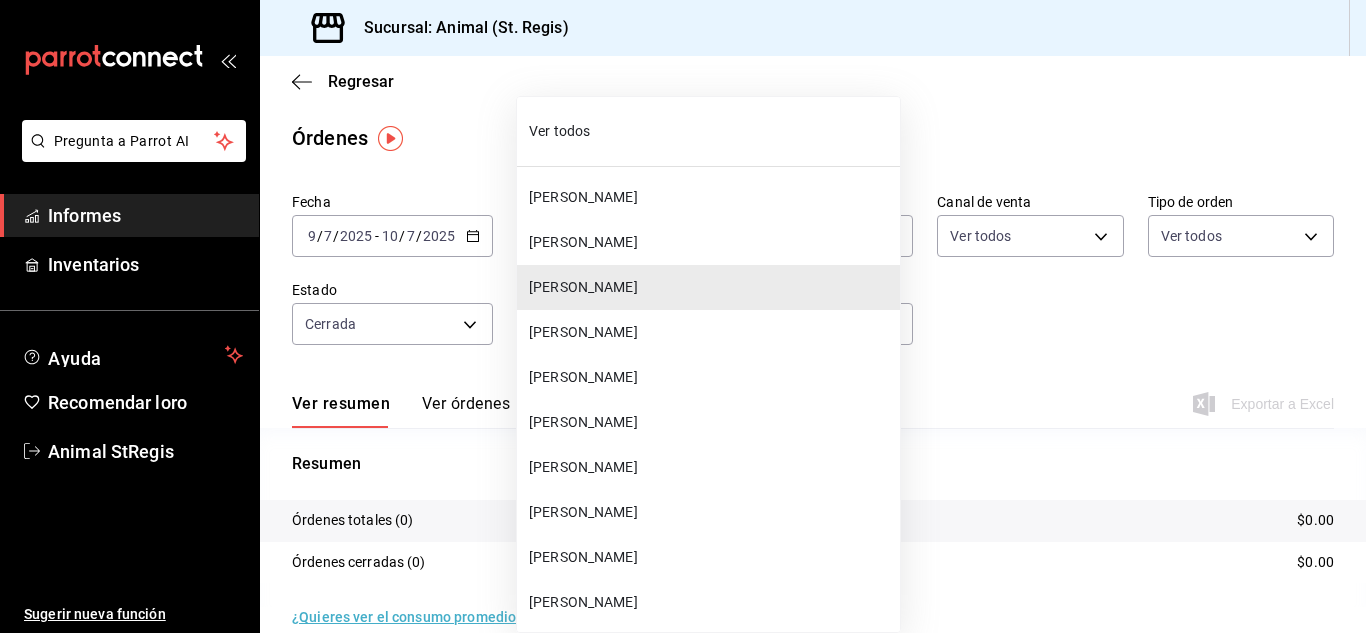click on "Ver todos" at bounding box center [559, 131] 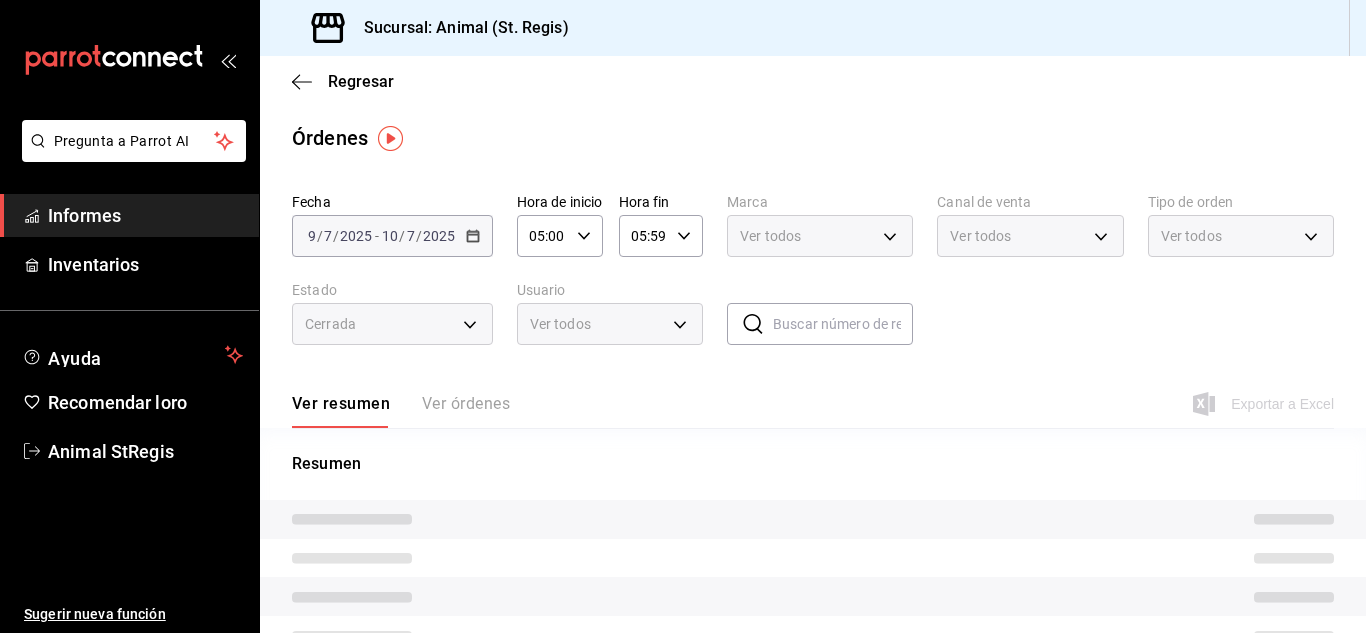 type on "ALL" 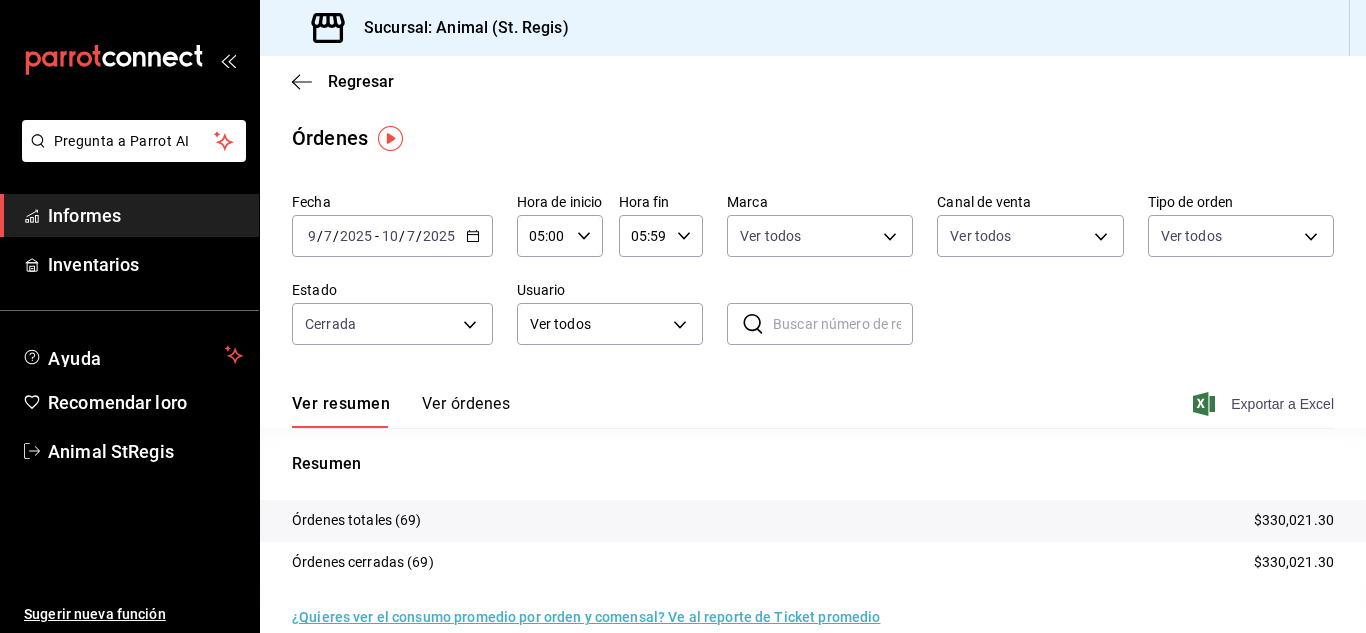 click on "Exportar a Excel" at bounding box center (1282, 404) 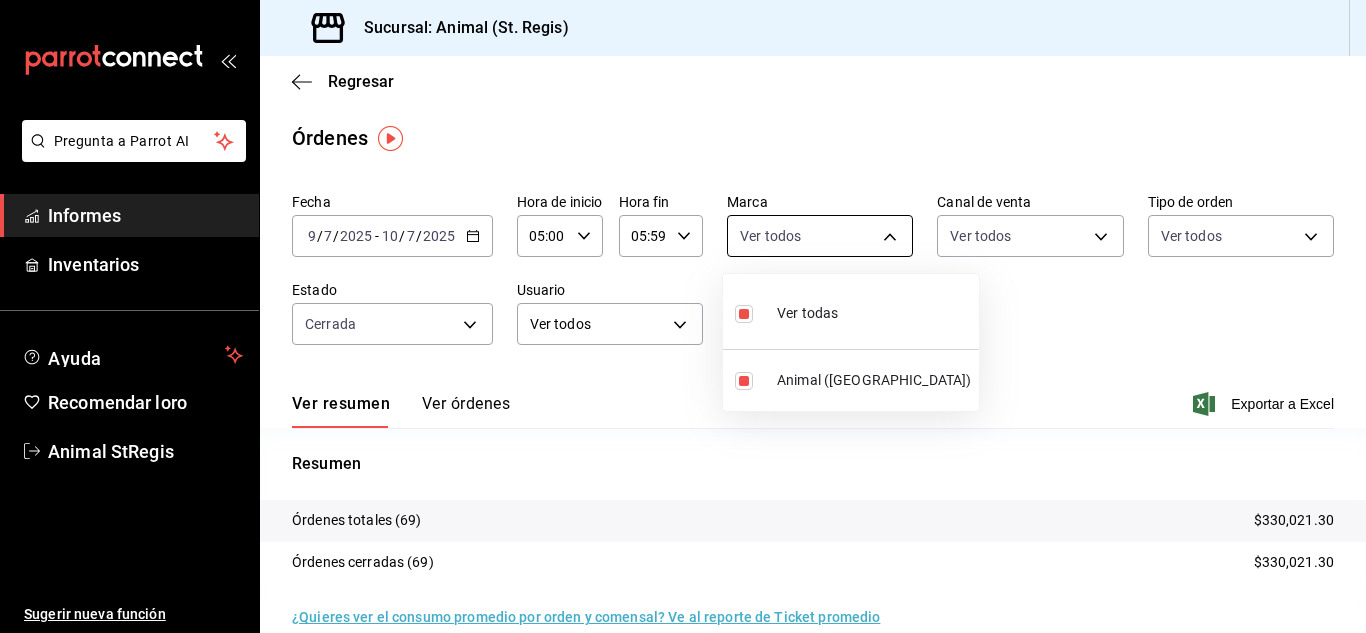 click on "Pregunta a Parrot AI Informes   Inventarios   Ayuda Recomendar loro   Animal StRegis   Sugerir nueva función   Sucursal: Animal ([GEOGRAPHIC_DATA]) Regresar Órdenes Fecha [DATE] [DATE] - [DATE] [DATE] Hora de inicio 05:00 Hora de inicio Hora fin 05:59 Hora fin Marca Ver todos 3f39fcdc-c8c4-4fff-883a-47b345d9391c Canal de venta Ver todos PARROT,UBER_EATS,RAPPI,DIDI_FOOD,ONLINE Tipo de orden Ver todos 3f245141-8cb2-4099-bf0f-bc16ed99609a,be50bec9-a7ef-41cc-9154-7015b9ad380c,EXTERNAL Estado Cerrada FINISHED Usuario Ver todos ALL ​ ​ Ver resumen Ver órdenes Exportar a Excel Resumen Órdenes totales (69) $330,021.30 Órdenes cerradas (69) $330,021.30 ¿Quieres ver el consumo promedio por orden y comensal? Ve al reporte de Ticket promedio Texto original Valora esta traducción Tu opinión servirá para ayudar a mejorar el Traductor de Google Pregunta a Parrot AI Informes   Inventarios   Ayuda Recomendar loro   Animal StRegis   Sugerir nueva función   GANA 1 MES GRATIS EN TU SUSCRIPCIÓN AQUÍ" at bounding box center [683, 316] 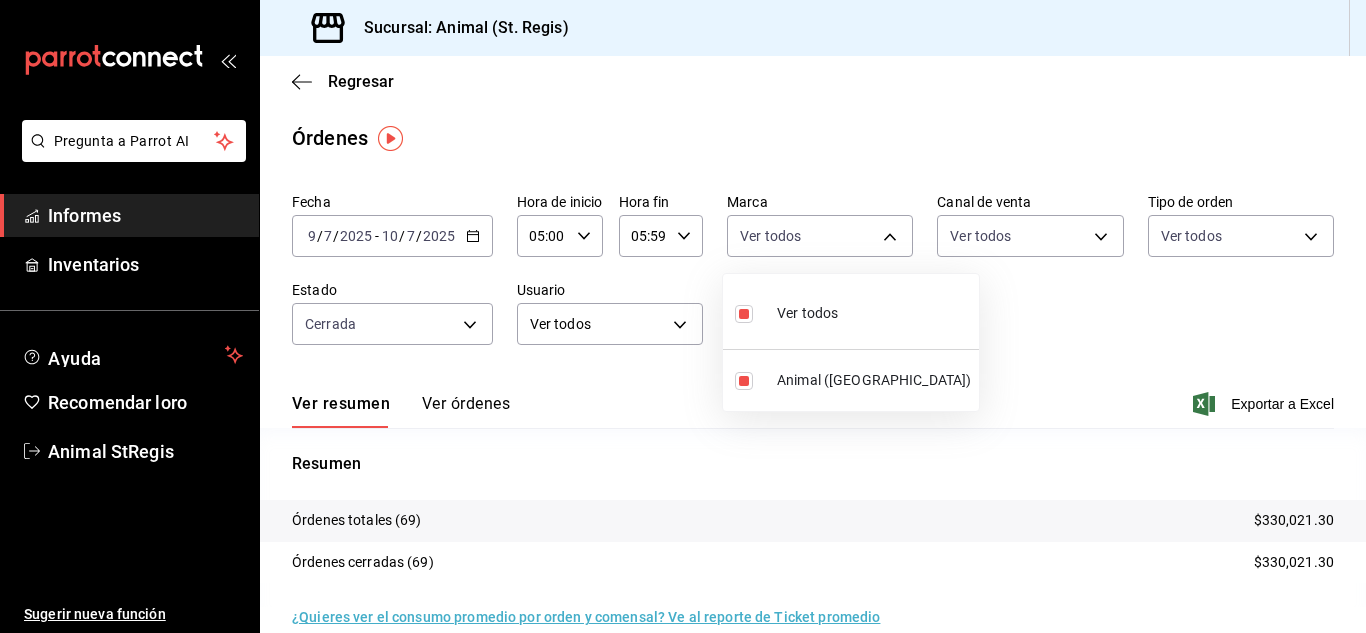click at bounding box center [683, 316] 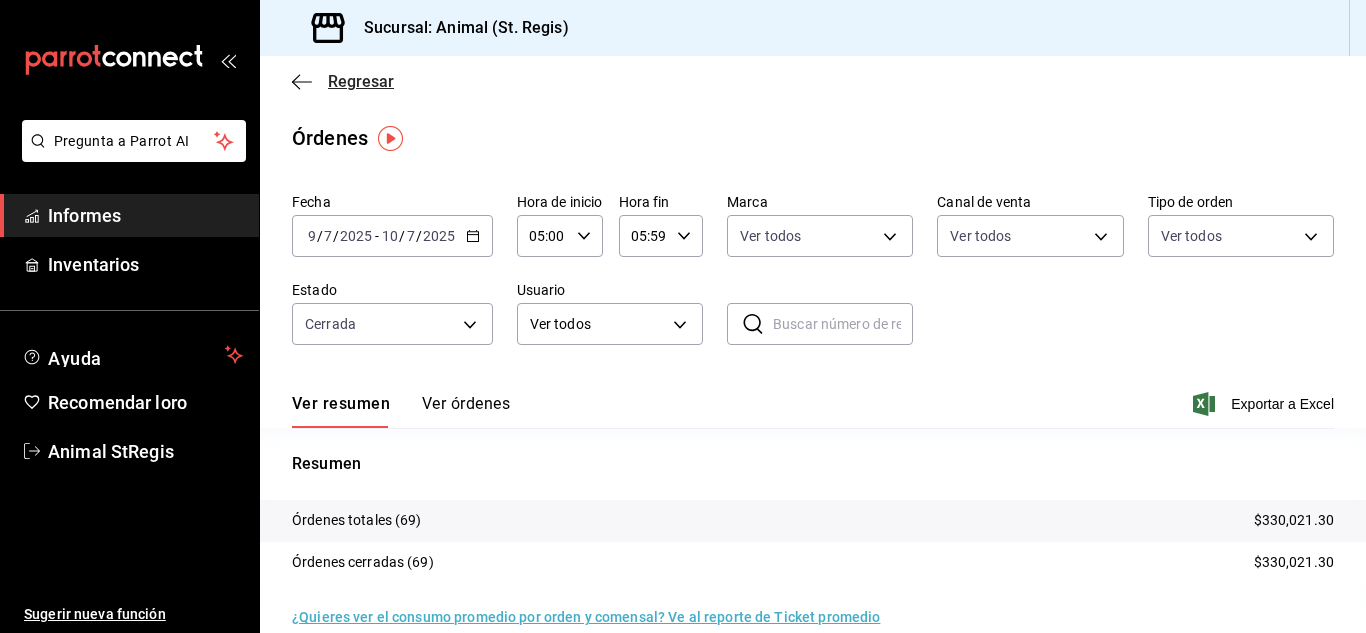 click on "Regresar" at bounding box center [343, 81] 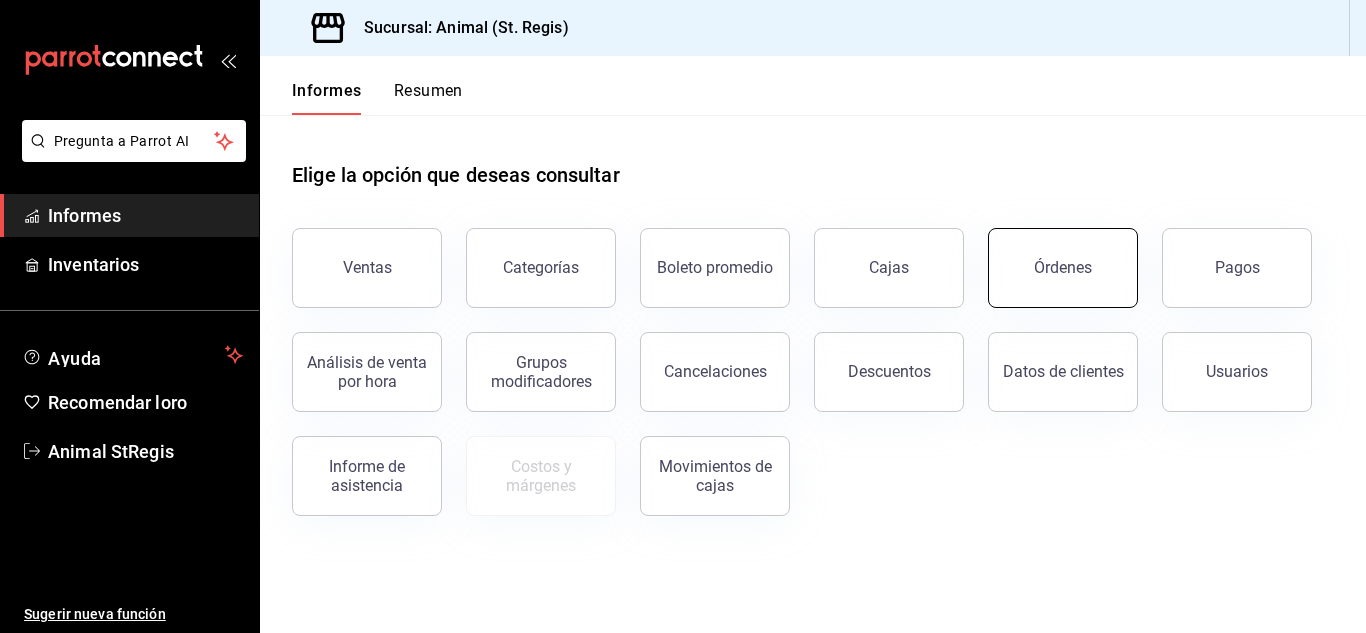 click on "Órdenes" at bounding box center (1063, 268) 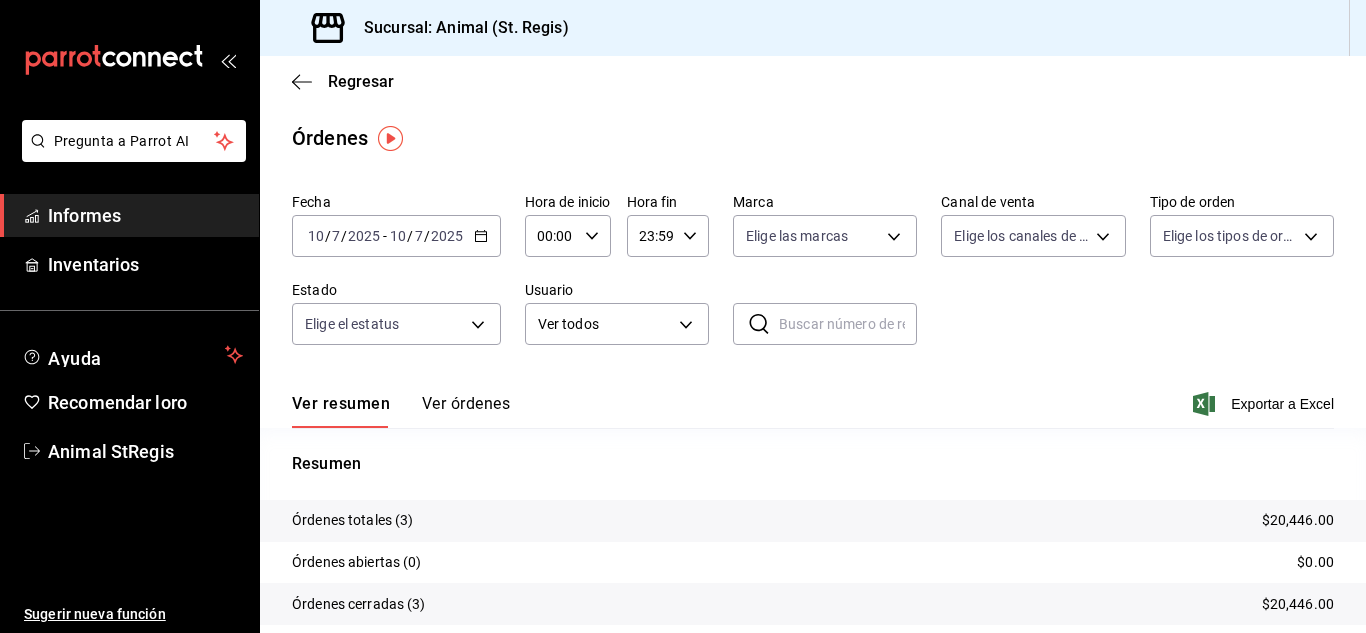 click on "2025" at bounding box center [447, 236] 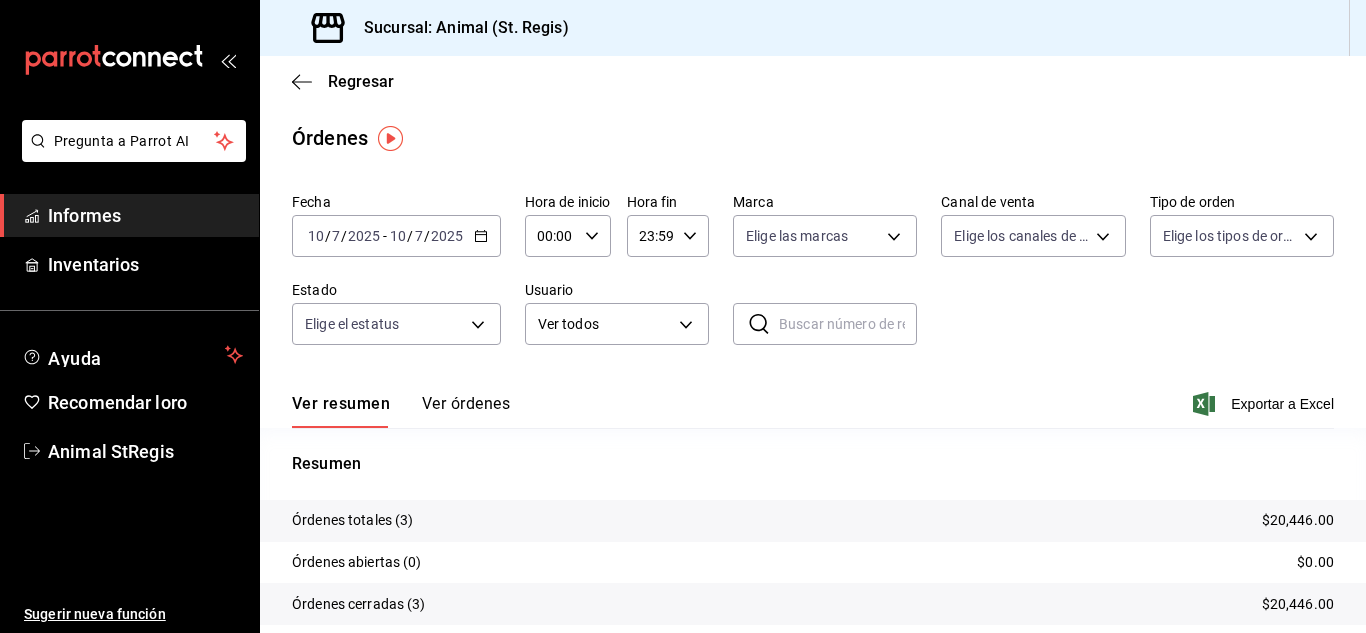 click 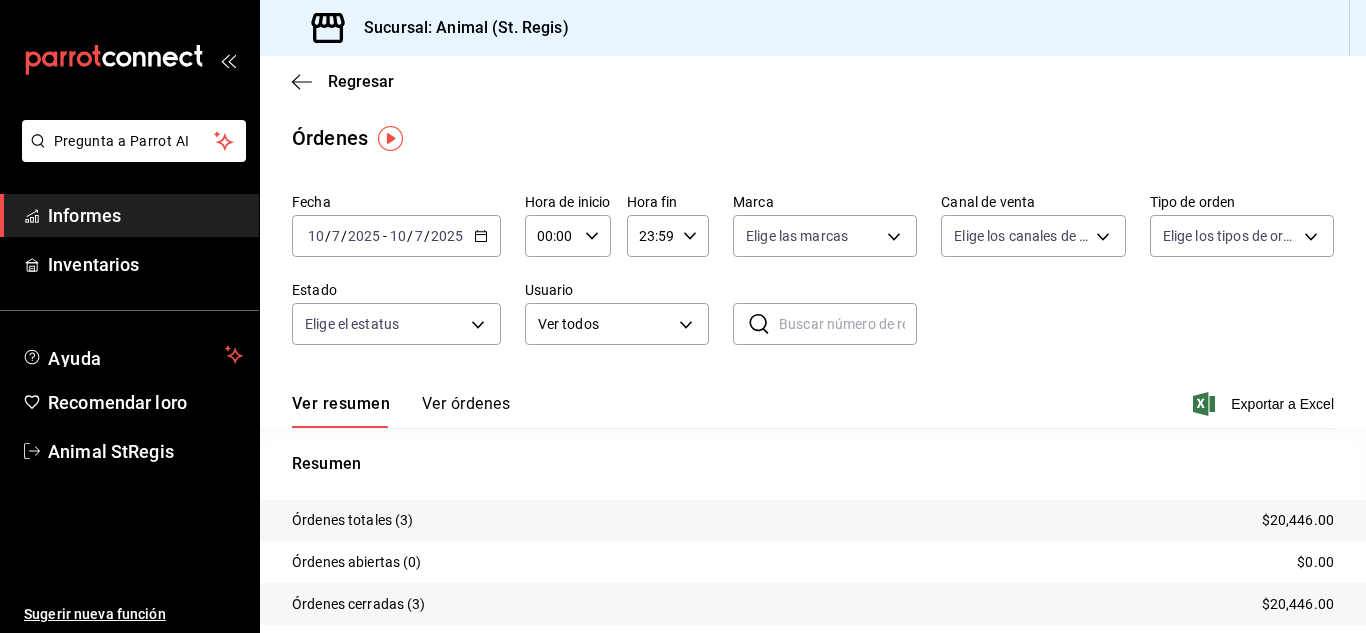click on "[DATE] [DATE] - [DATE] [DATE]" at bounding box center [396, 236] 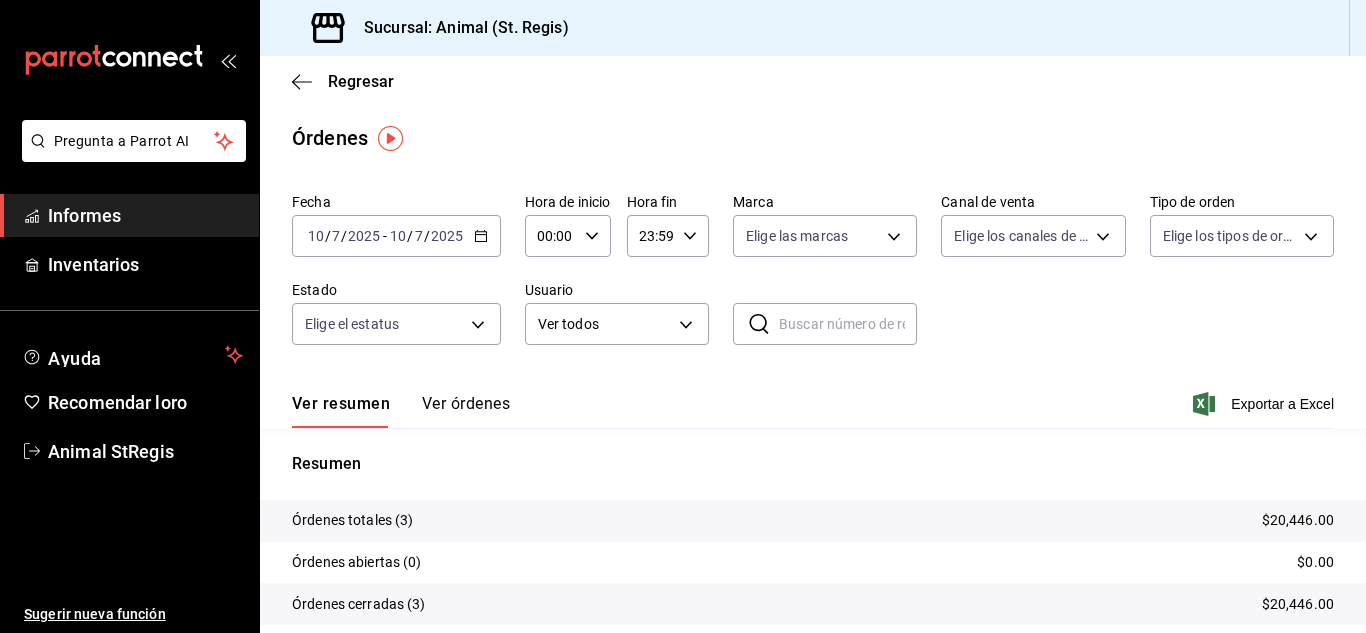 click on "[DATE] [DATE] - [DATE] [DATE]" at bounding box center (396, 236) 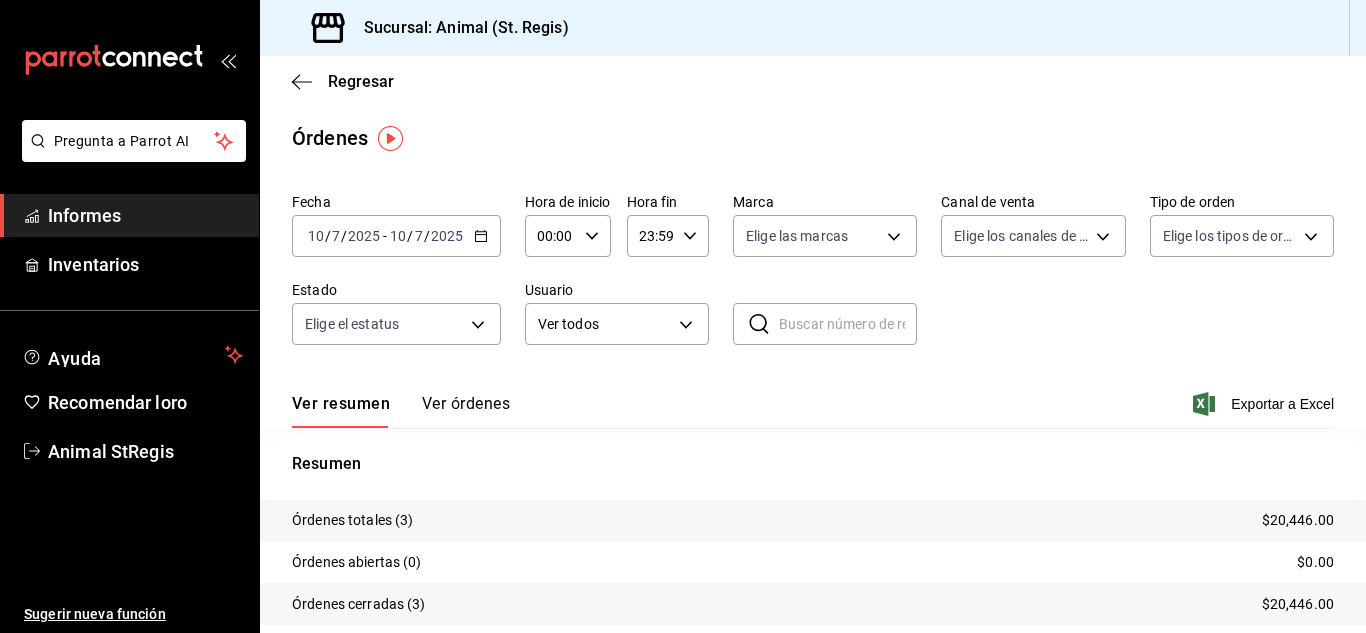 click 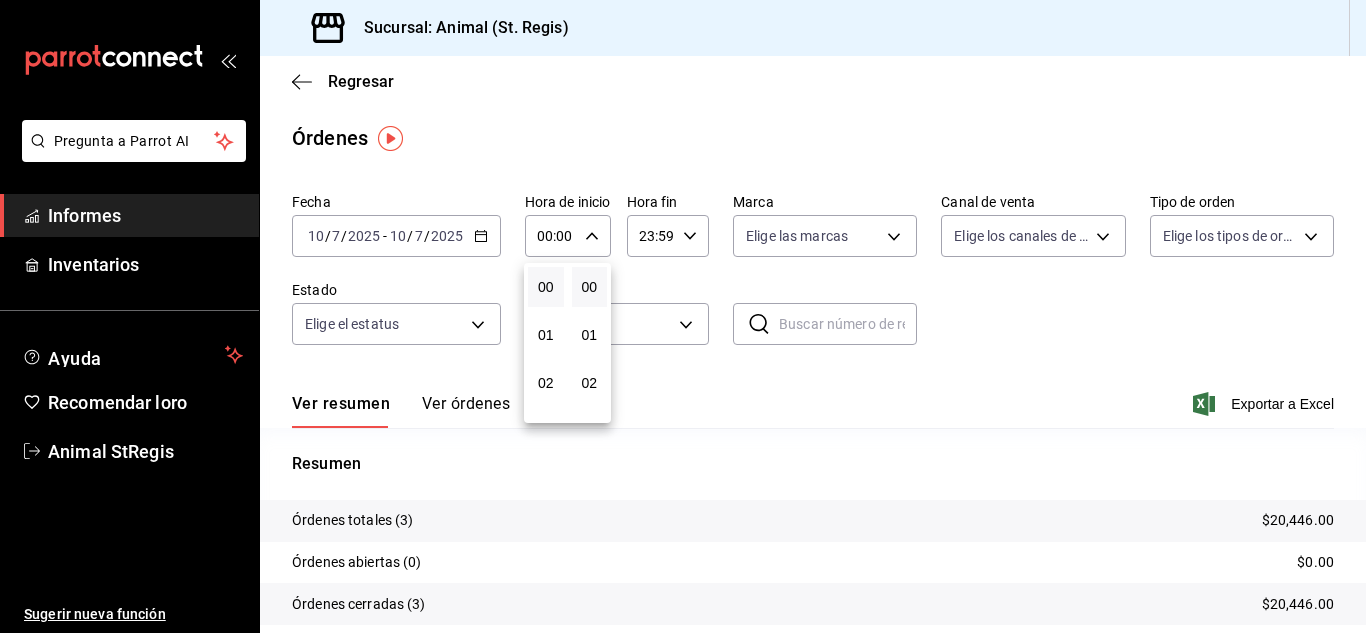 drag, startPoint x: 555, startPoint y: 353, endPoint x: 546, endPoint y: 310, distance: 43.931767 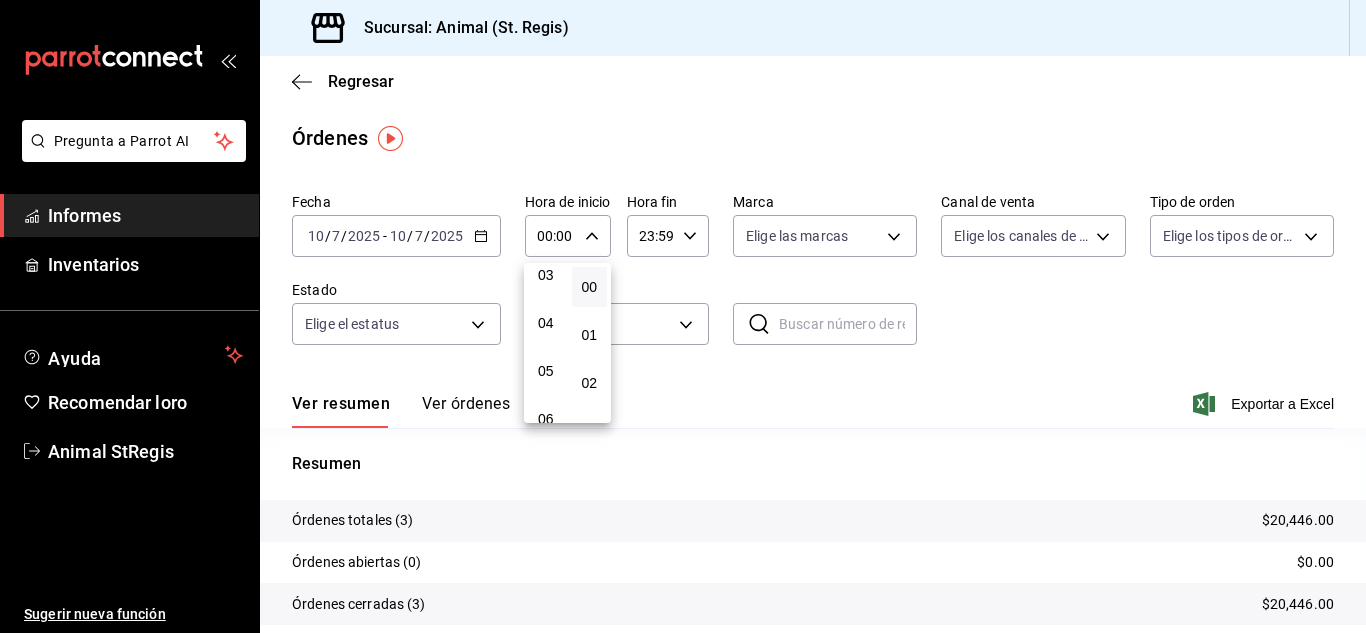 scroll, scrollTop: 160, scrollLeft: 0, axis: vertical 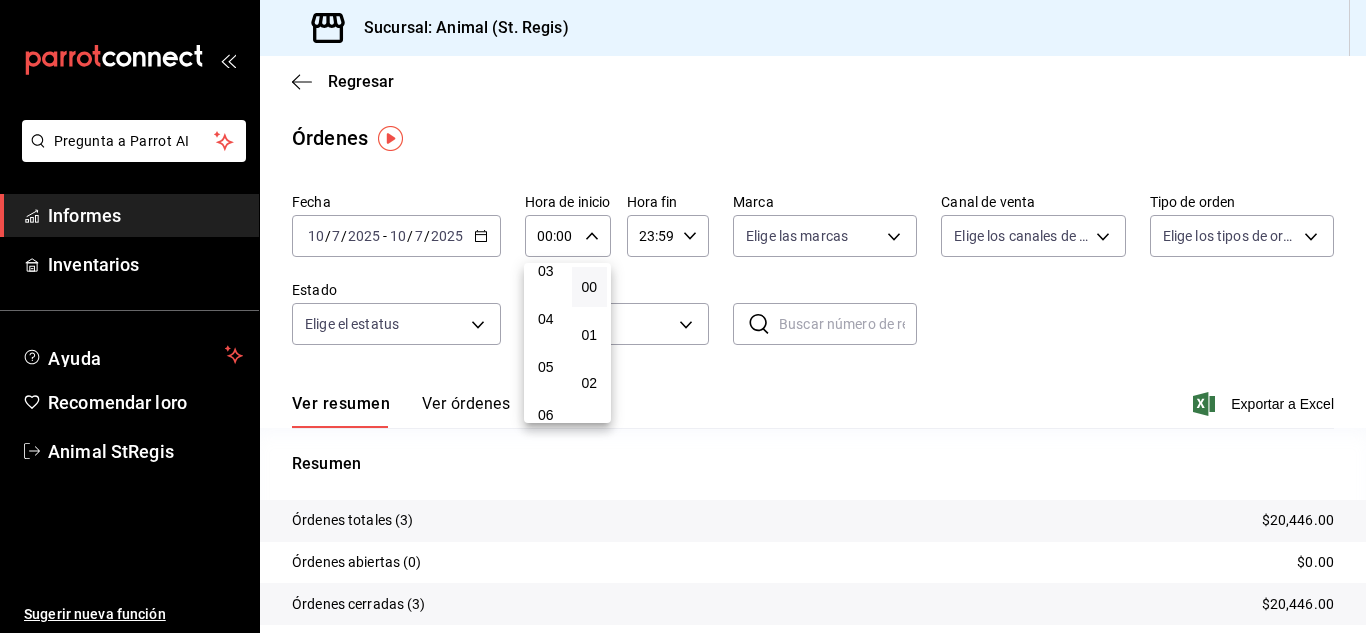 click on "05" at bounding box center [546, 367] 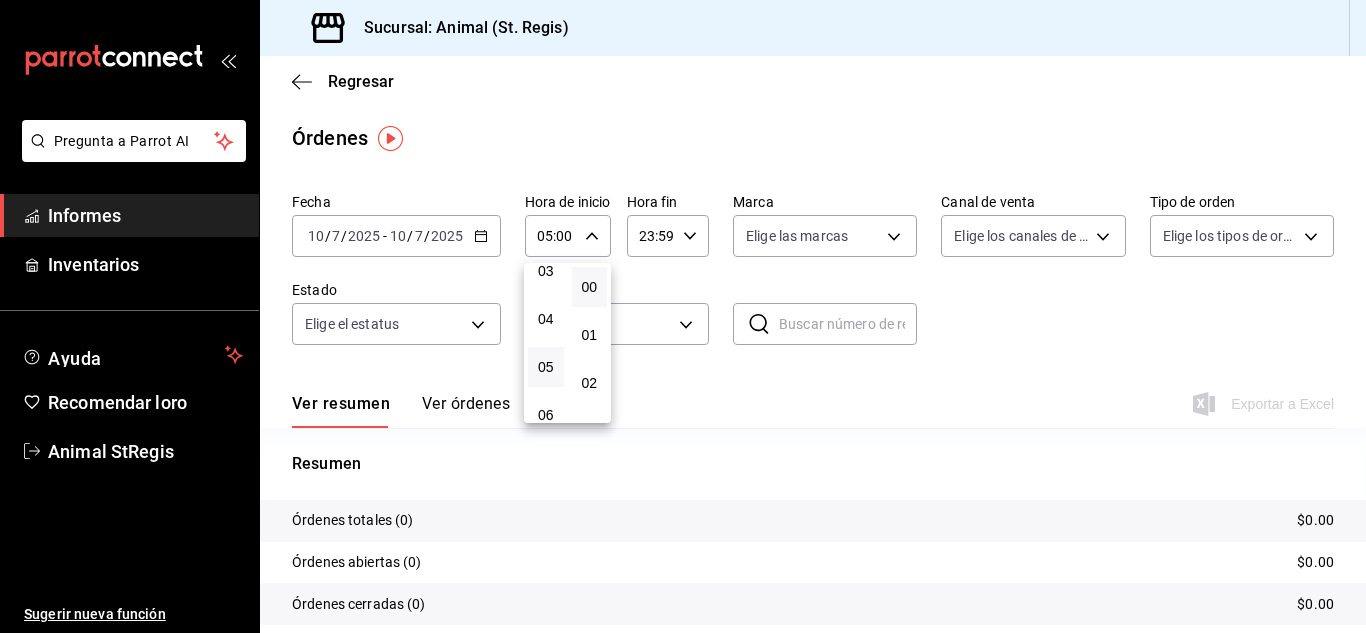 click at bounding box center (683, 316) 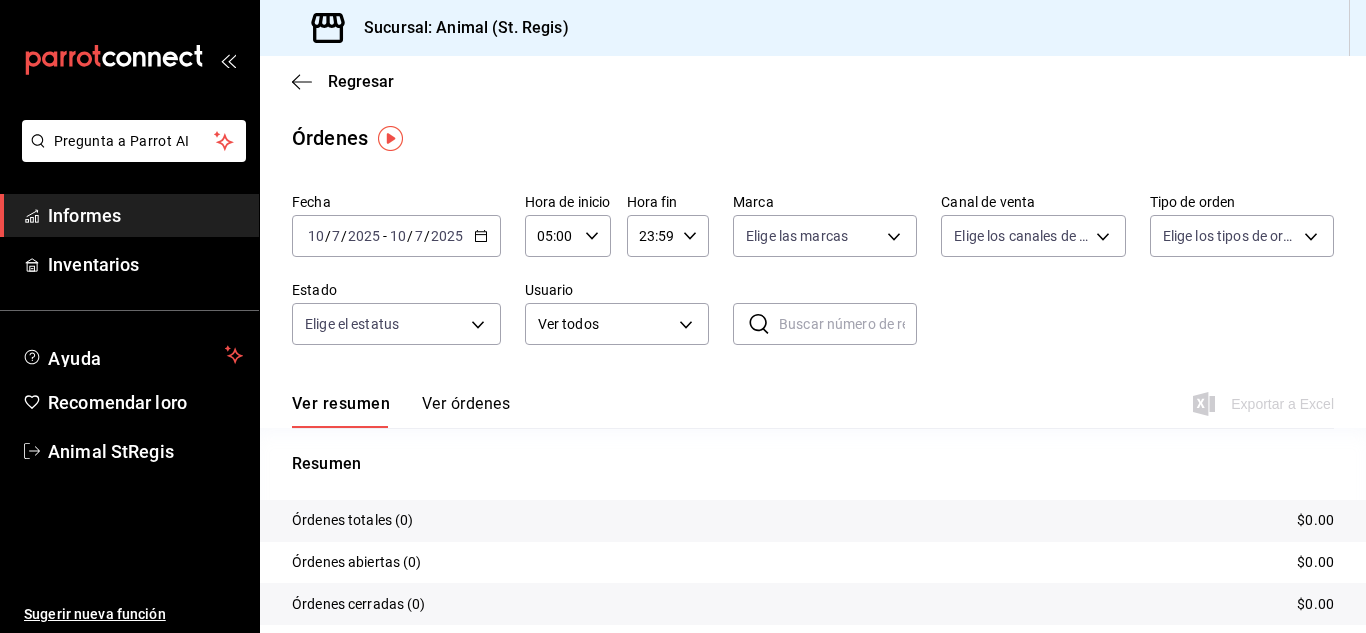 click 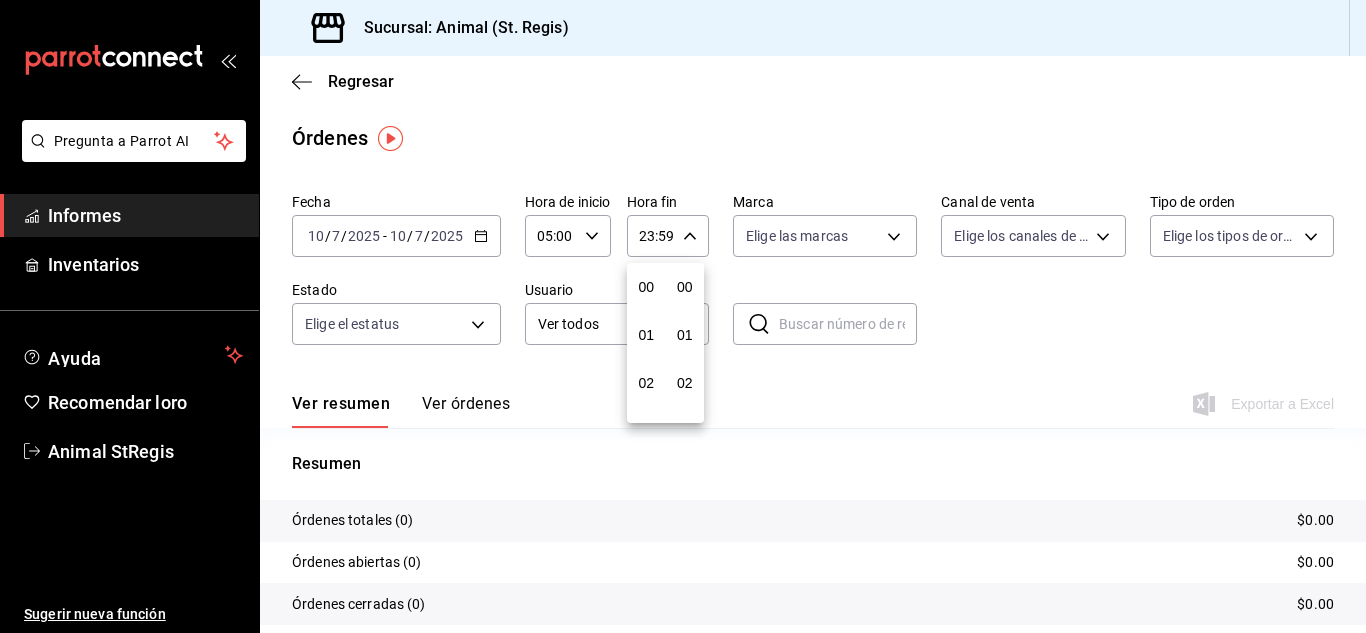 scroll, scrollTop: 992, scrollLeft: 0, axis: vertical 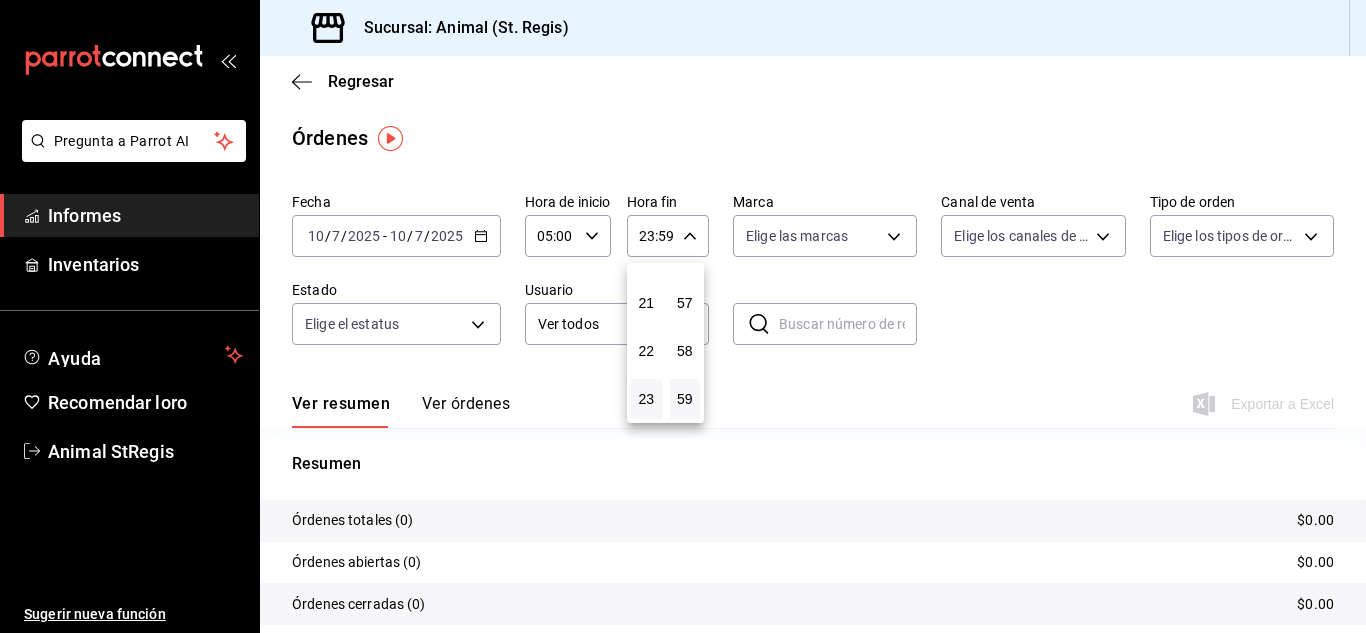 drag, startPoint x: 656, startPoint y: 354, endPoint x: 648, endPoint y: 282, distance: 72.443085 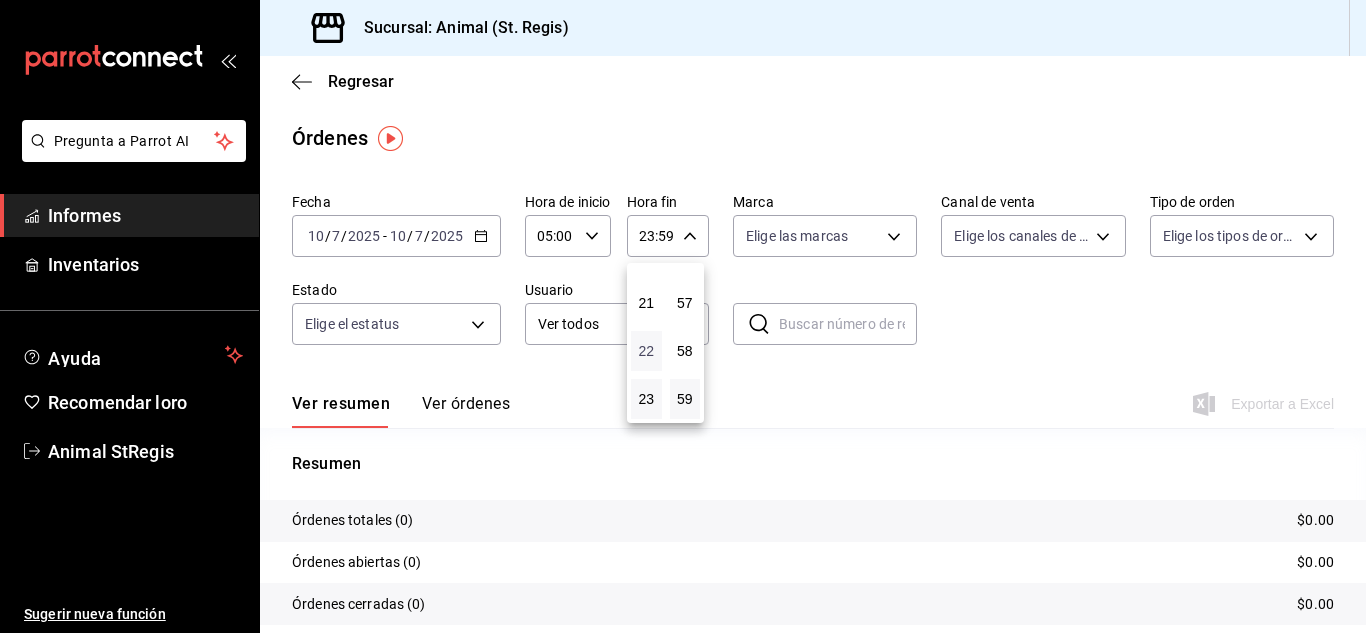 drag, startPoint x: 651, startPoint y: 333, endPoint x: 652, endPoint y: 355, distance: 22.022715 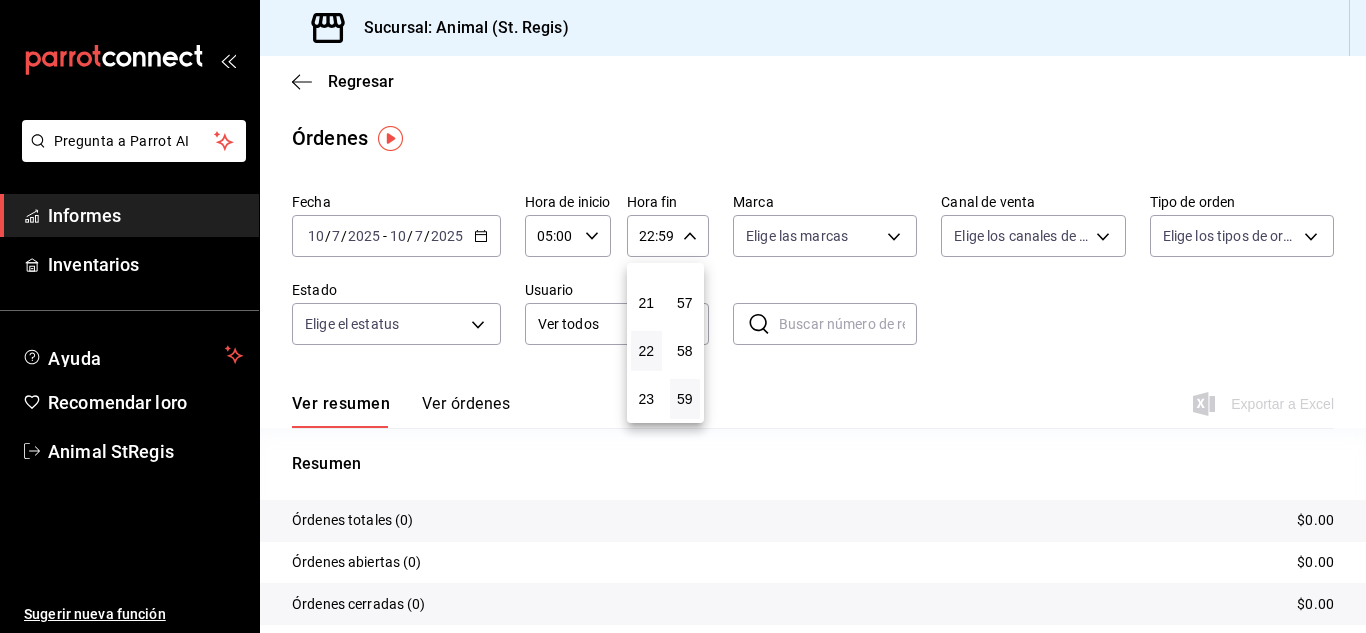 drag, startPoint x: 650, startPoint y: 339, endPoint x: 638, endPoint y: 364, distance: 27.730848 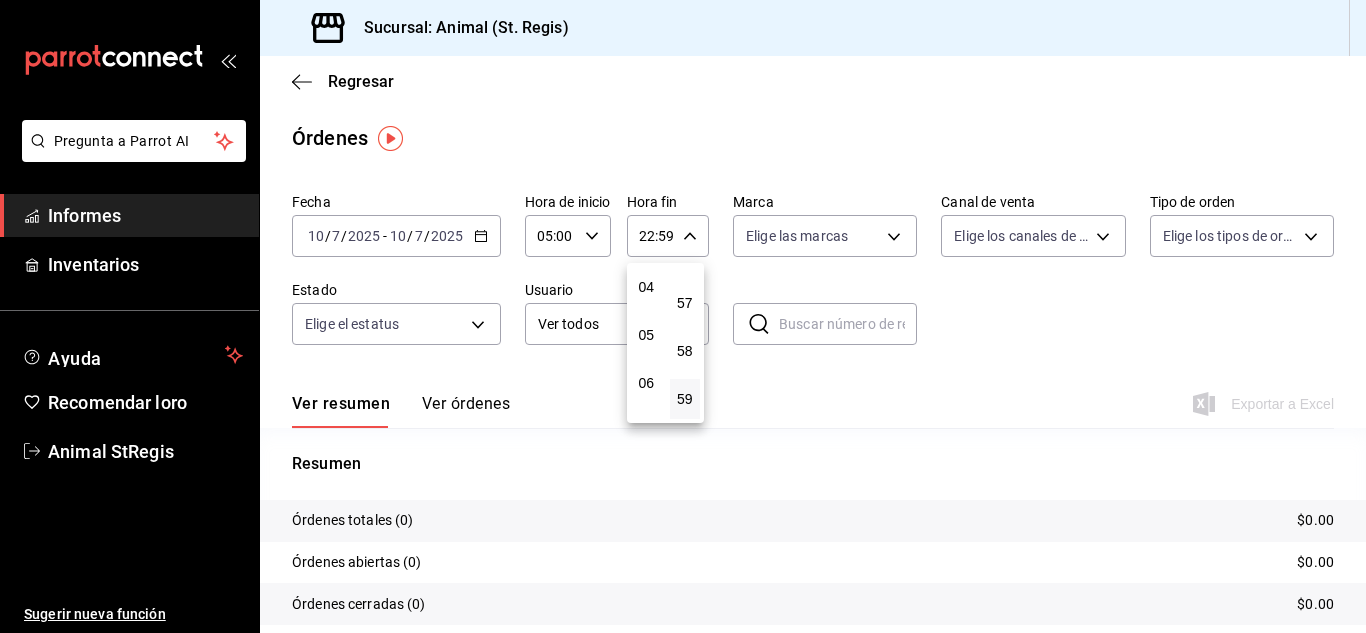 scroll, scrollTop: 152, scrollLeft: 0, axis: vertical 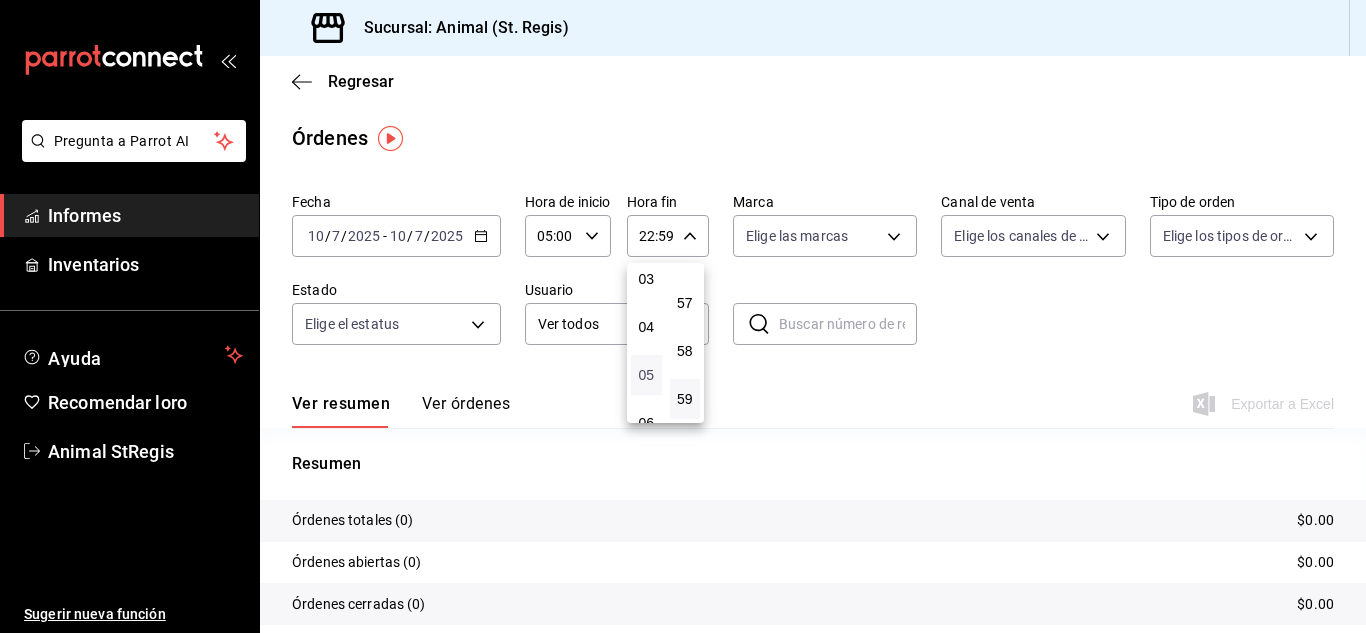 click on "05" at bounding box center (646, 375) 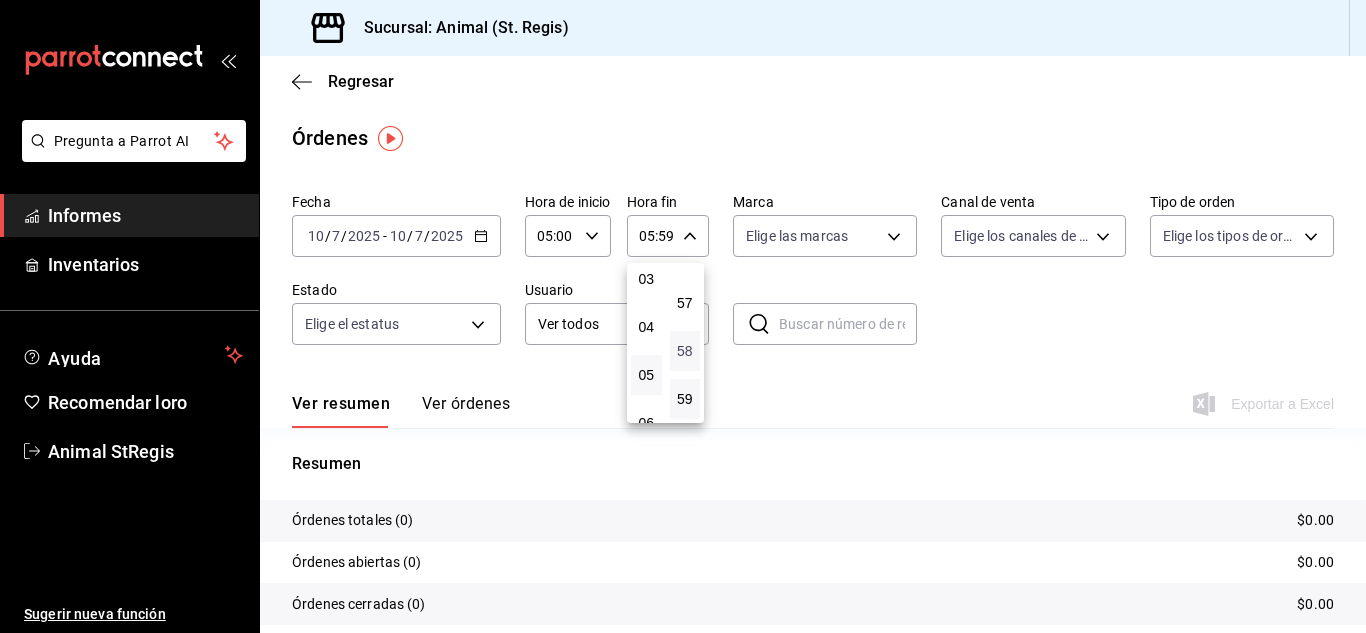 type 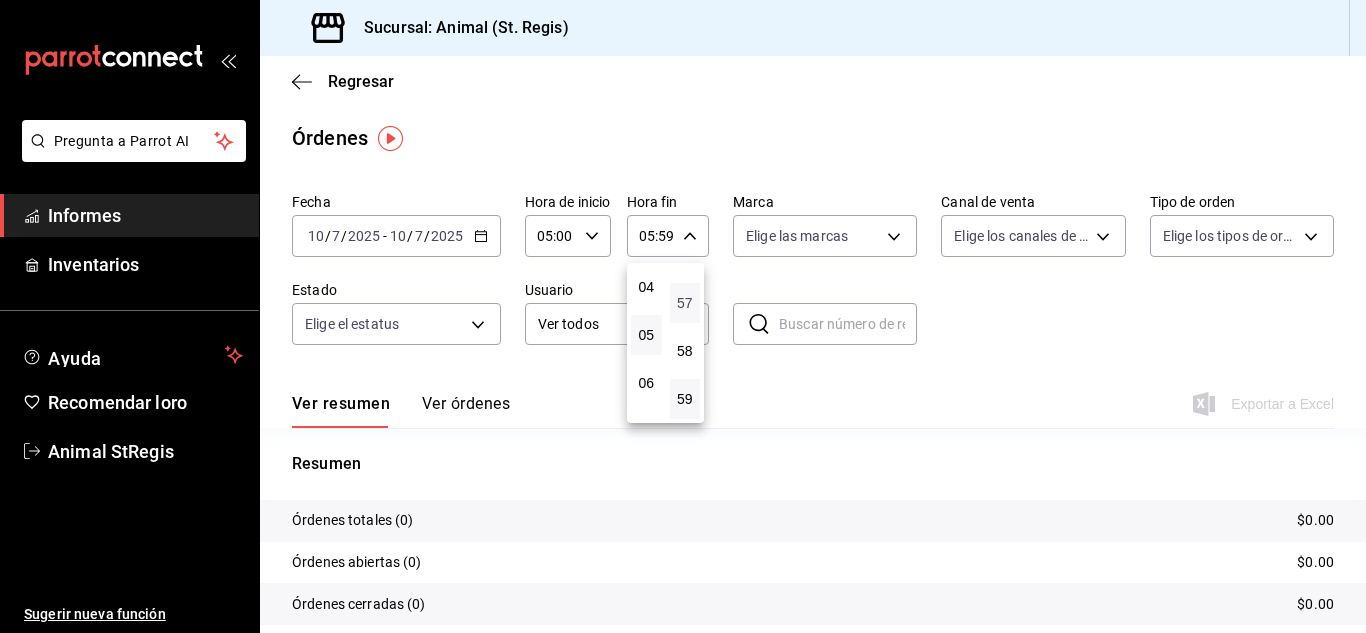 drag, startPoint x: 683, startPoint y: 351, endPoint x: 683, endPoint y: 310, distance: 41 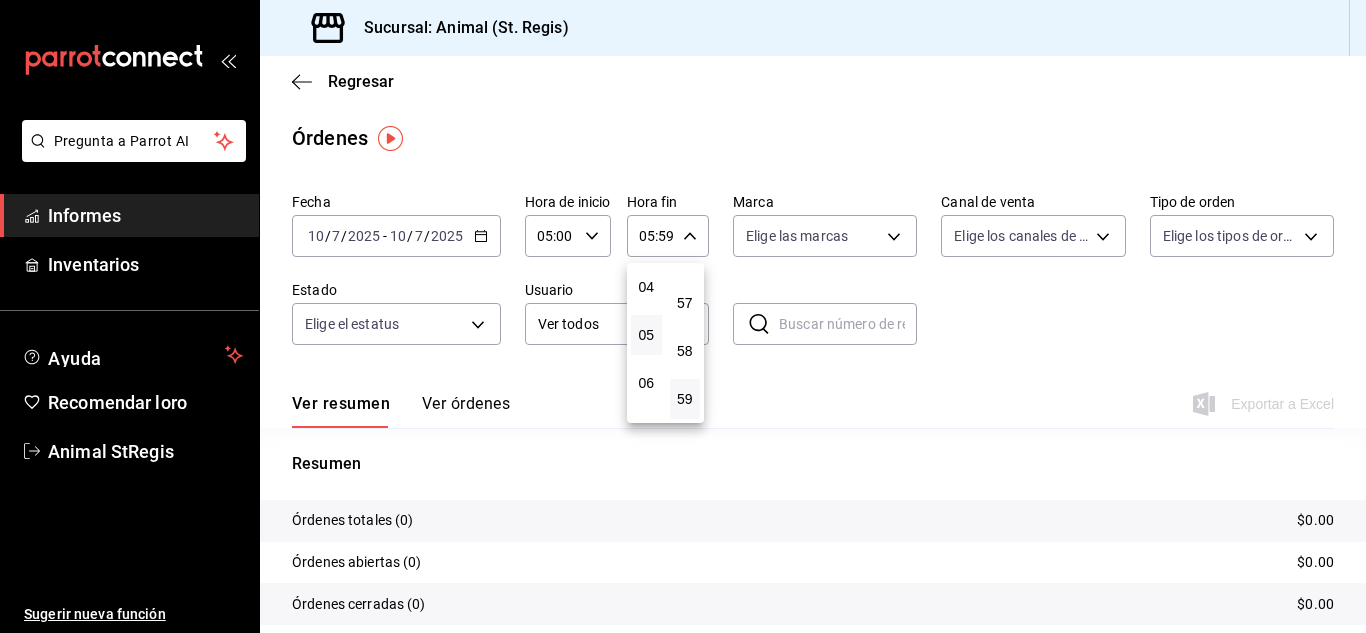 drag, startPoint x: 683, startPoint y: 310, endPoint x: 682, endPoint y: 390, distance: 80.00625 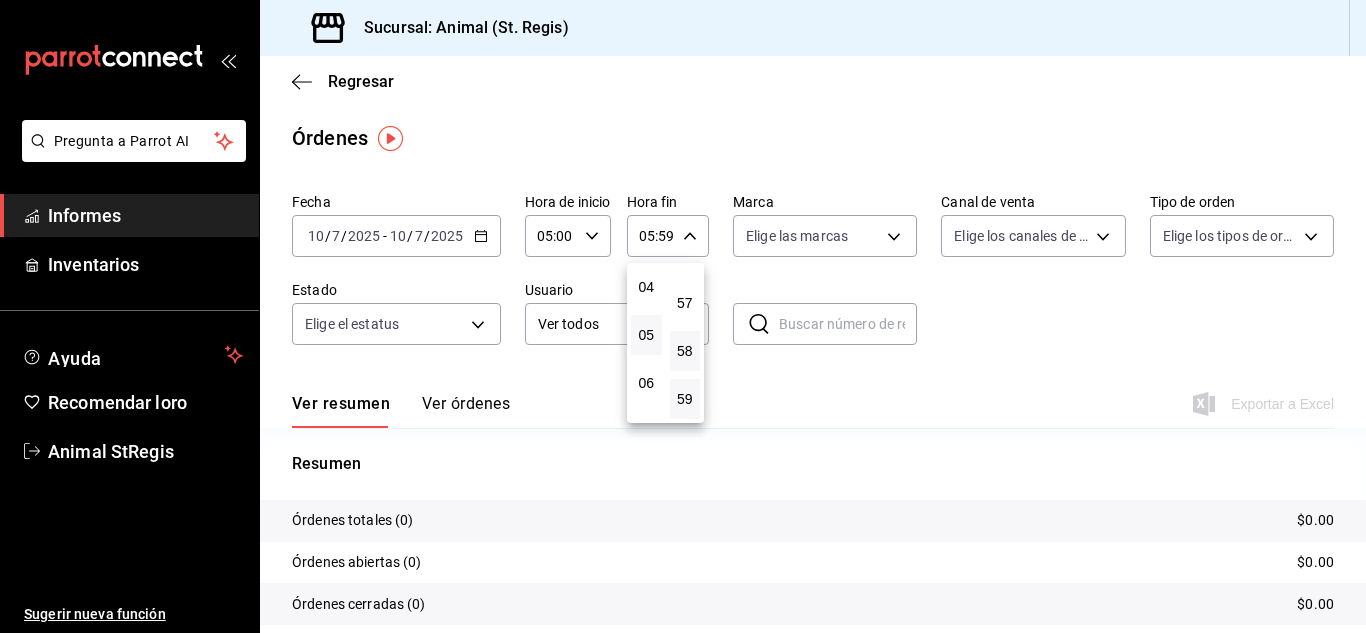 drag, startPoint x: 682, startPoint y: 380, endPoint x: 692, endPoint y: 334, distance: 47.07441 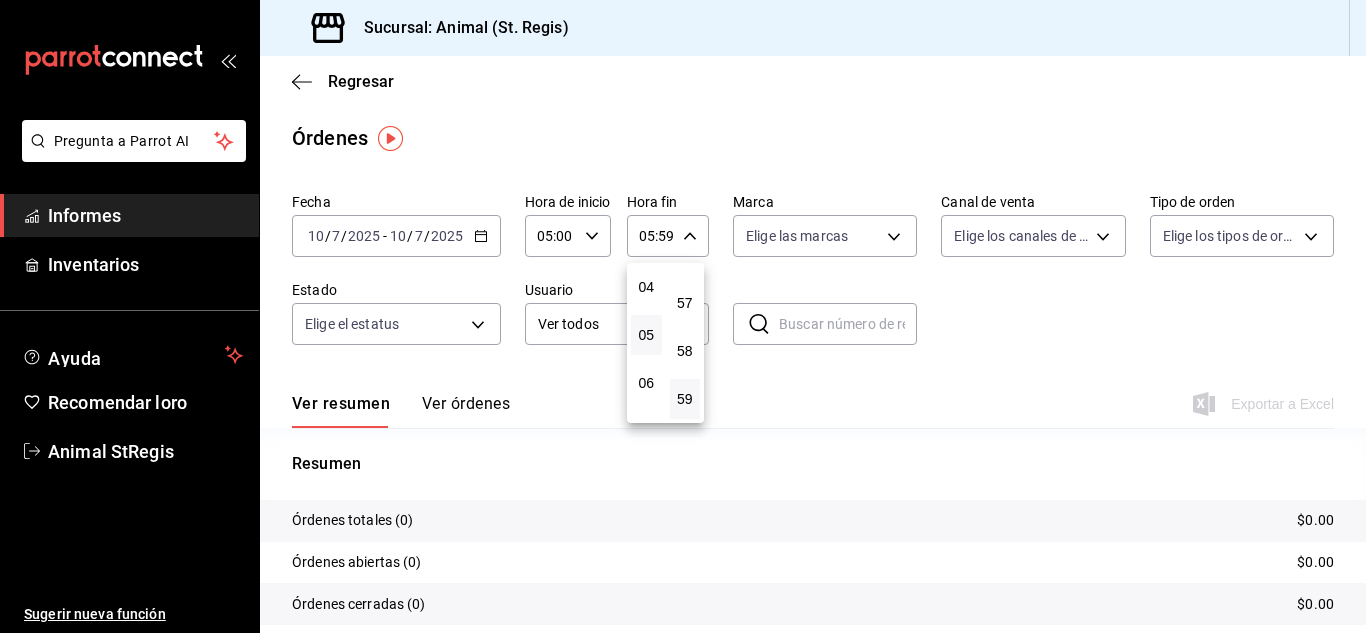 drag, startPoint x: 684, startPoint y: 377, endPoint x: 674, endPoint y: 417, distance: 41.231056 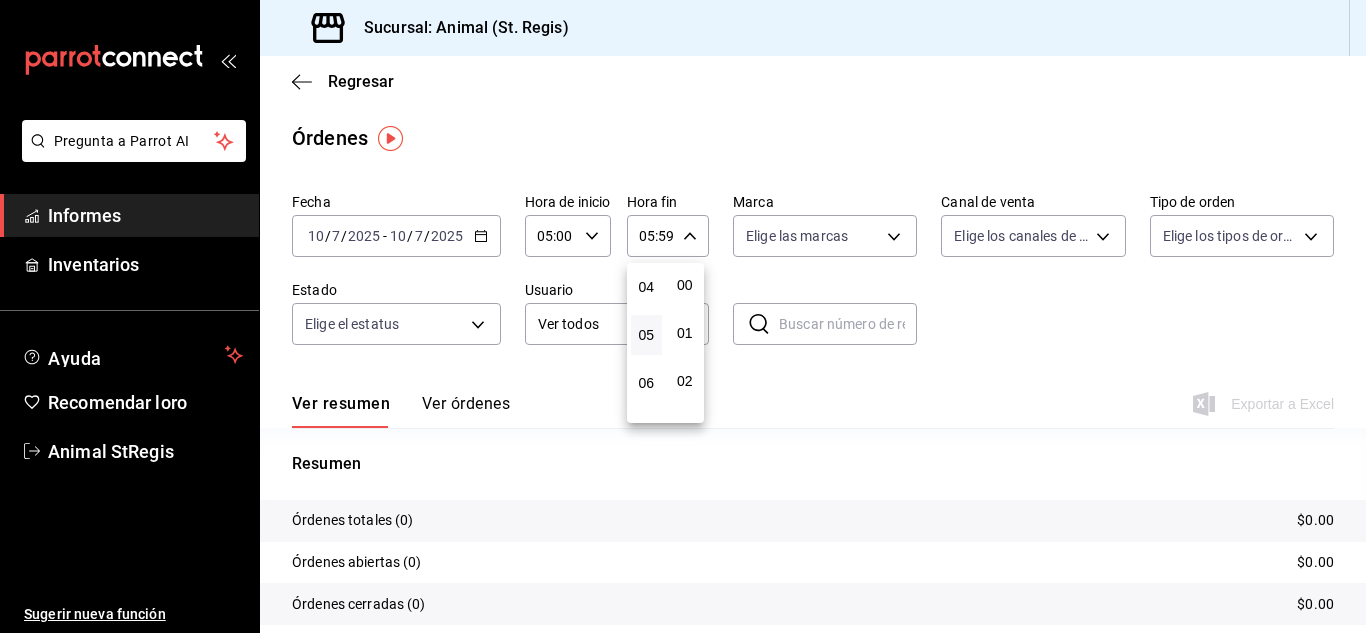 scroll, scrollTop: 0, scrollLeft: 0, axis: both 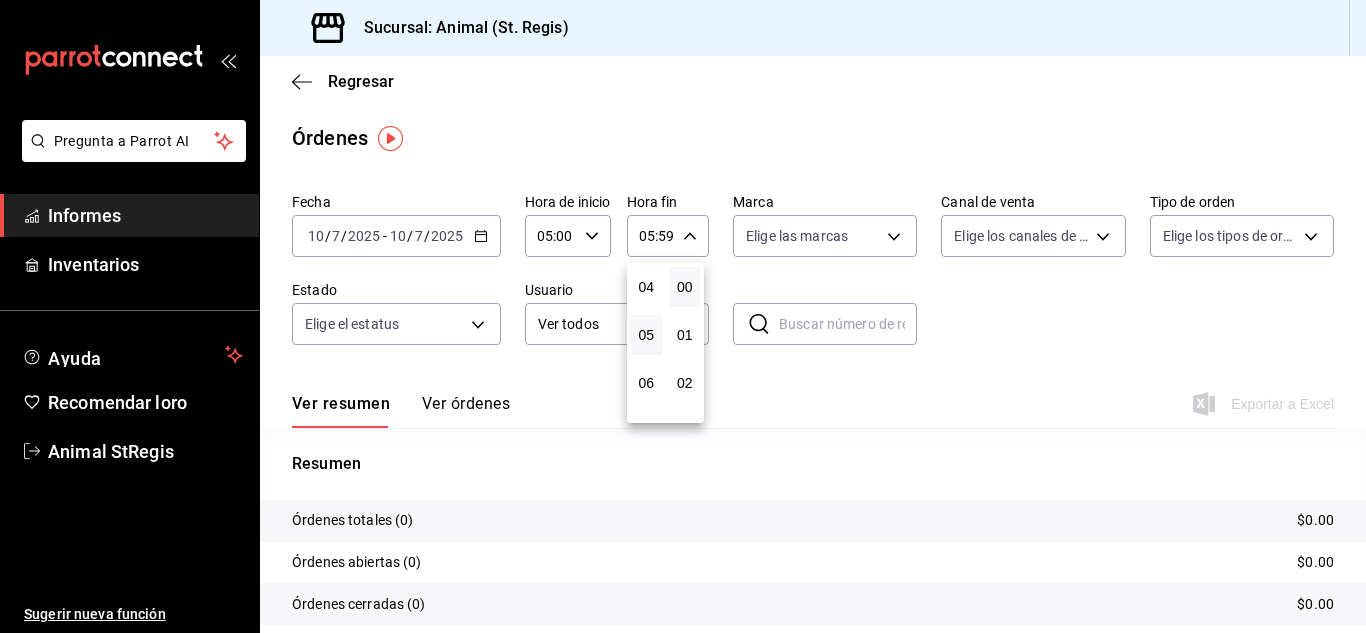 click on "00" at bounding box center [685, 287] 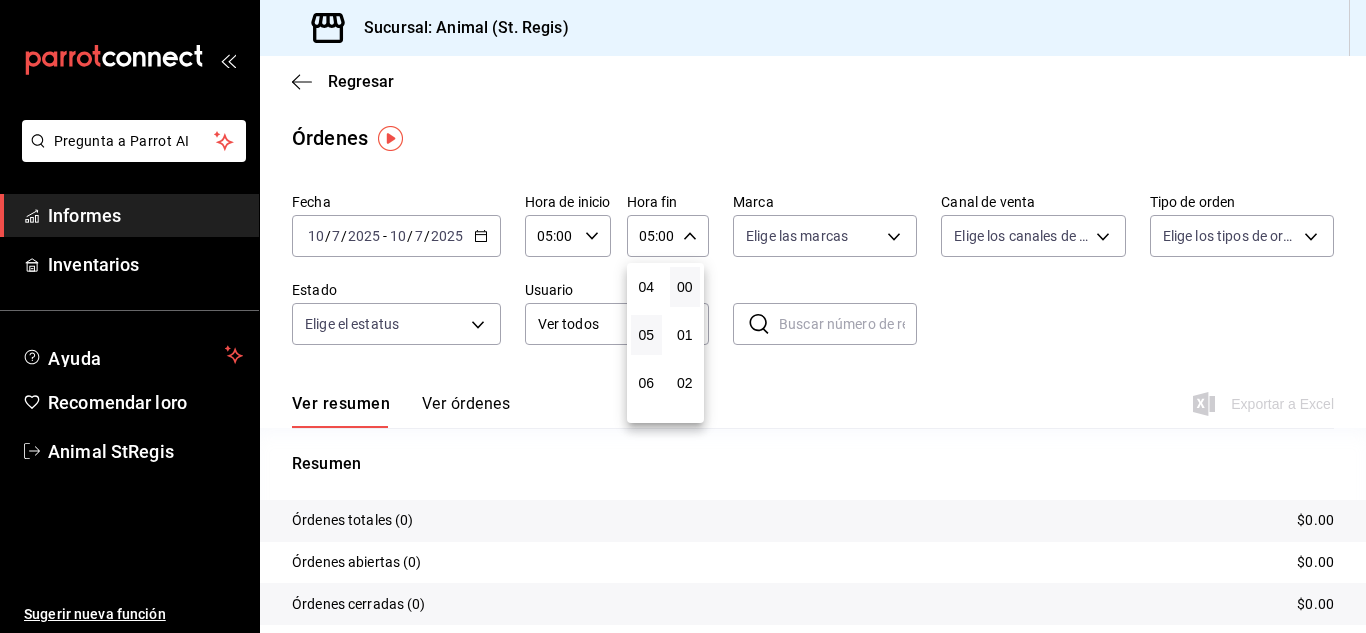 click at bounding box center (683, 316) 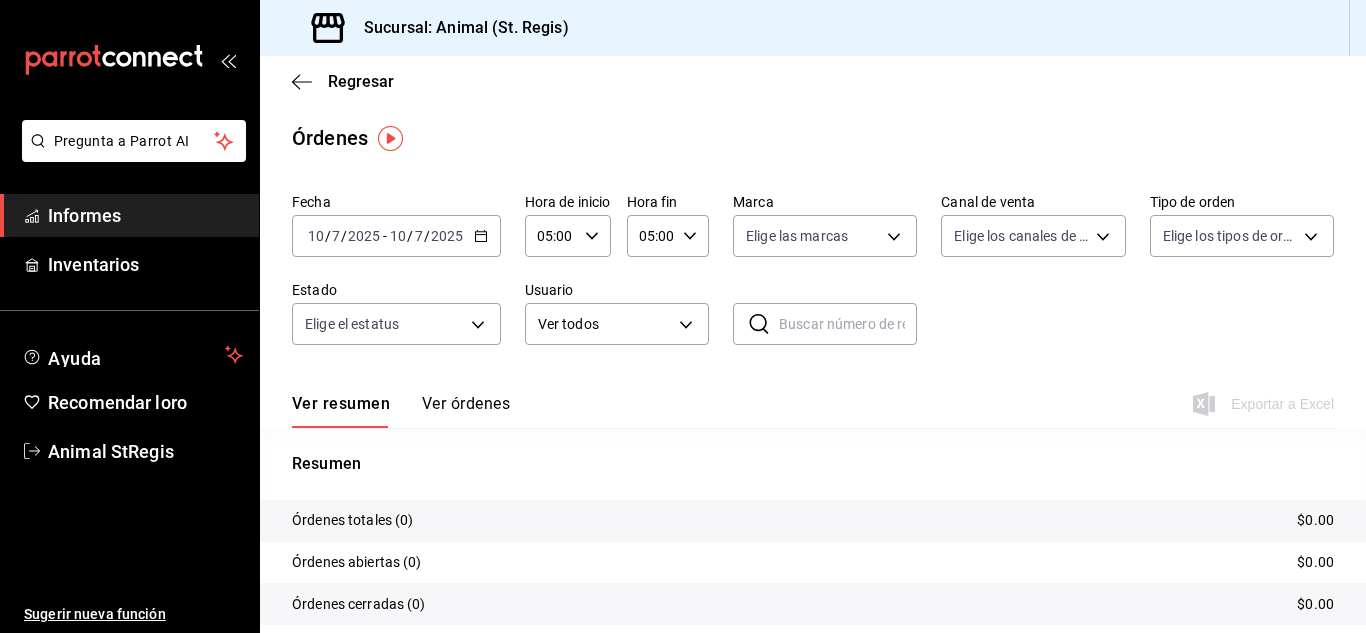 click 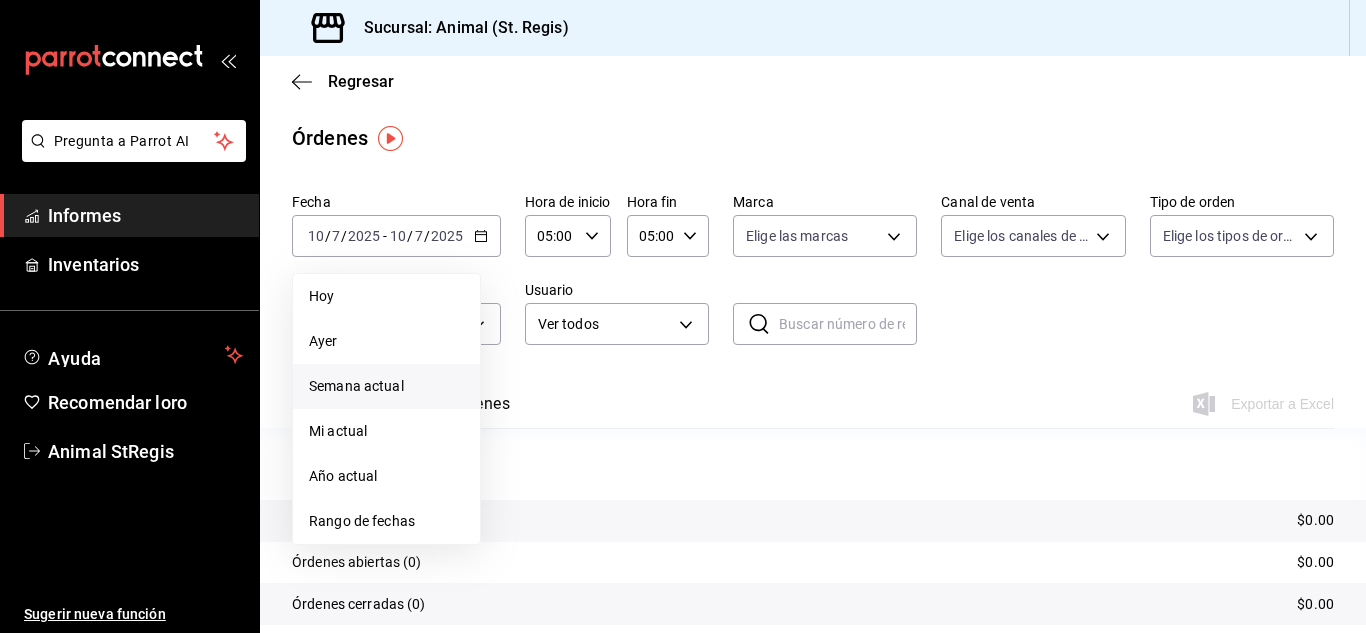 click on "Semana actual" at bounding box center (356, 386) 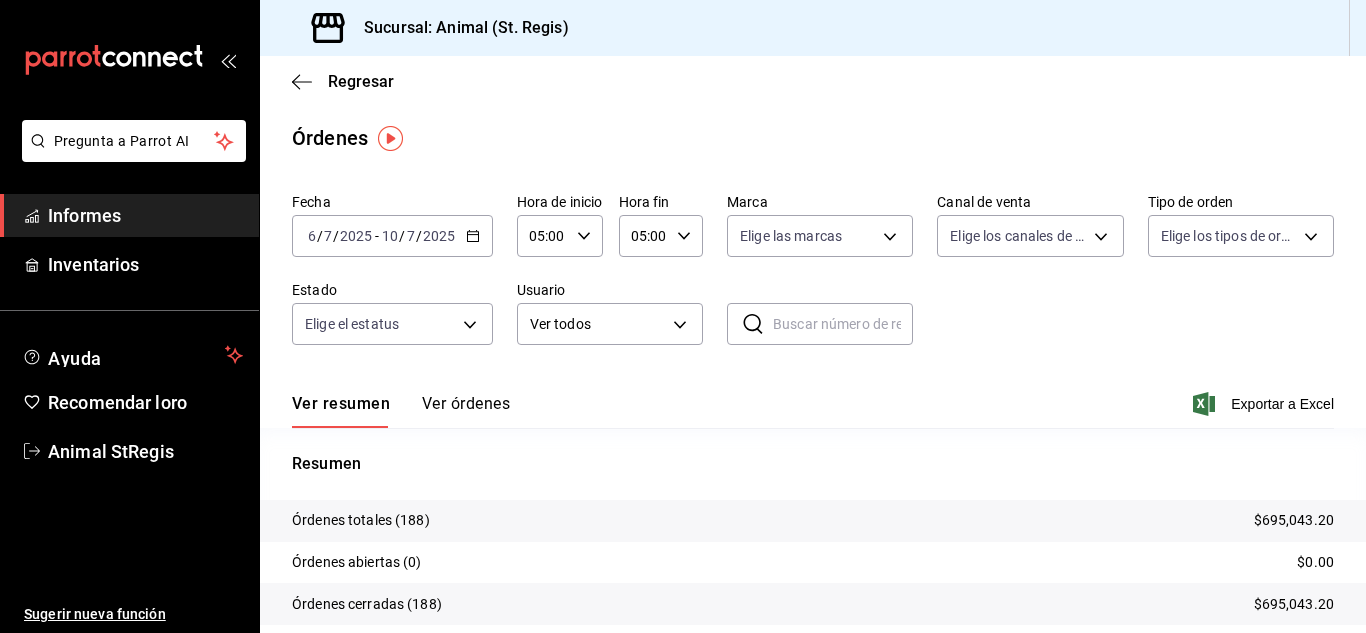 drag, startPoint x: 474, startPoint y: 238, endPoint x: 463, endPoint y: 245, distance: 13.038404 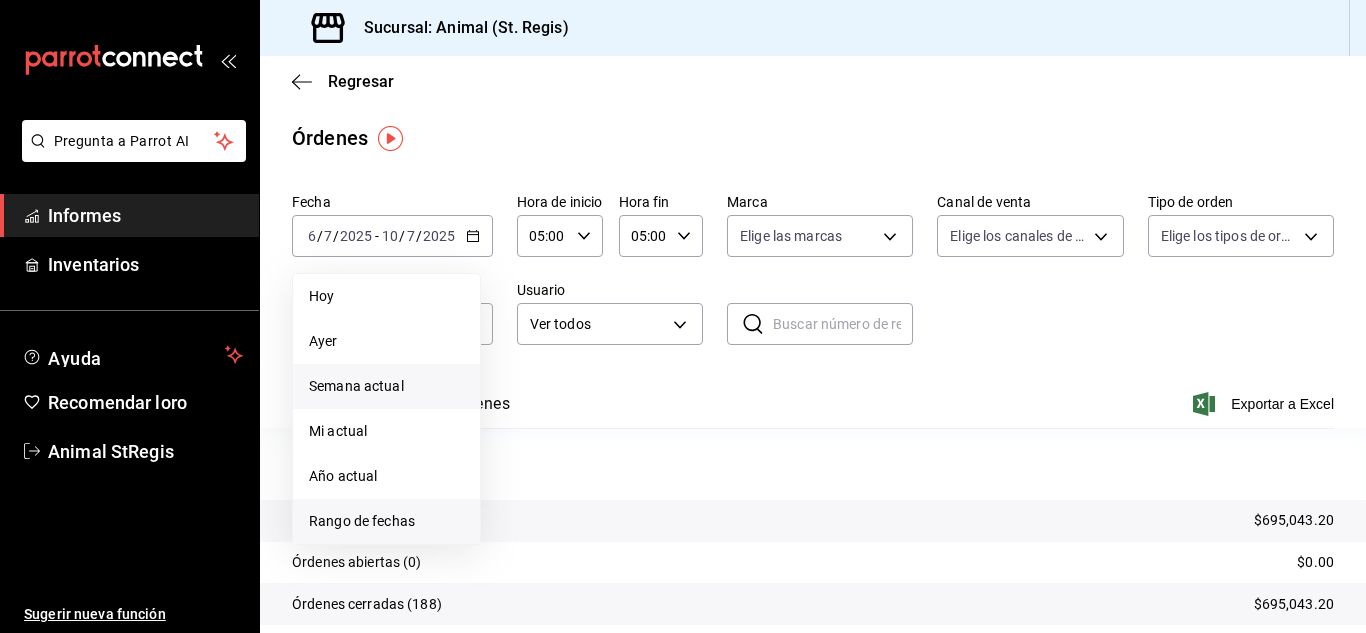click on "Rango de fechas" at bounding box center [362, 521] 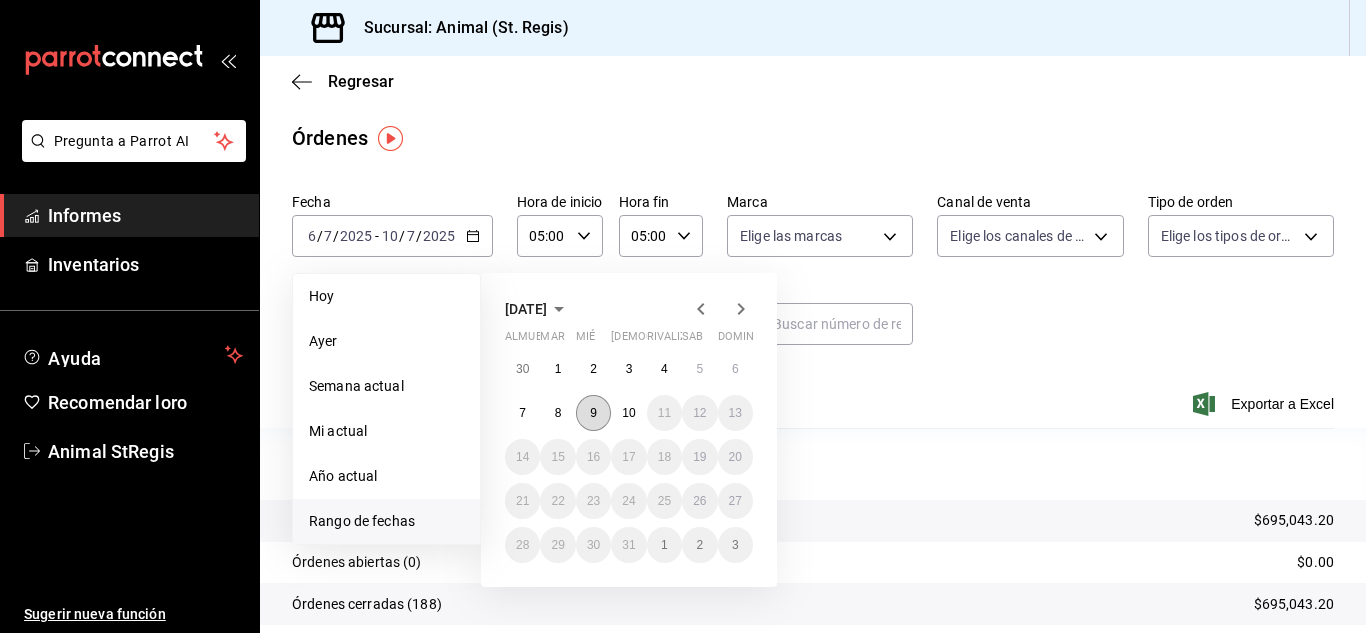 click on "9" at bounding box center [593, 413] 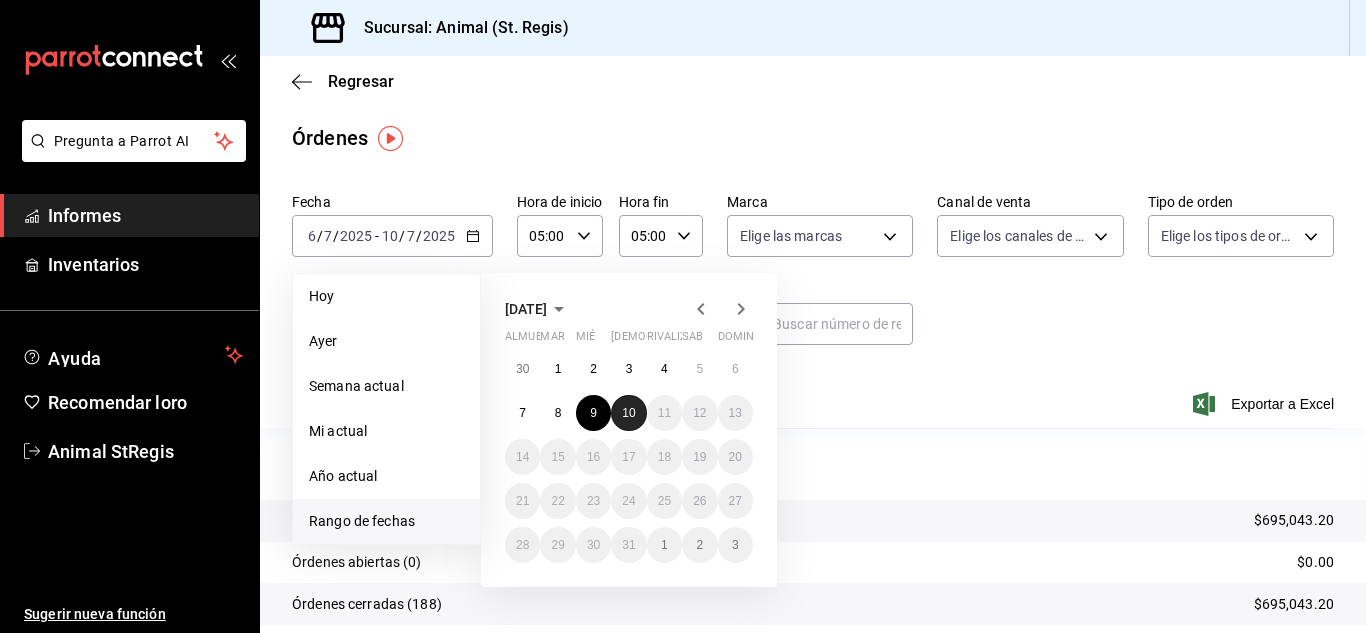 click on "10" at bounding box center [628, 413] 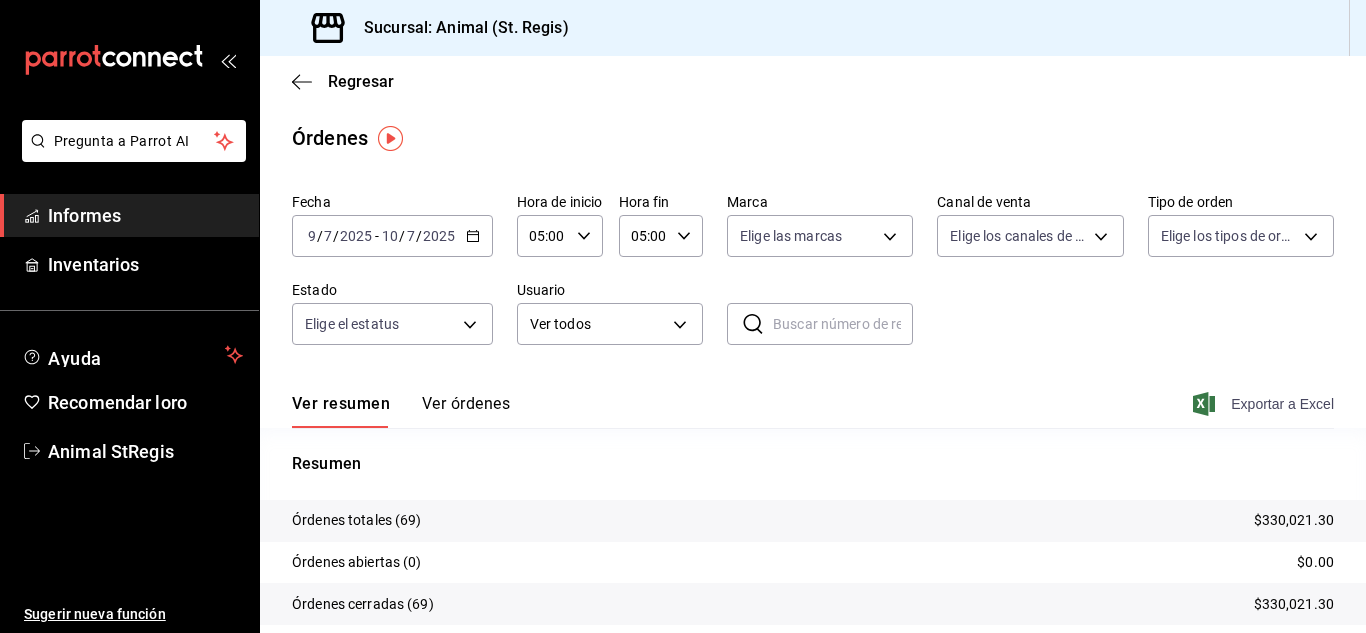 click on "Exportar a Excel" at bounding box center (1282, 404) 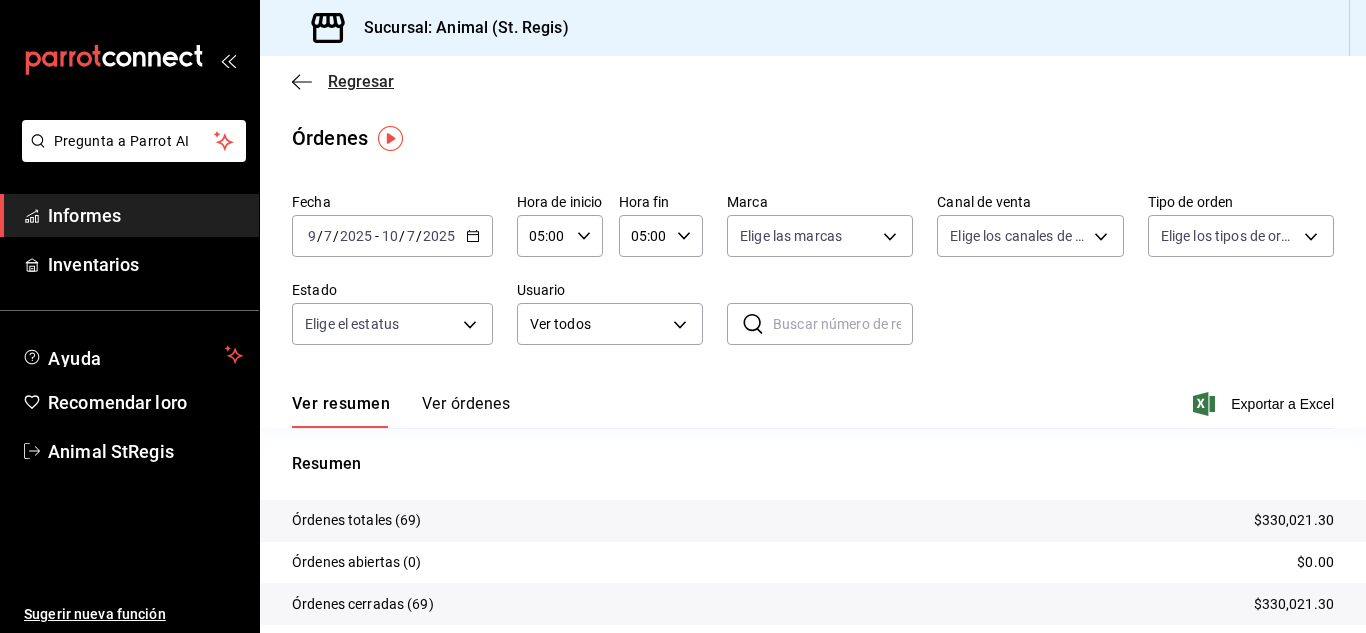 click 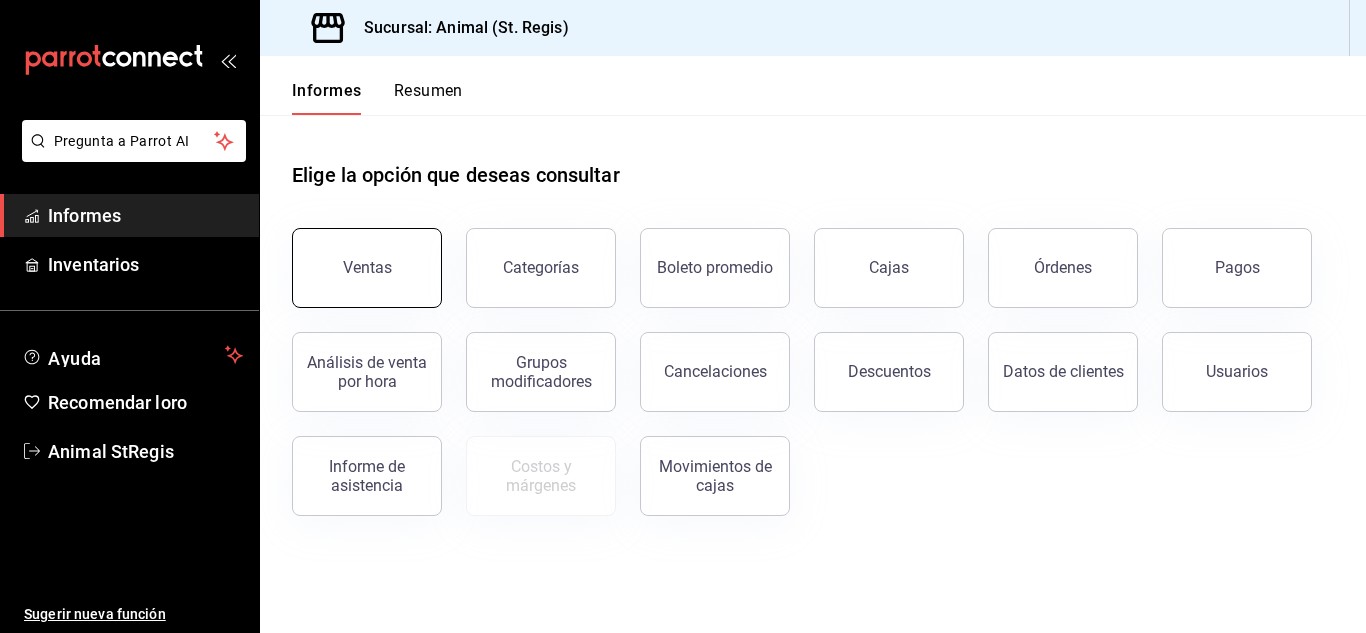 click on "Ventas" at bounding box center [367, 267] 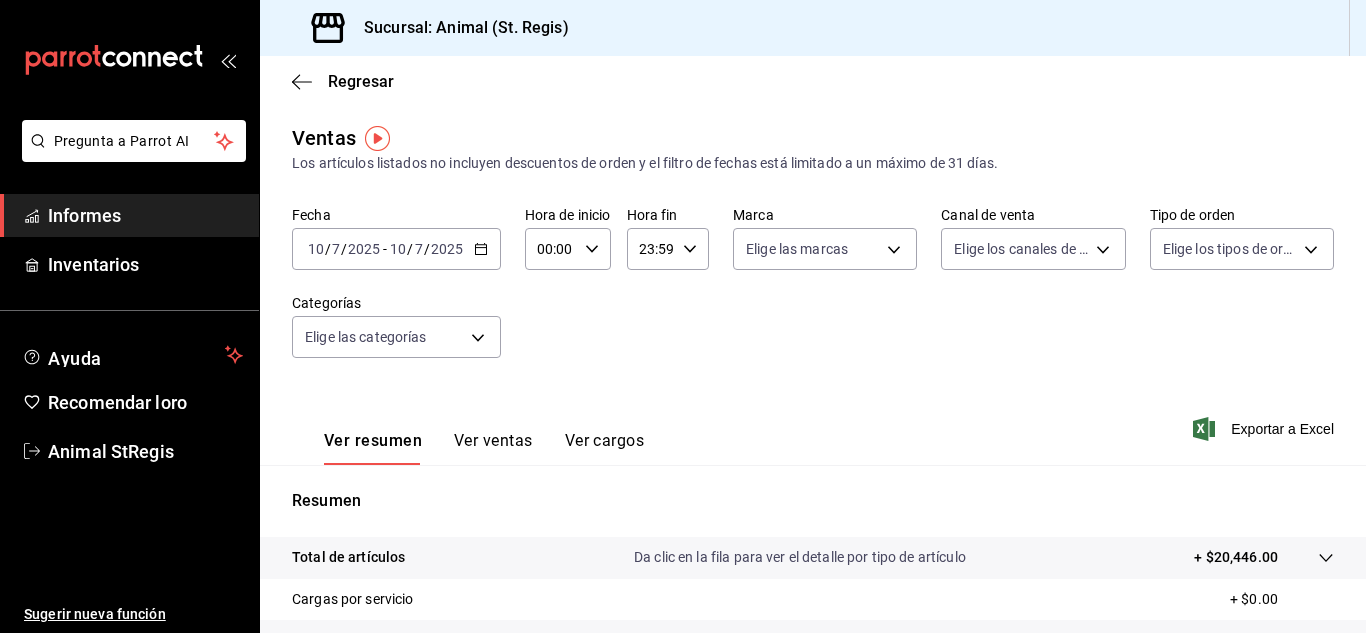 click on "2025" at bounding box center [447, 249] 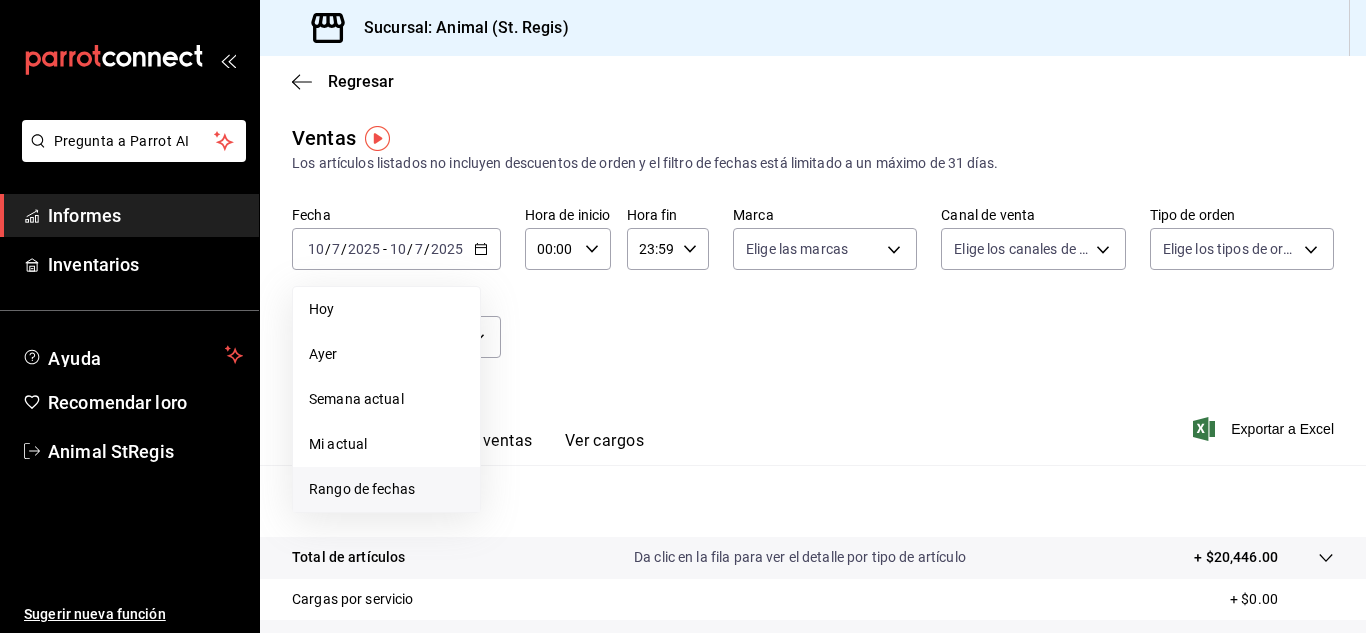 click on "Rango de fechas" at bounding box center [362, 489] 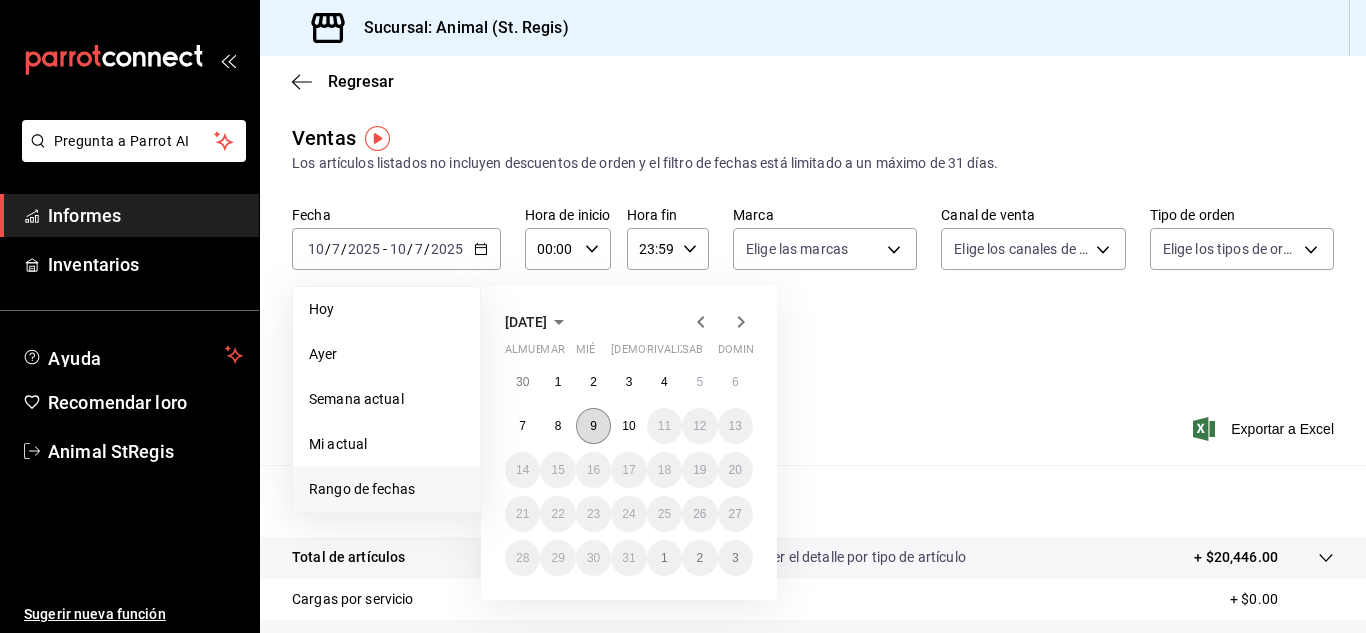 click on "9" at bounding box center [593, 426] 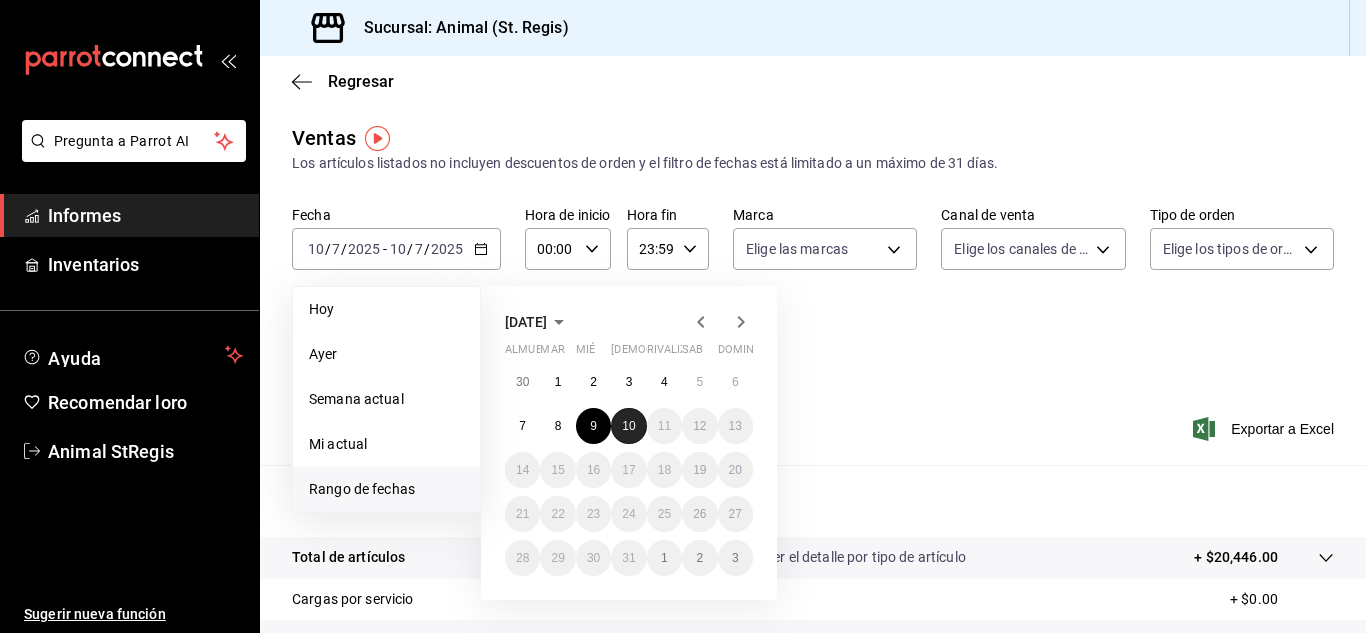 click on "10" at bounding box center (628, 426) 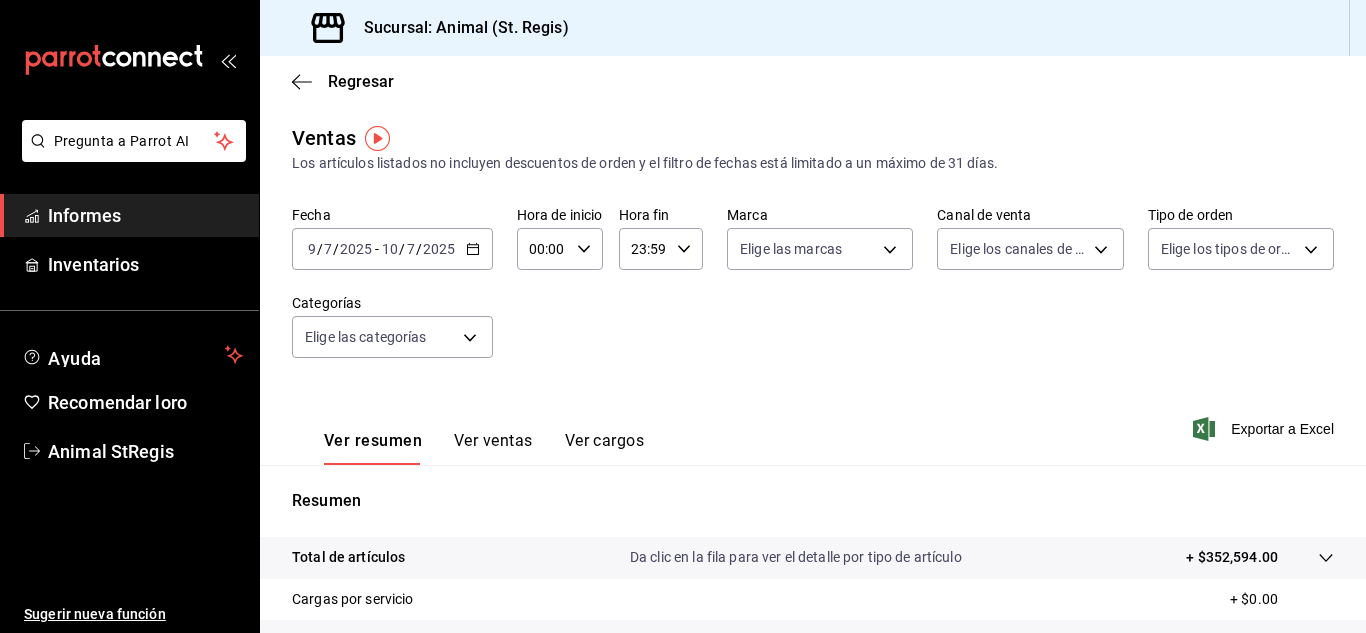 click on "00:00 Hora de inicio" at bounding box center [560, 249] 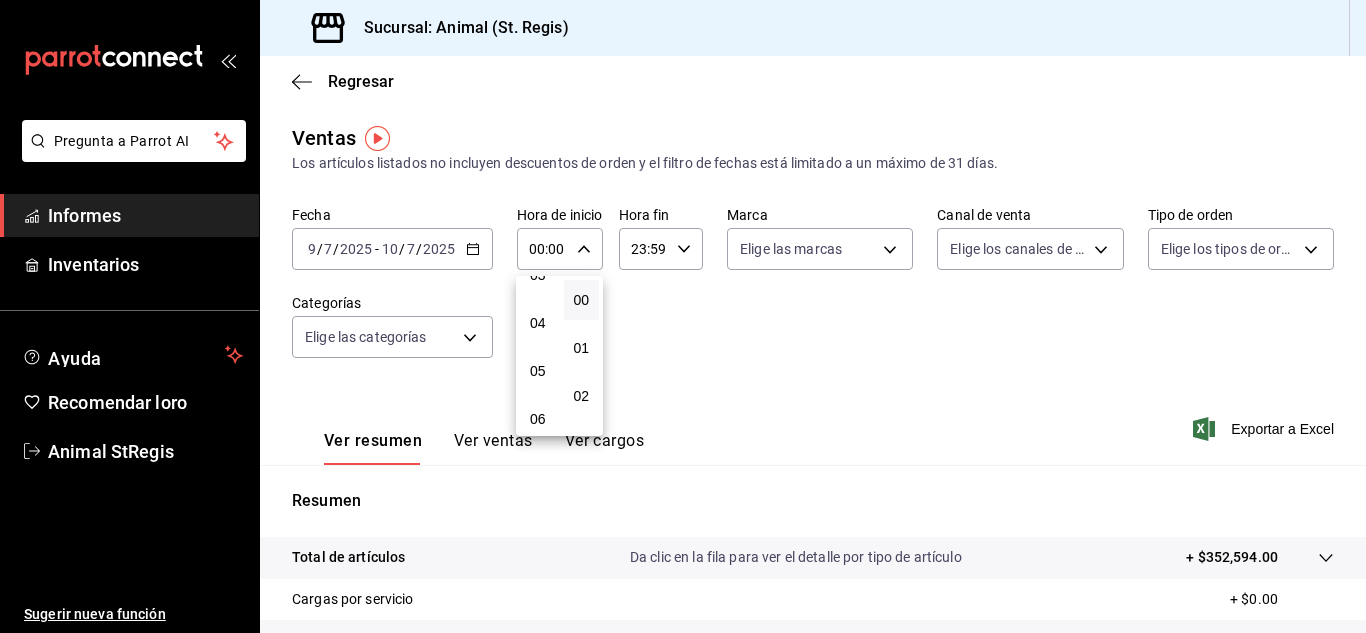 scroll, scrollTop: 170, scrollLeft: 0, axis: vertical 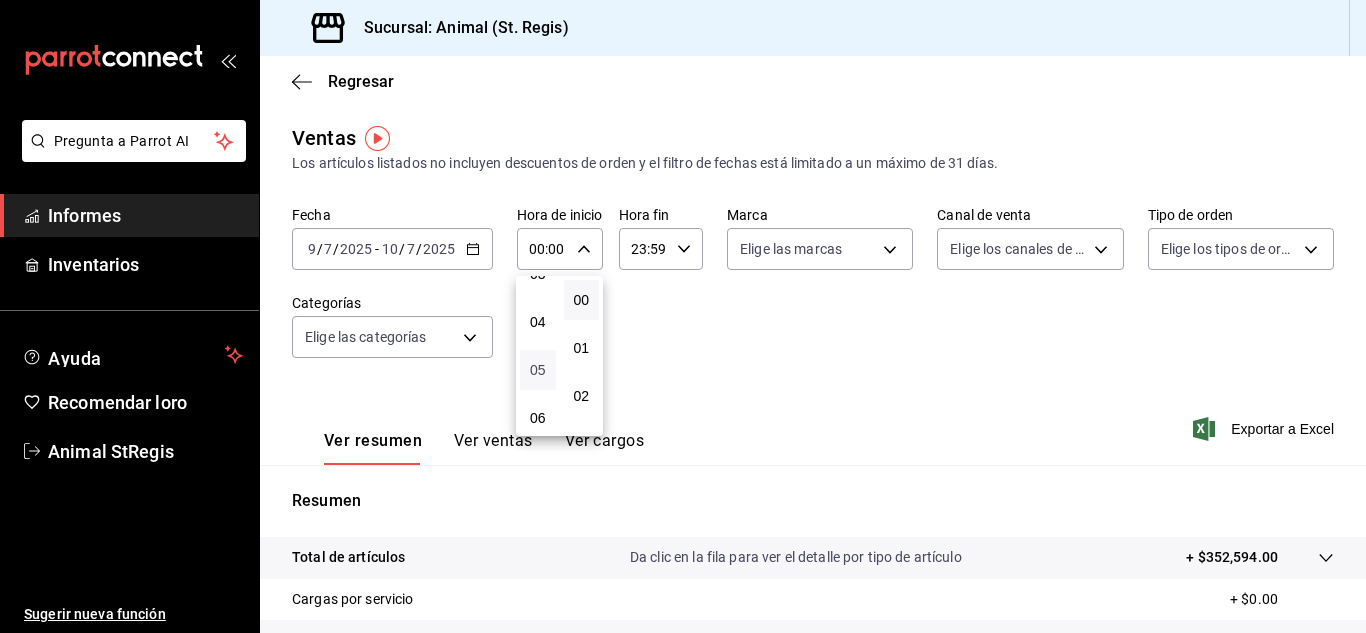 click on "05" at bounding box center [538, 370] 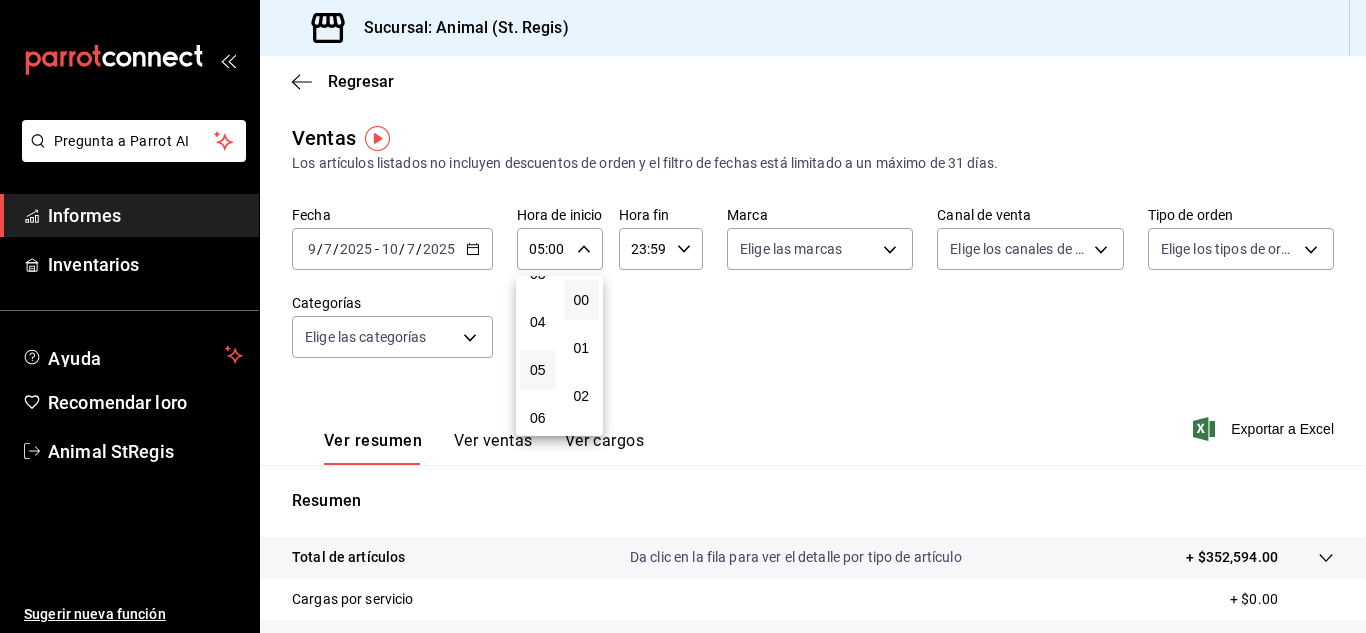 click at bounding box center (683, 316) 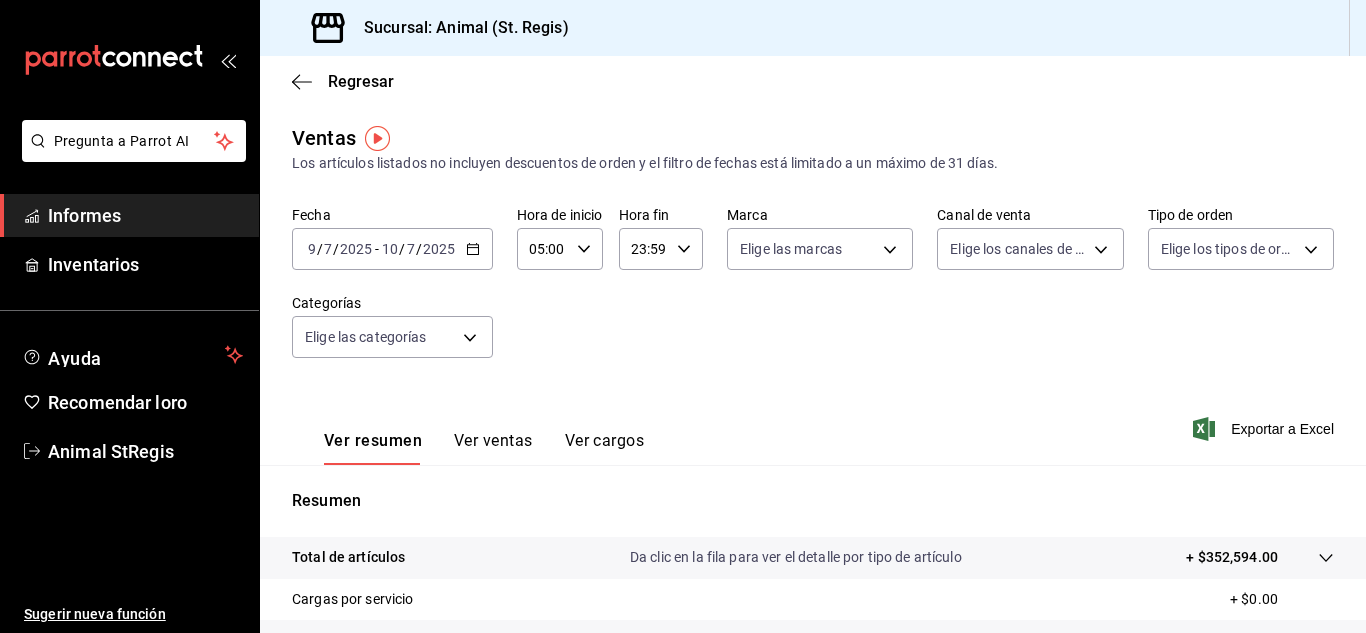 click on "23:59" at bounding box center [644, 249] 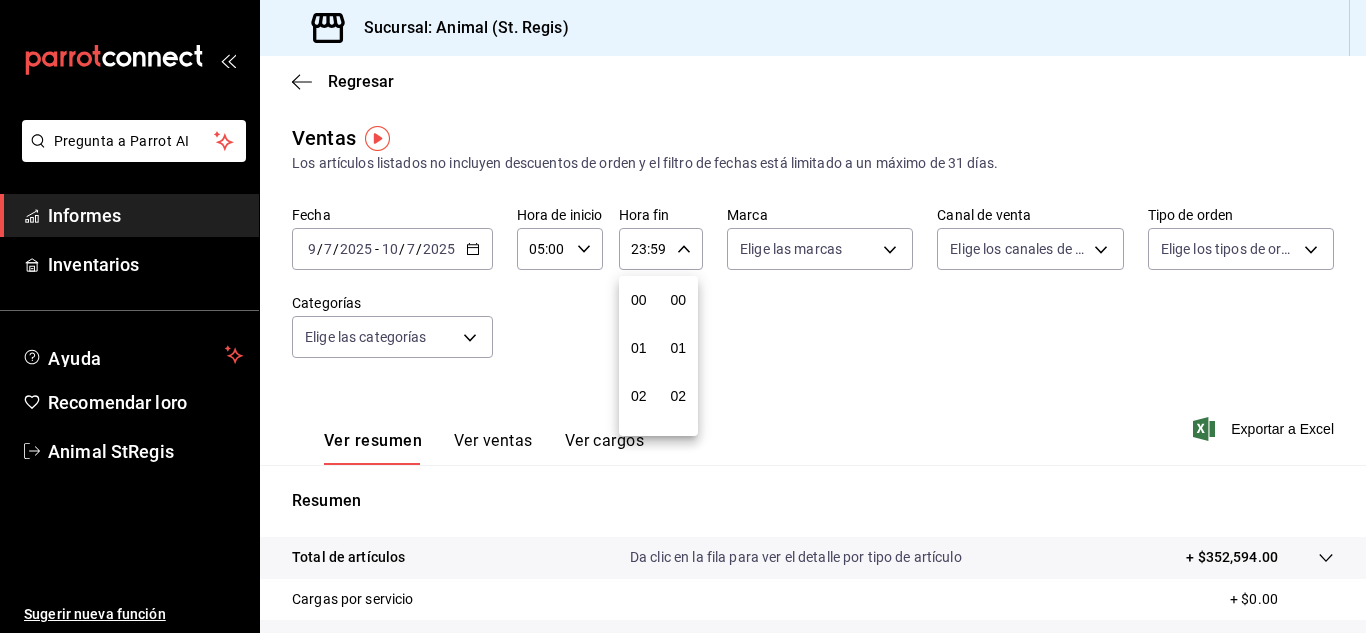 scroll, scrollTop: 992, scrollLeft: 0, axis: vertical 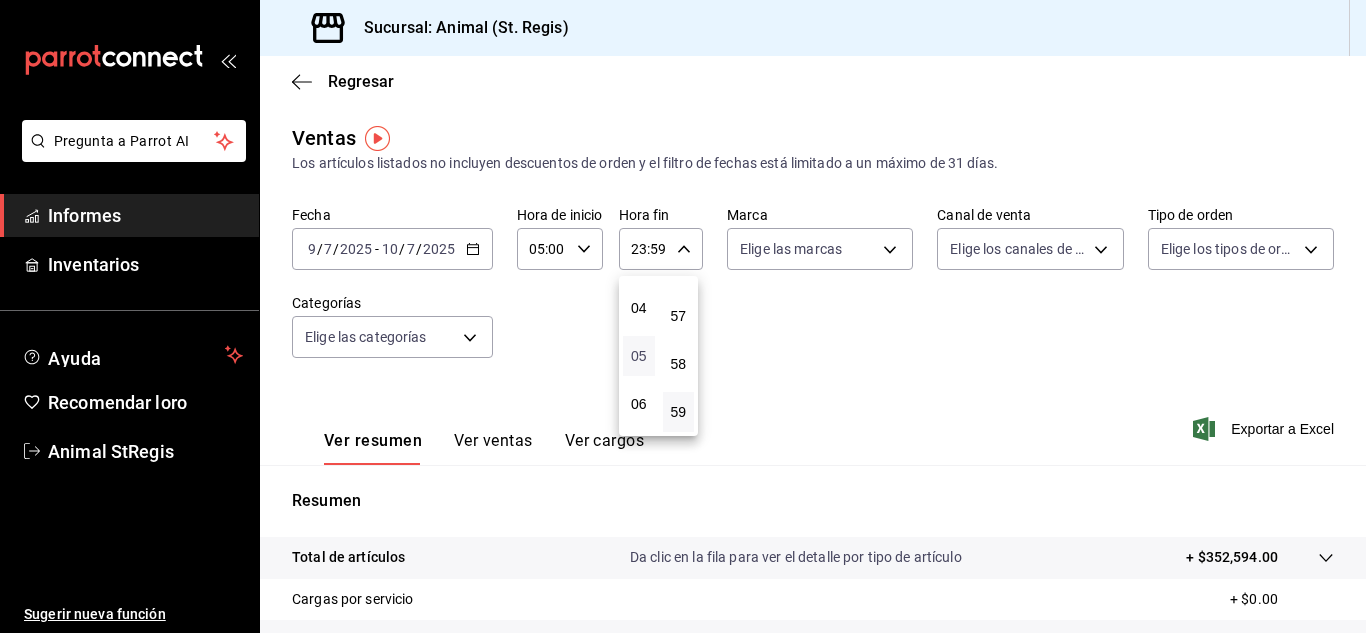 click on "05" at bounding box center (639, 356) 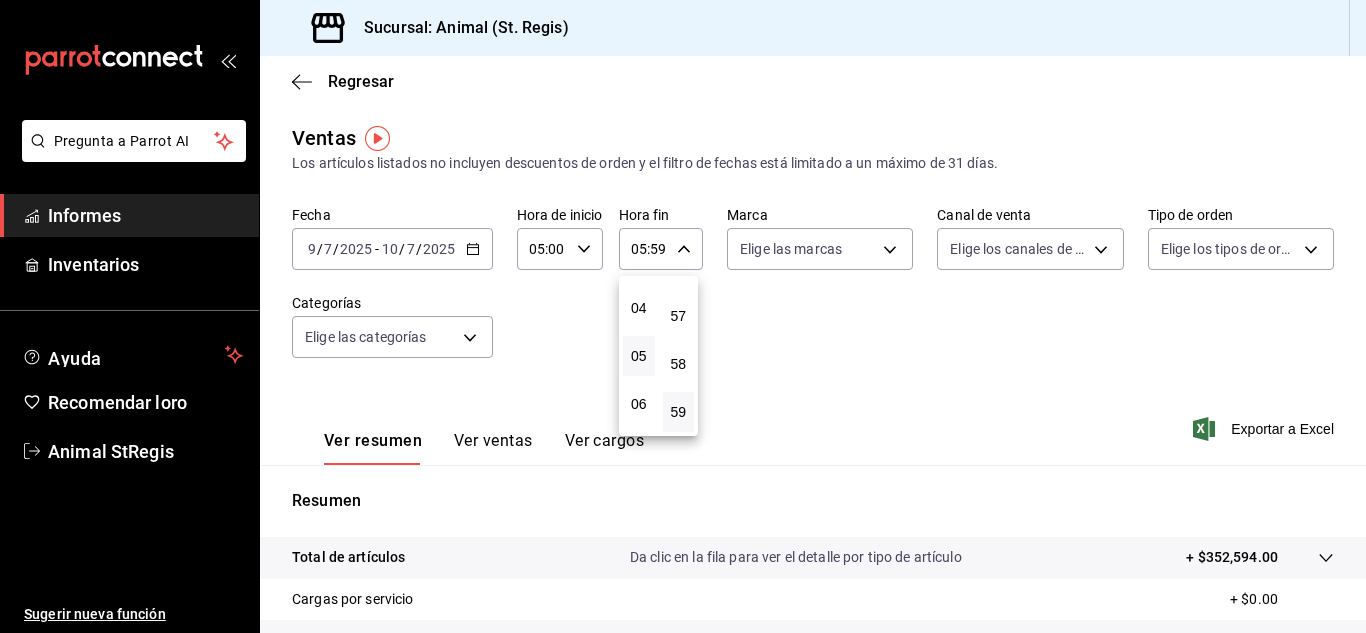 drag, startPoint x: 1365, startPoint y: 262, endPoint x: 1330, endPoint y: 395, distance: 137.52818 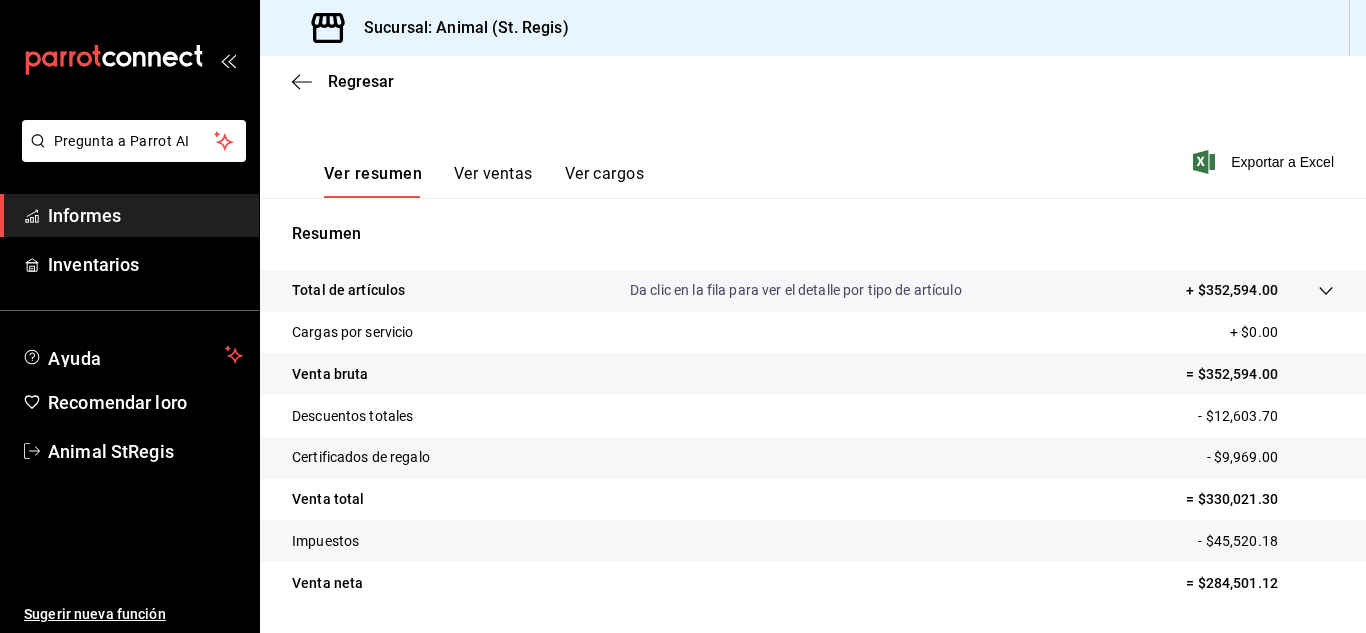 scroll, scrollTop: 324, scrollLeft: 0, axis: vertical 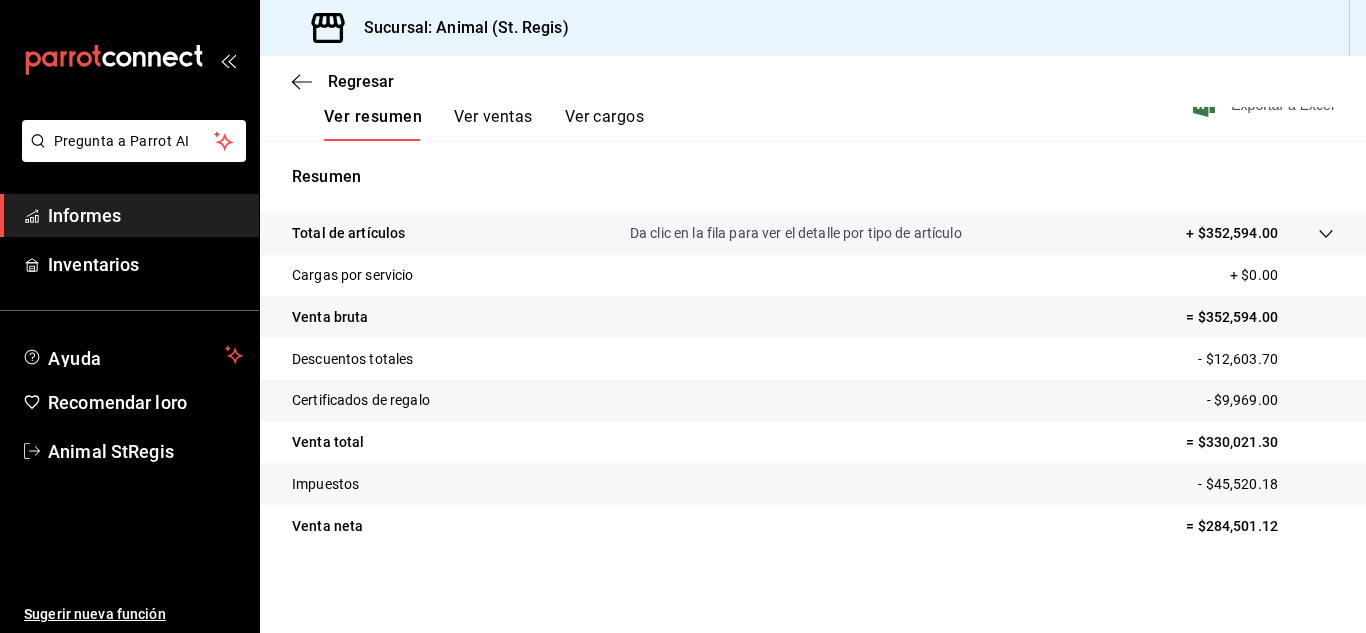 click on "Exportar a Excel" at bounding box center [1282, 105] 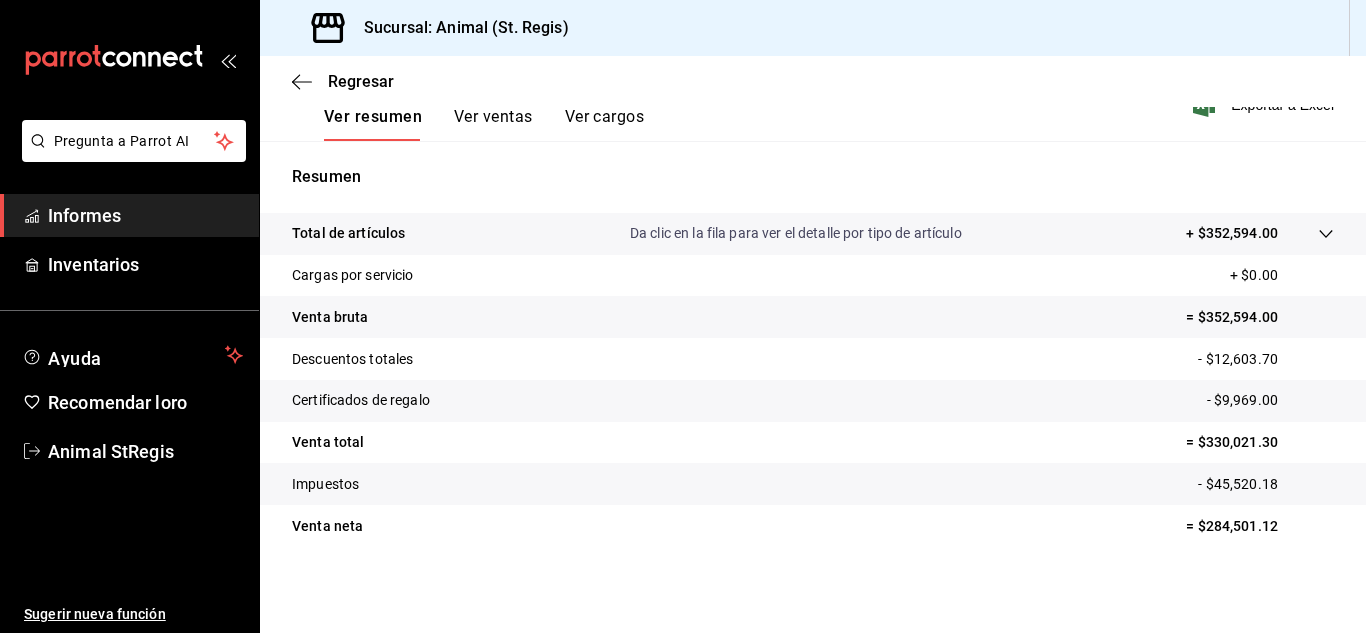 click on "Regresar" at bounding box center [813, 81] 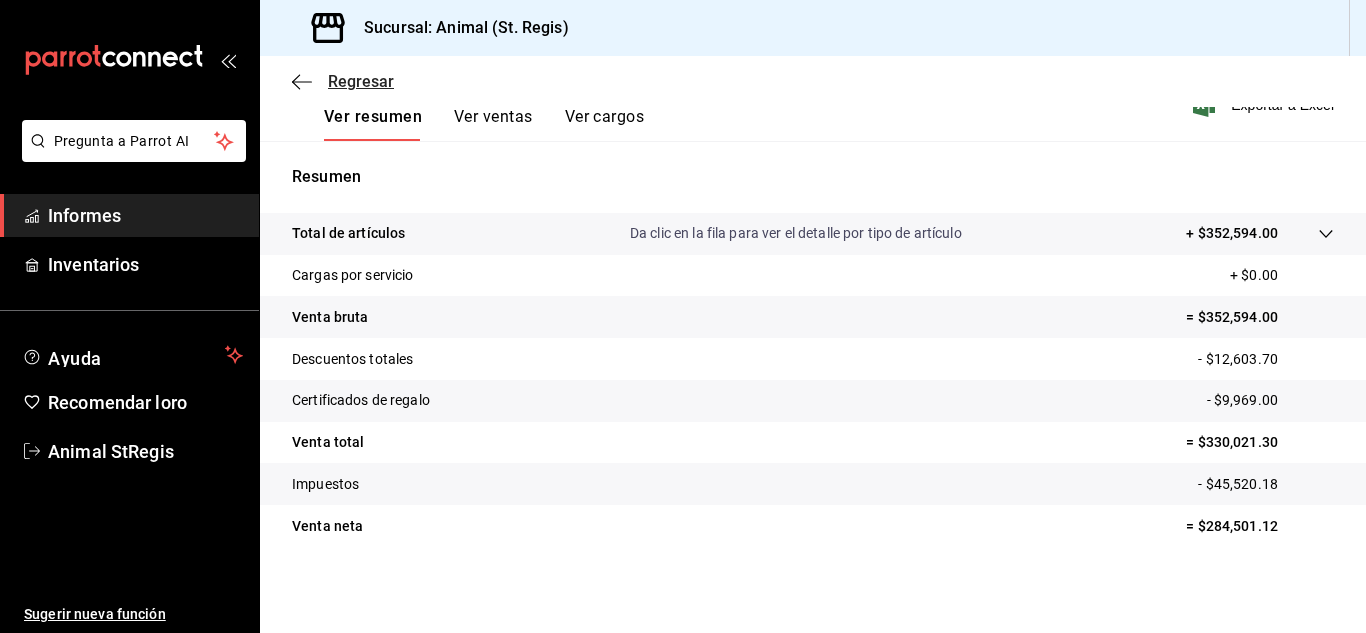 click 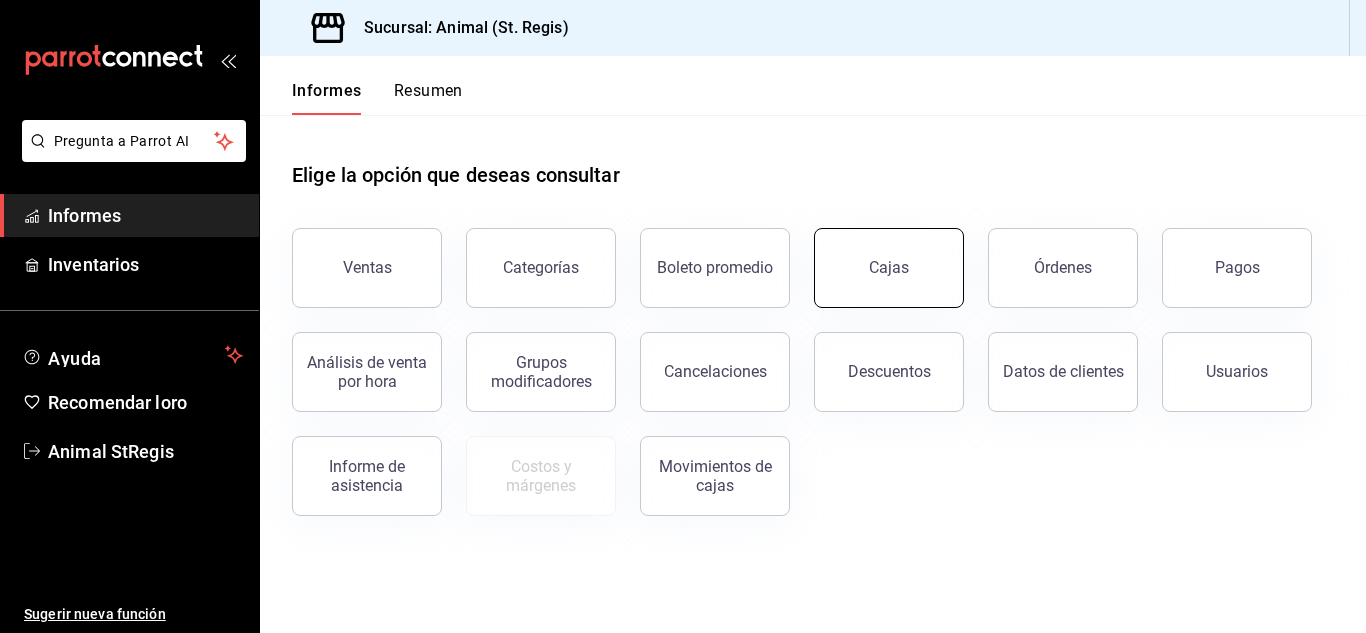 click on "Cajas" at bounding box center (889, 268) 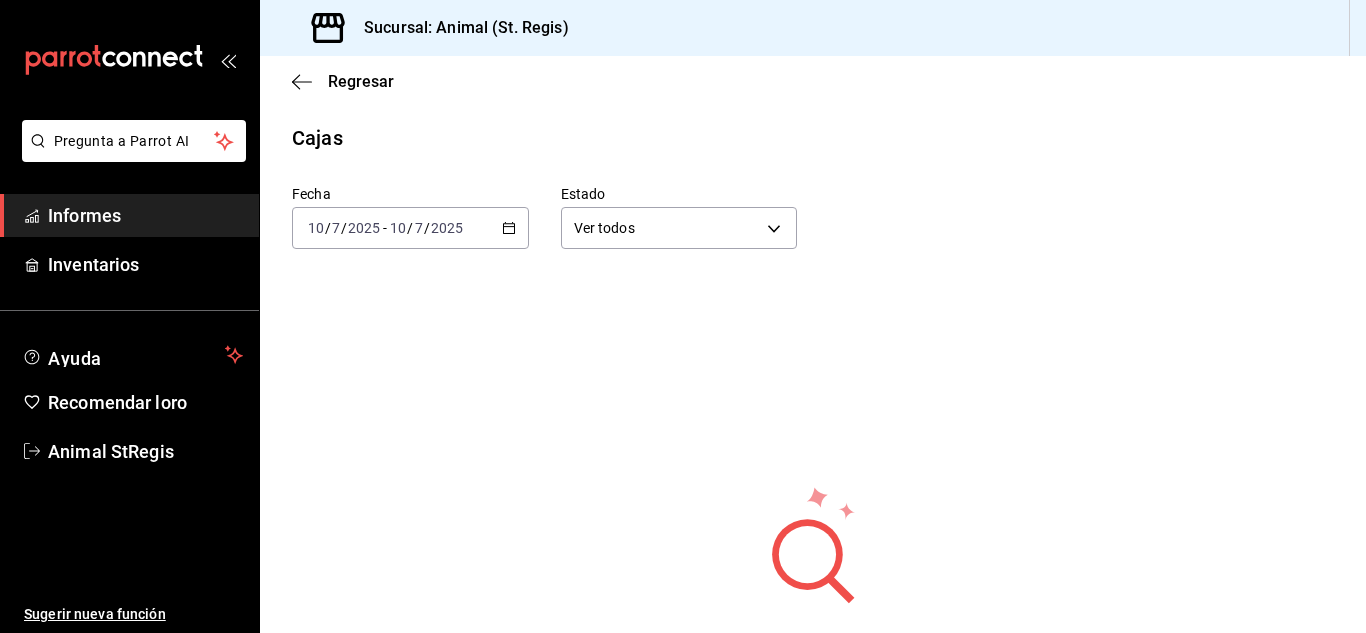 click on "2025" at bounding box center (447, 228) 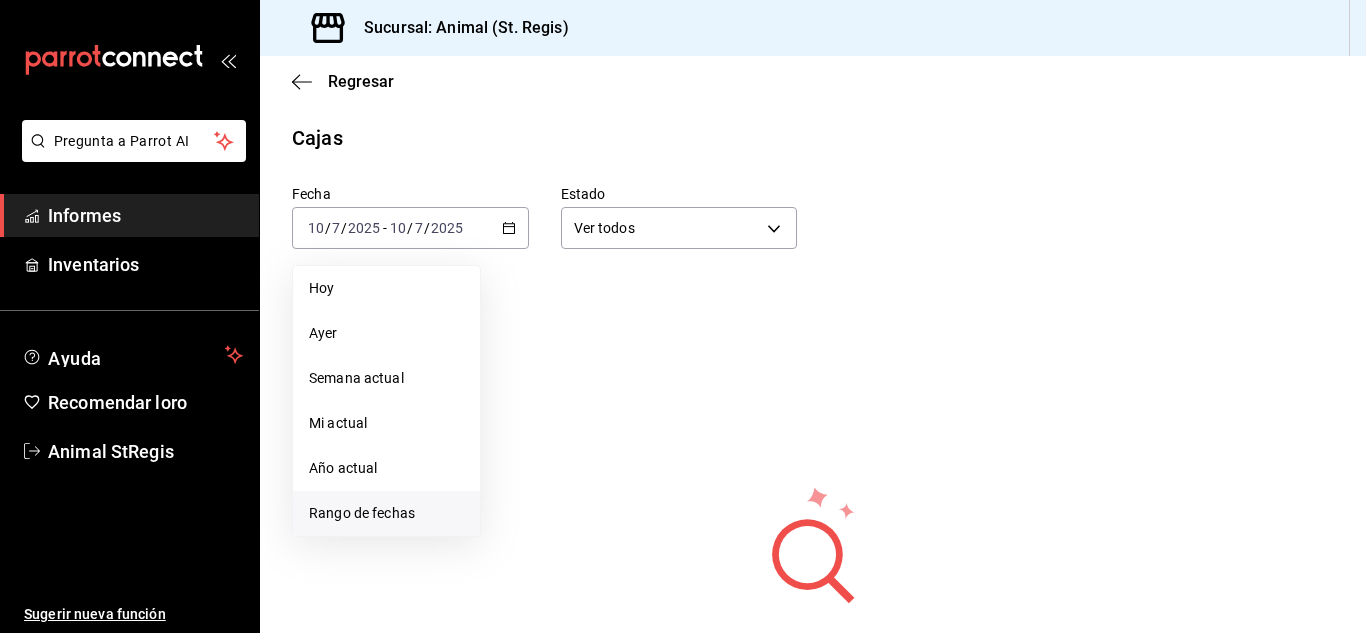 click on "Rango de fechas" at bounding box center (386, 513) 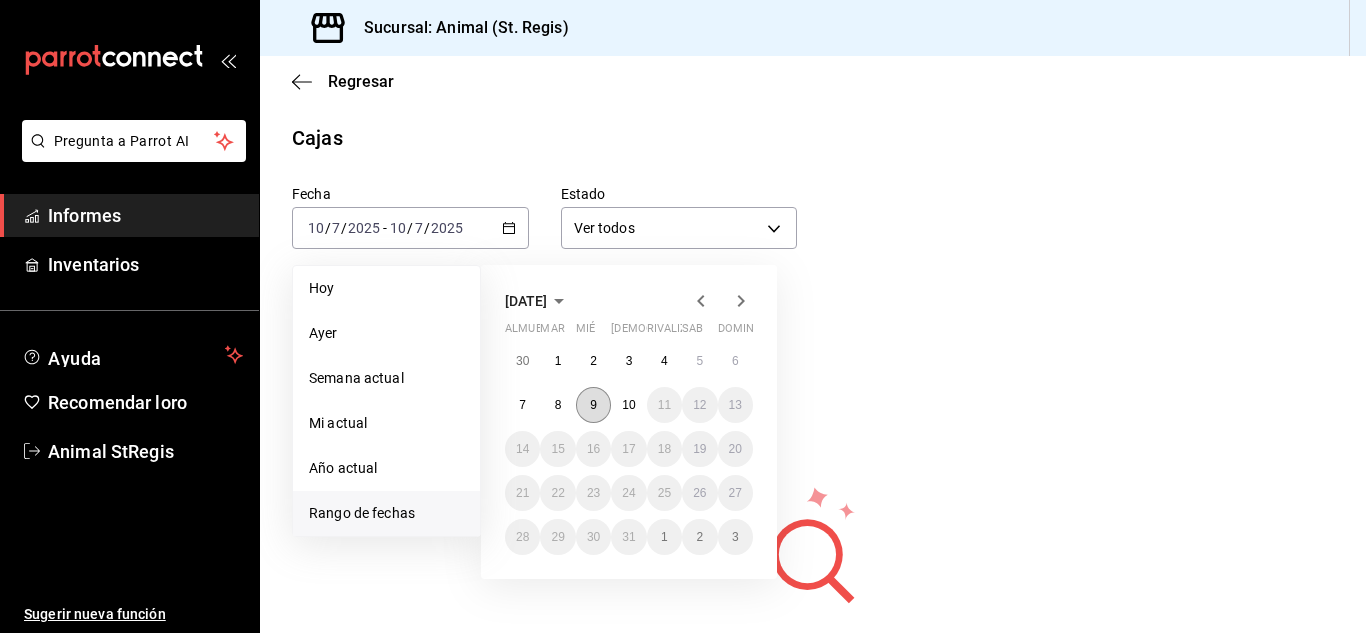 click on "9" at bounding box center (593, 405) 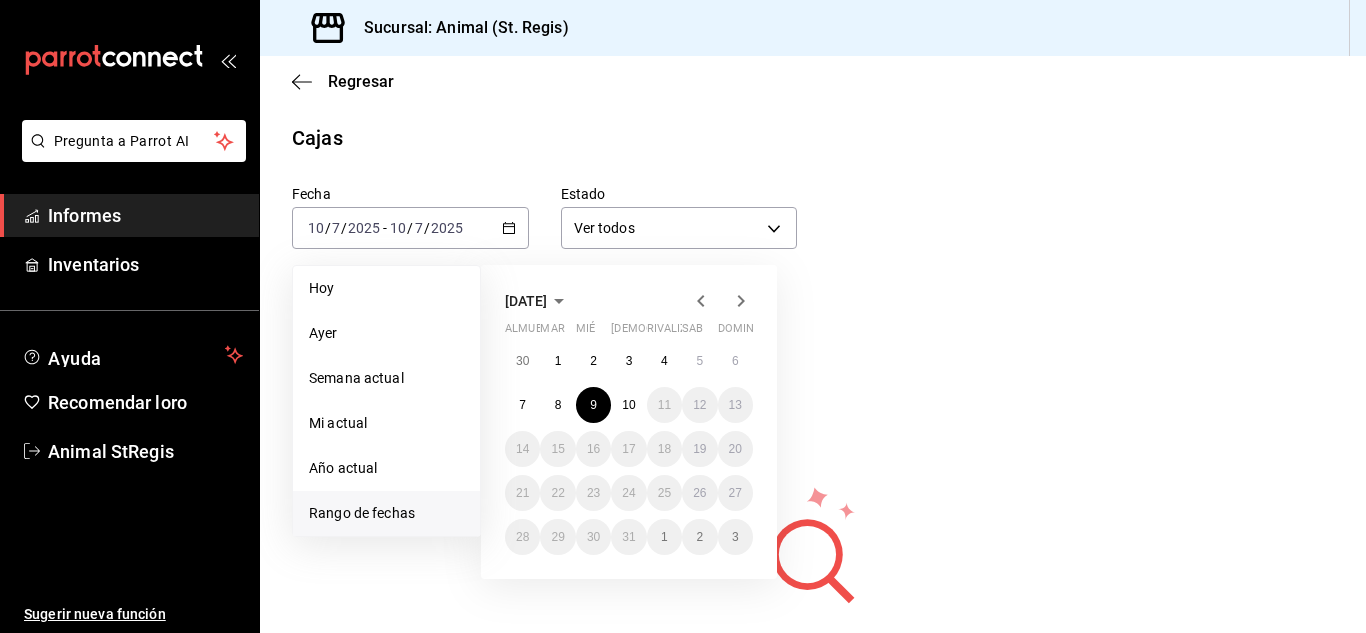 click on "30 1 2 3 4 5 6 7 8 9 10 11 12 13 14 15 16 17 18 19 20 21 22 23 24 25 26 27 28 29 30 31 1 2 3" at bounding box center [629, 449] 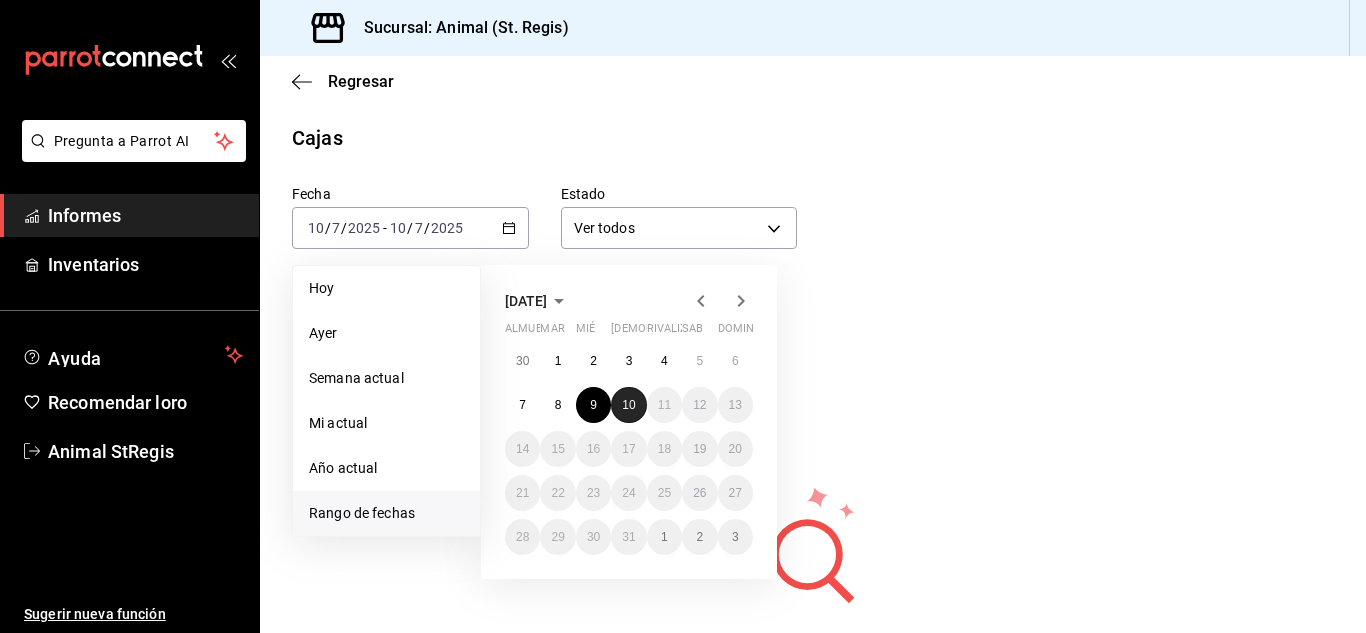 click on "10" at bounding box center (628, 405) 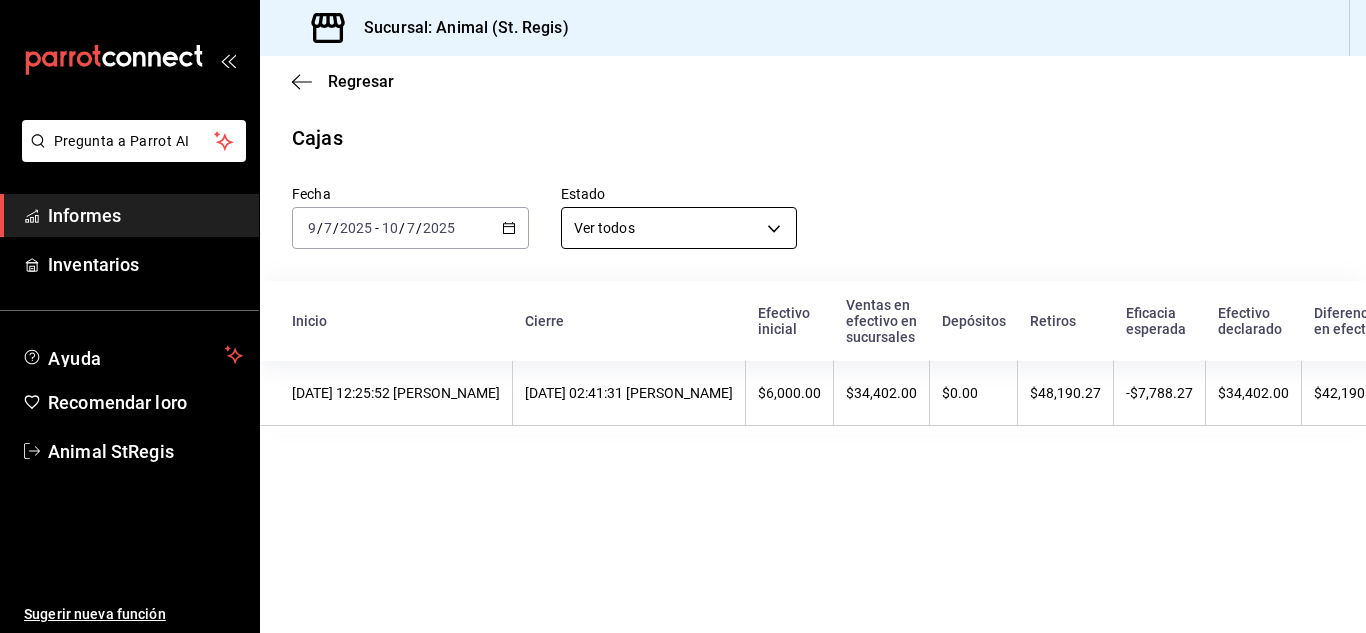 click on "Pregunta a Parrot AI Informes   Inventarios   Ayuda Recomendar loro   Animal StRegis   Sugerir nueva función   Sucursal: Animal ([GEOGRAPHIC_DATA]) Regresar Cajas Fecha [DATE] [DATE] - [DATE] [DATE] Estado Ver todos ALL Inicio Cierre Efectivo inicial Ventas en efectivo en sucursales Depósitos Retiros Eficacia esperada Efectivo declarado Diferencia en efectivo Retenciones Estado [DATE] 12:25:52 [PERSON_NAME] [DATE] 02:41:31 [PERSON_NAME] $6,000.00 $34,402.00 $0.00 $48,190.27 -$7,788.27 $34,402.00 $42,190.27 $0.00 Cerrada Texto original Valora esta traducción Tu opinión servirá para ayudar a mejorar el Traductor de Google Pregunta a Parrot AI Informes   Inventarios   Ayuda Recomendar loro   Animal StRegis   Sugerir nueva función   GANA 1 MES GRATIS EN TU SUSCRIPCIÓN AQUÍ Ver video tutorial Ir a un video Visitar centro de ayuda [PHONE_NUMBER] [EMAIL_ADDRESS][DOMAIN_NAME] Visitar centro de ayuda [PHONE_NUMBER] [EMAIL_ADDRESS][DOMAIN_NAME]" at bounding box center (683, 316) 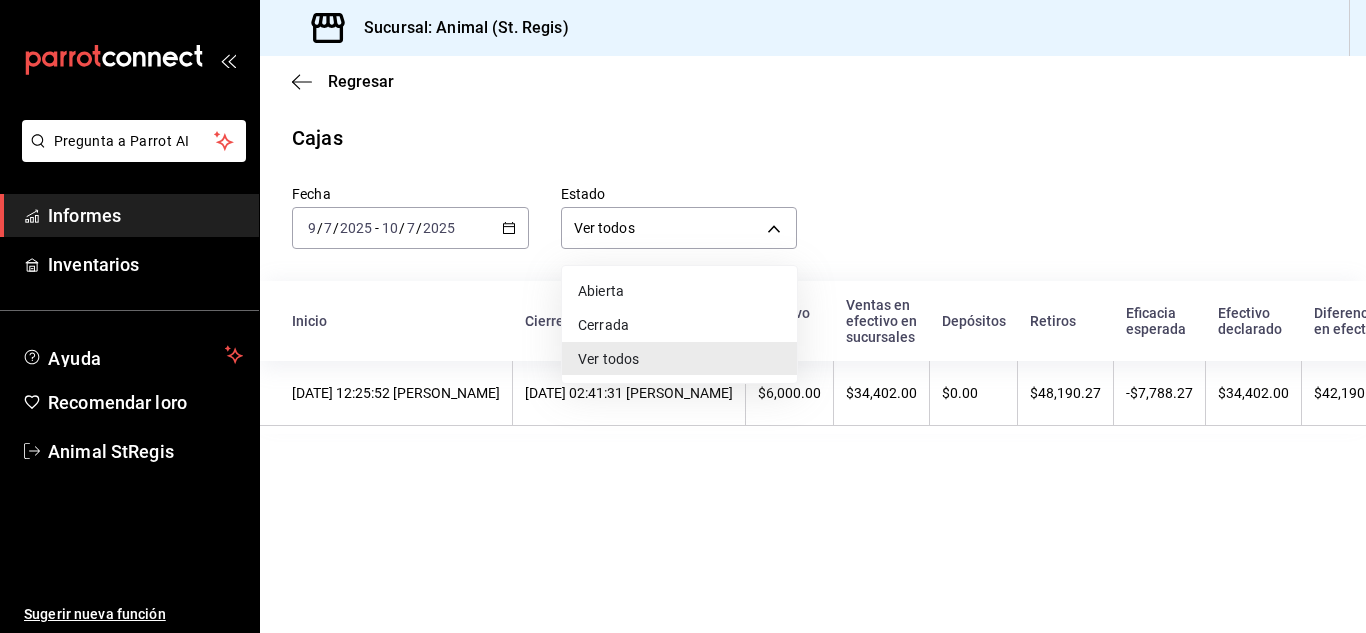 click on "Cerrada" at bounding box center (679, 325) 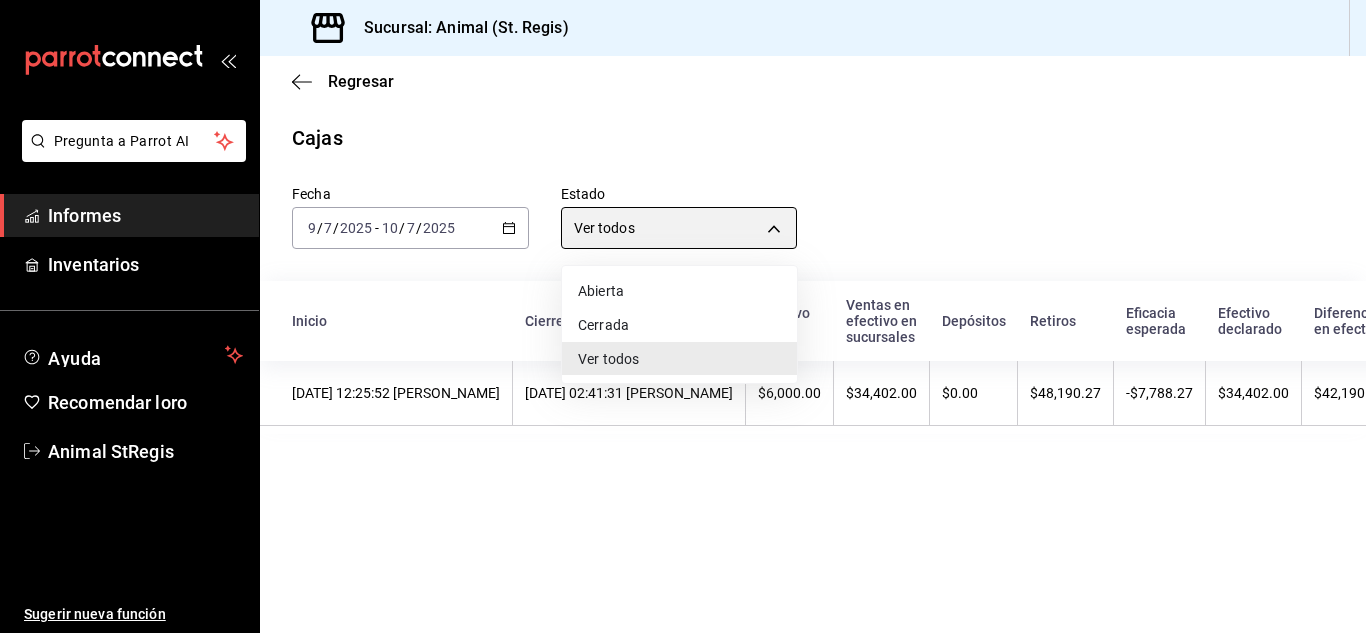 type on "CLOSED" 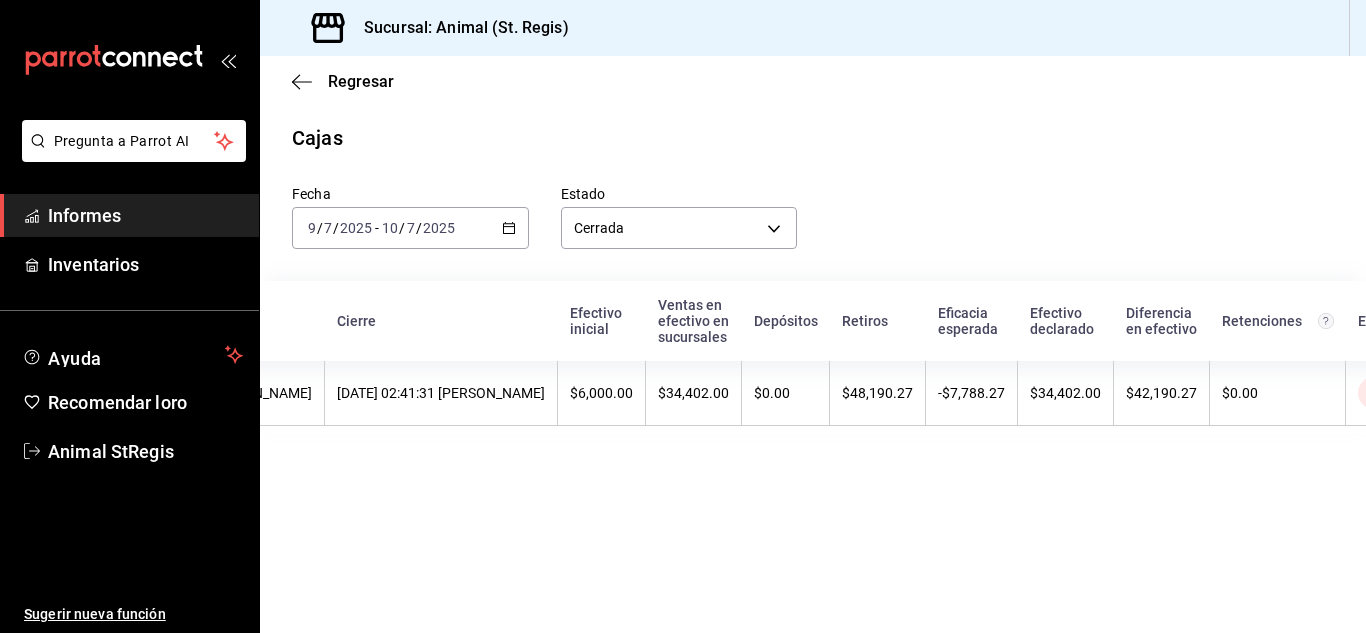 scroll, scrollTop: 0, scrollLeft: 132, axis: horizontal 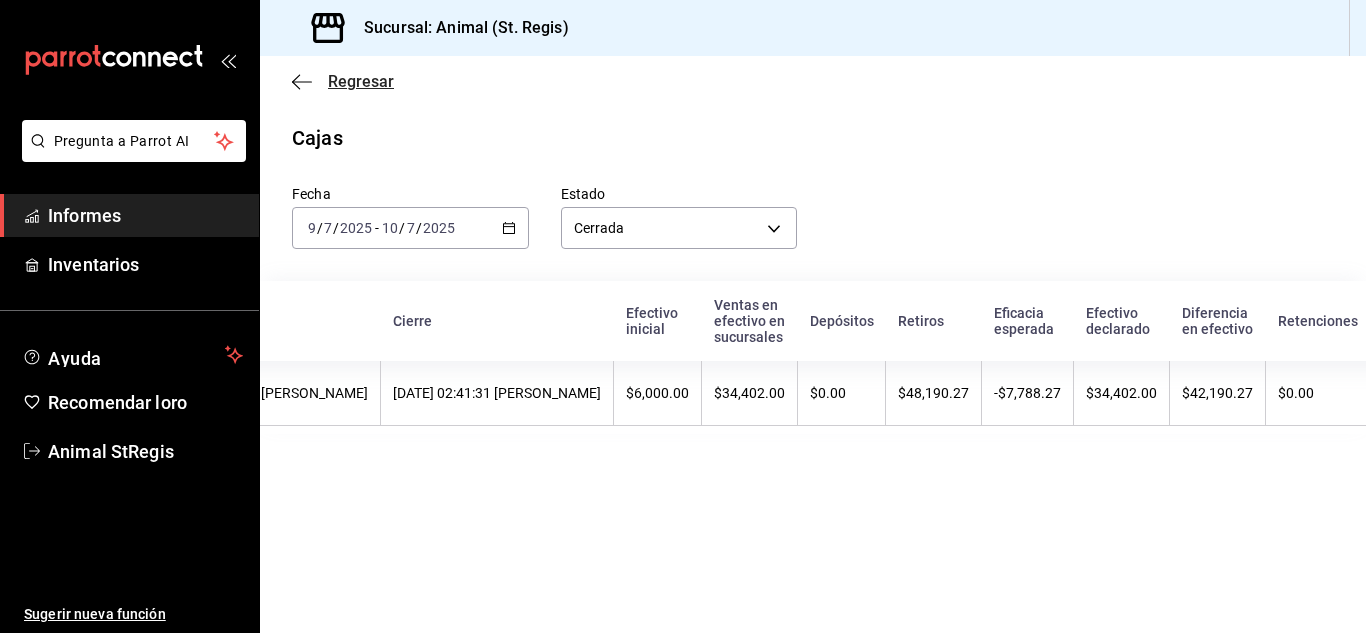 click 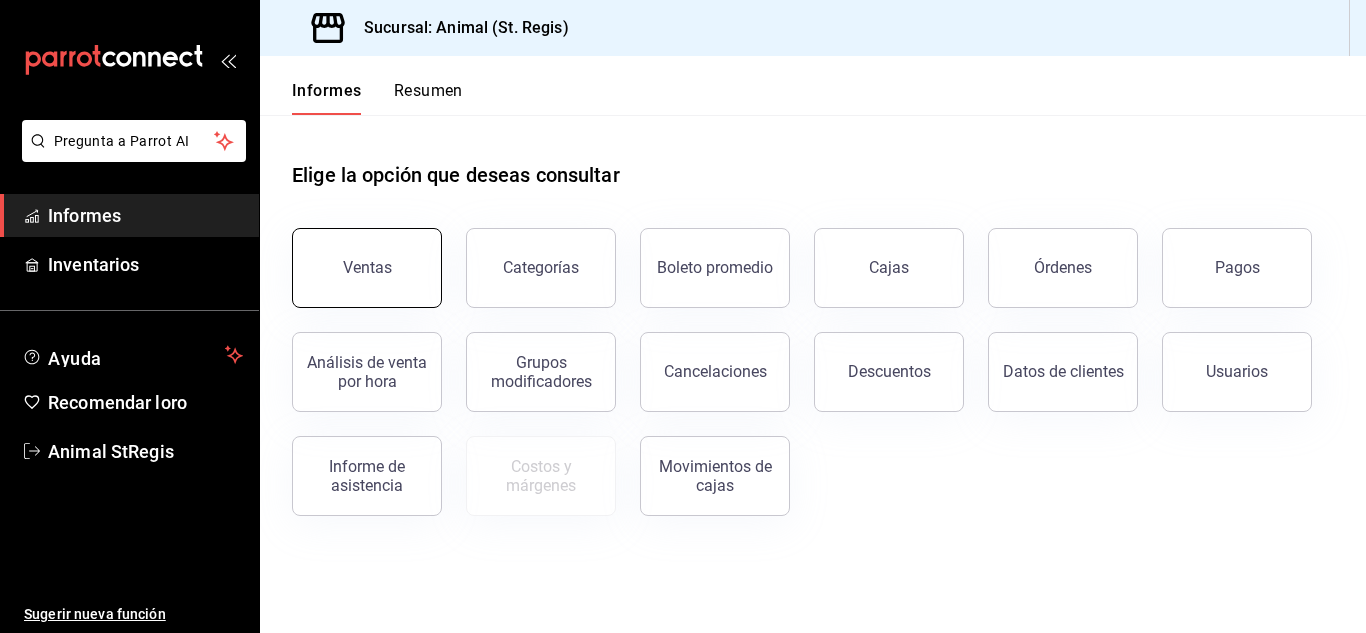 click on "Ventas" at bounding box center (355, 256) 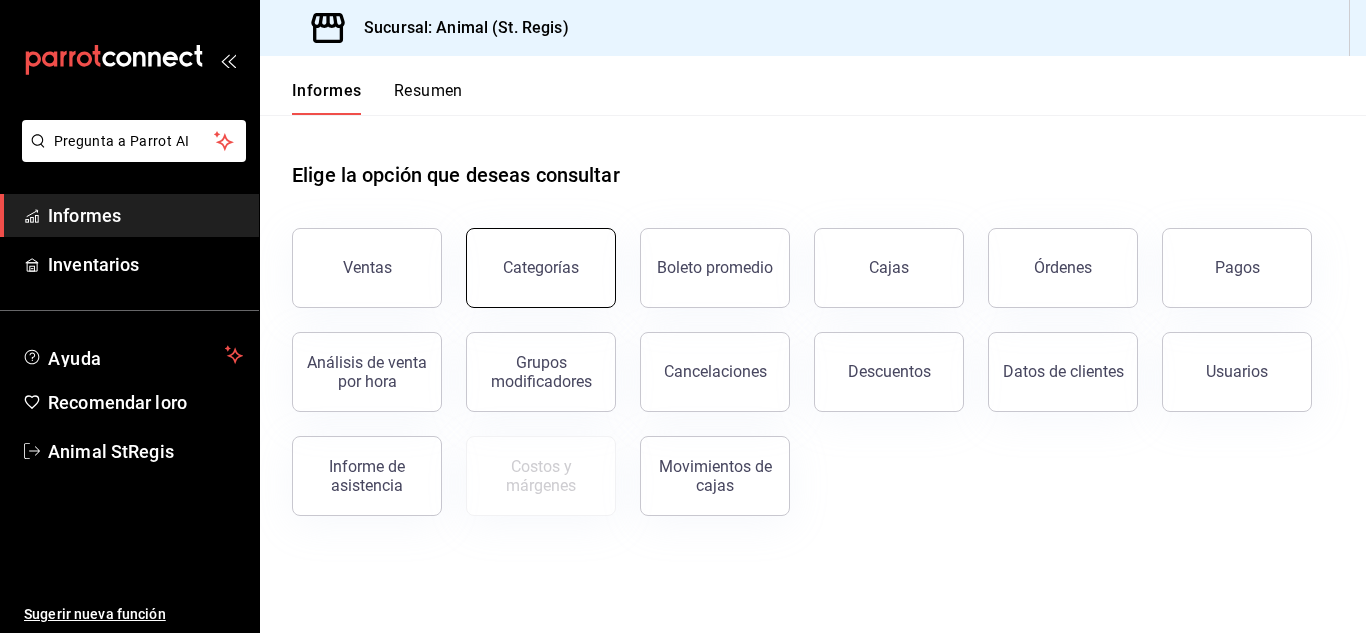 click on "Categorías" at bounding box center [541, 268] 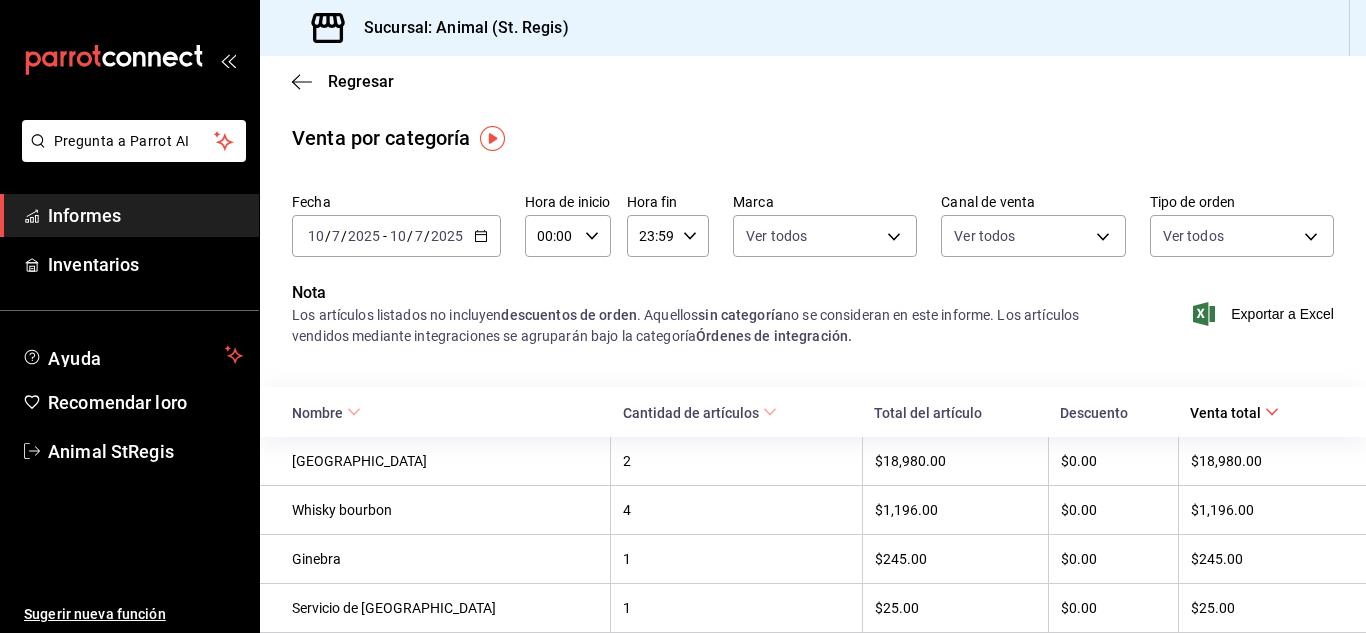 click on "[DATE] [DATE] - [DATE] [DATE]" at bounding box center [396, 236] 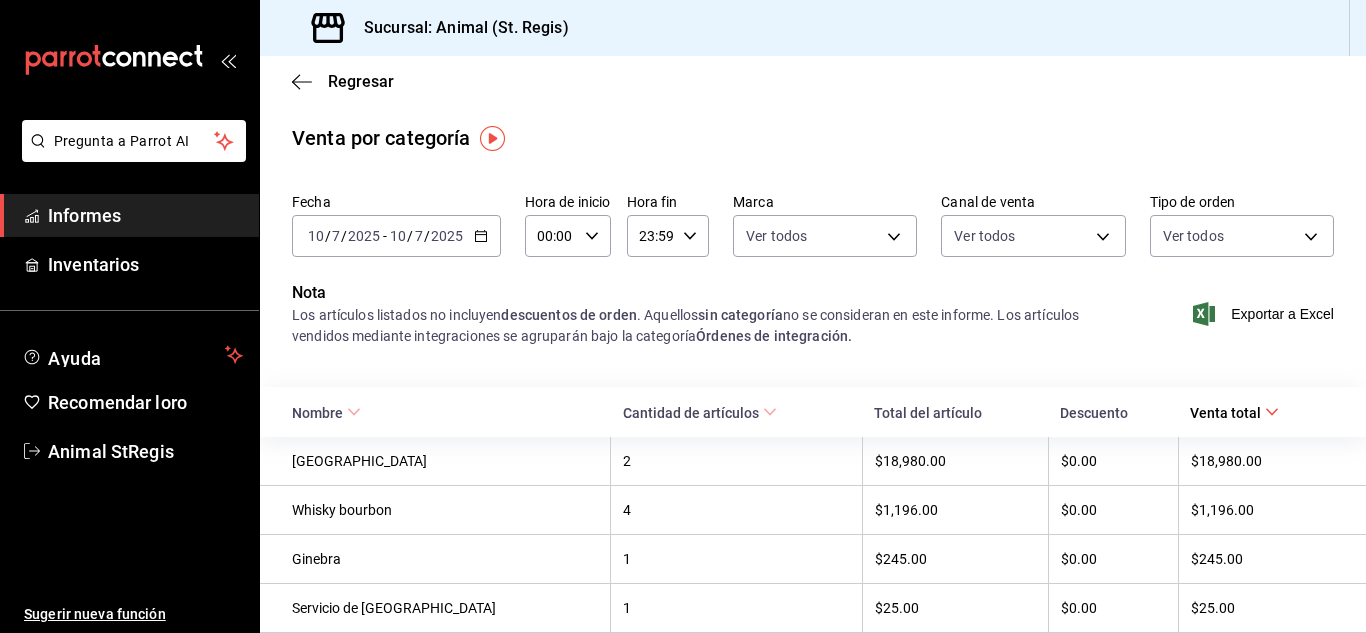 click on "Regresar" at bounding box center (813, 81) 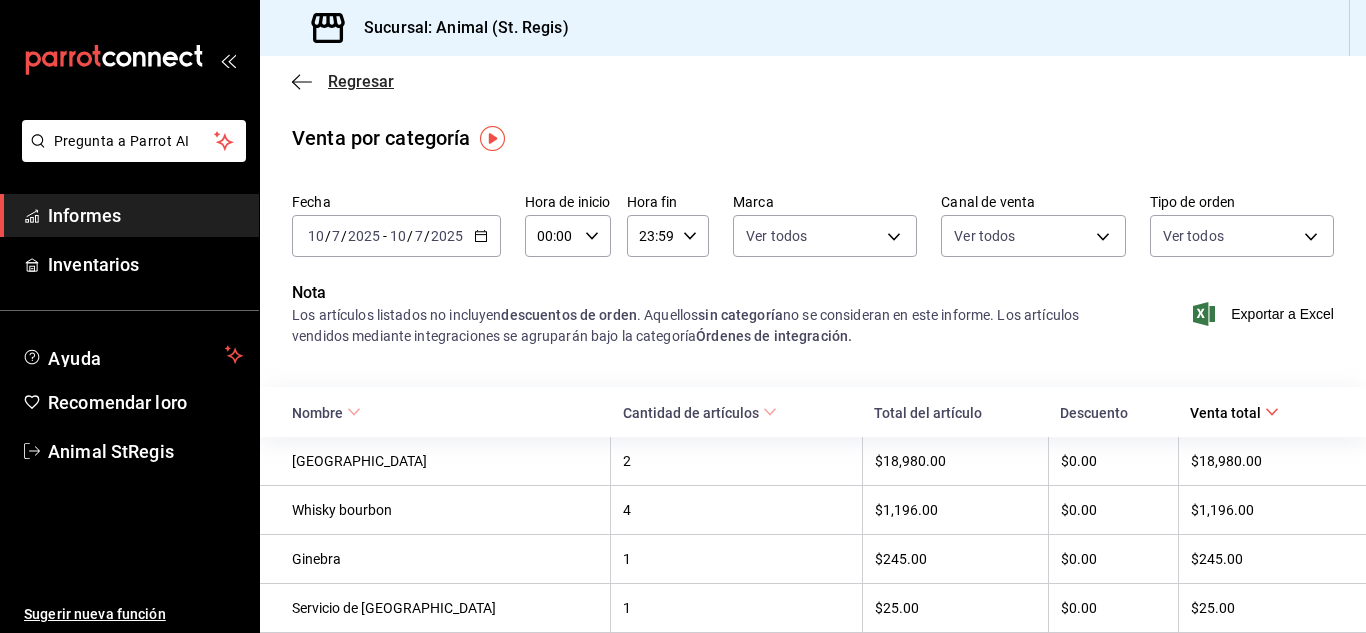 click 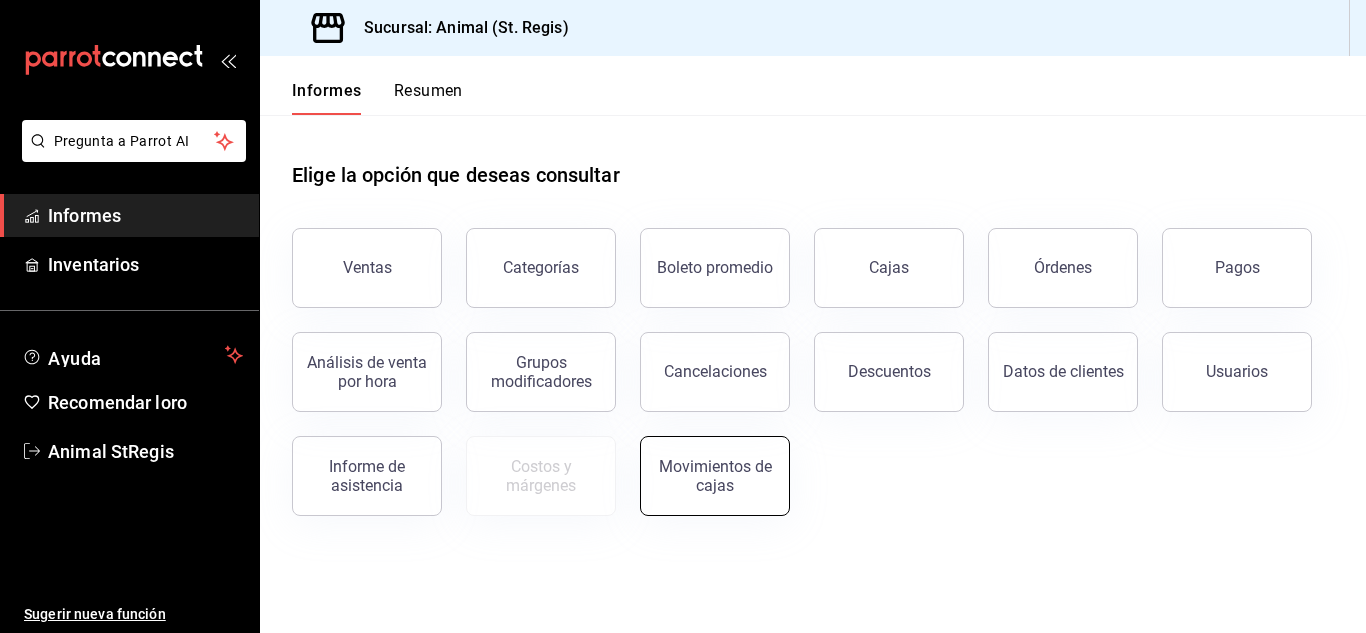 click on "Movimientos de cajas" at bounding box center (715, 476) 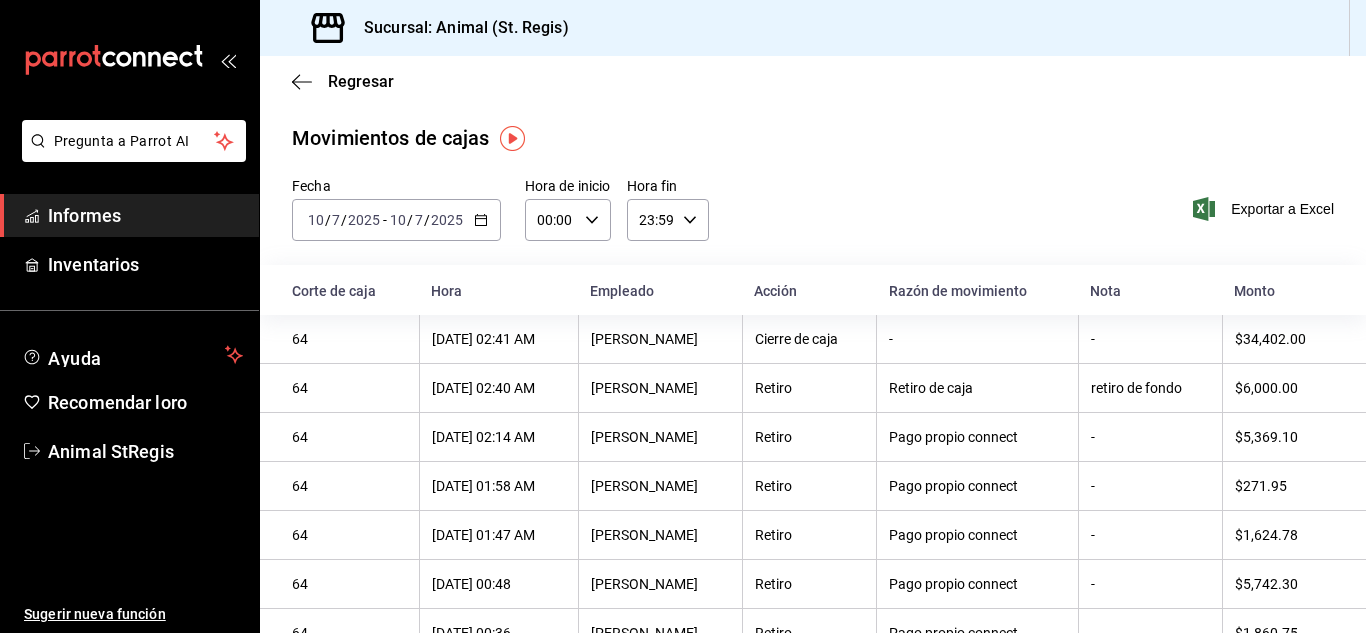 click on "[DATE] [DATE] - [DATE] [DATE]" at bounding box center (396, 220) 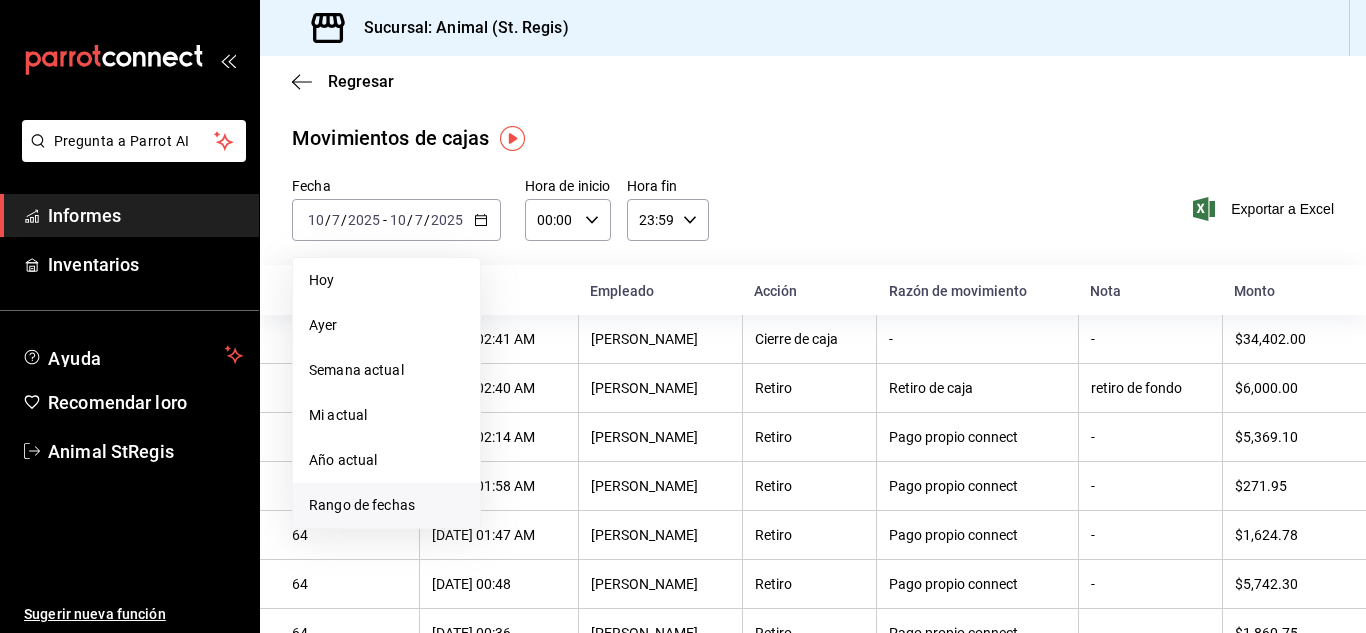 click on "Rango de fechas" at bounding box center [362, 505] 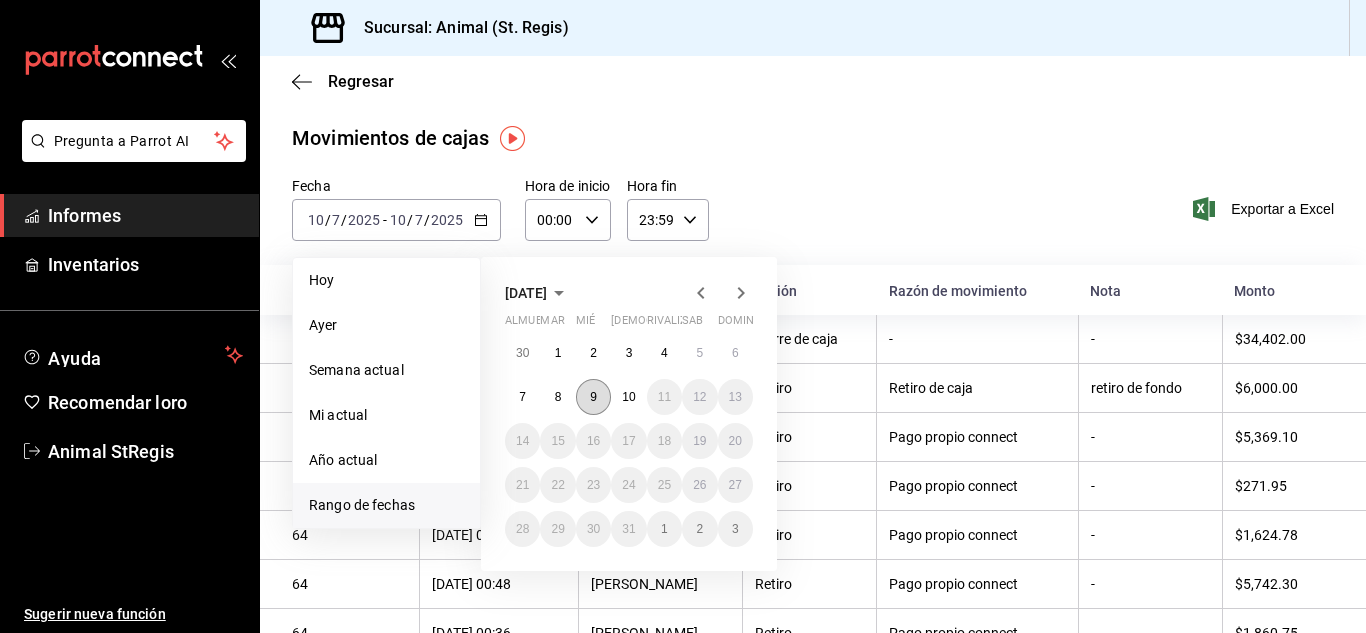 click on "9" at bounding box center (593, 397) 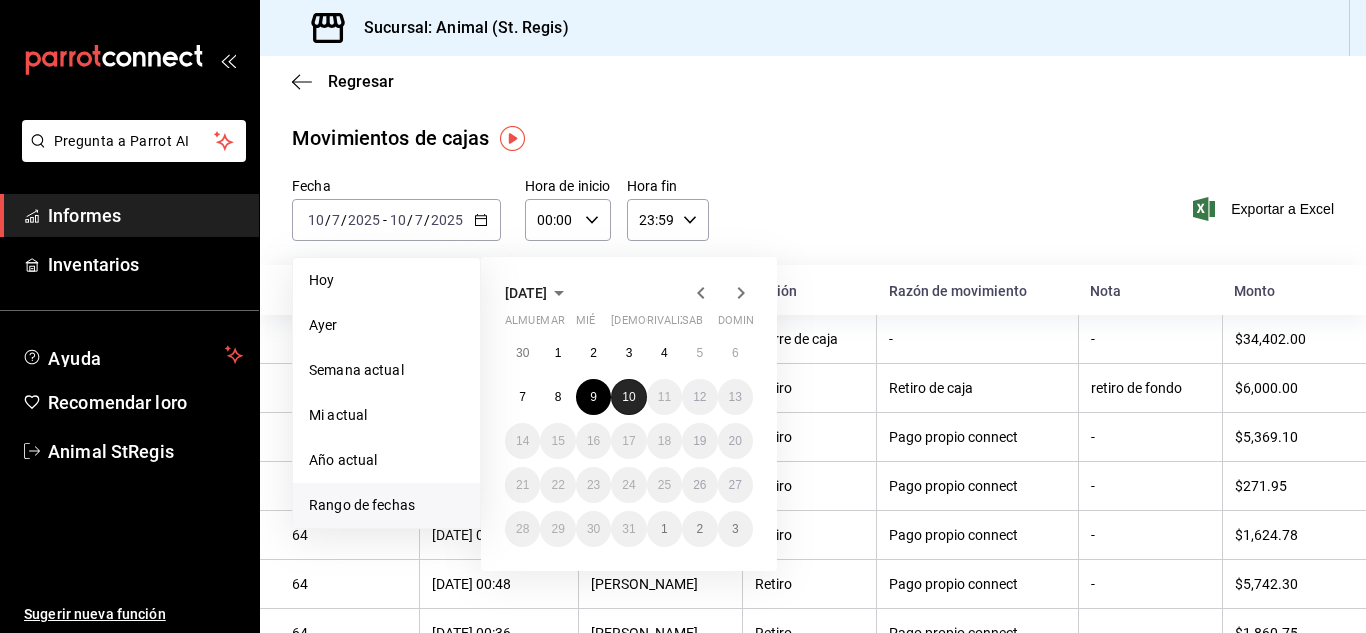 click on "10" at bounding box center (628, 397) 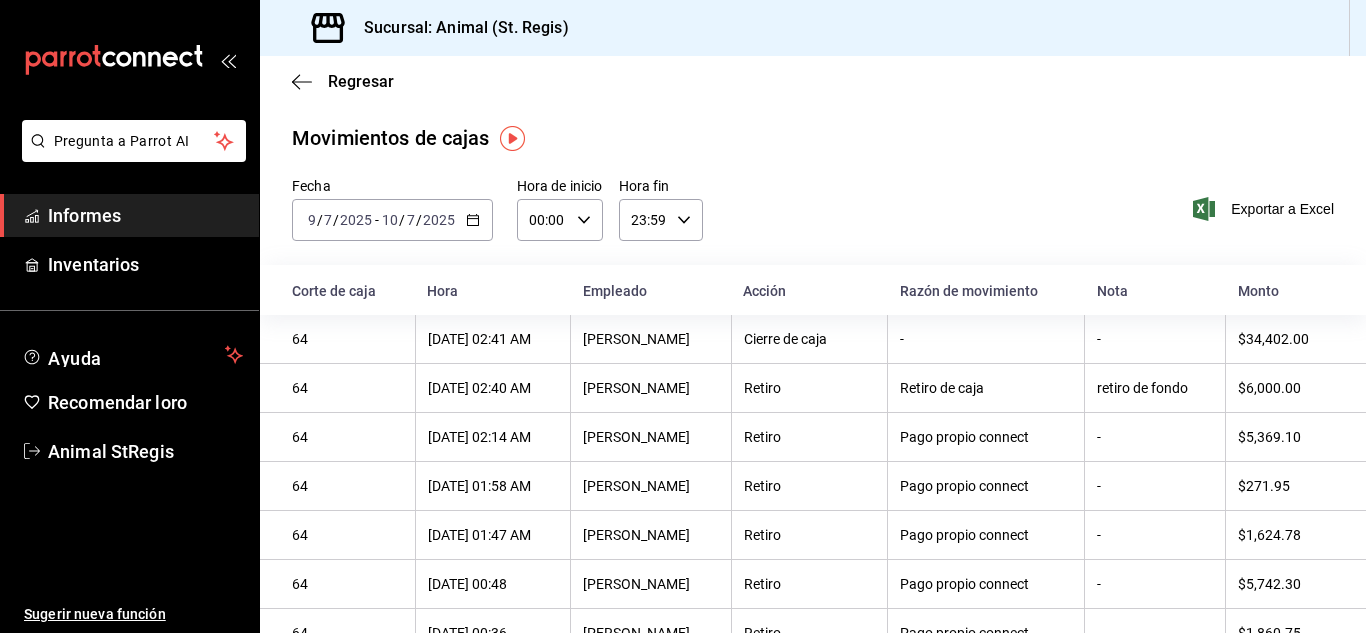 click on "00:00" at bounding box center (543, 220) 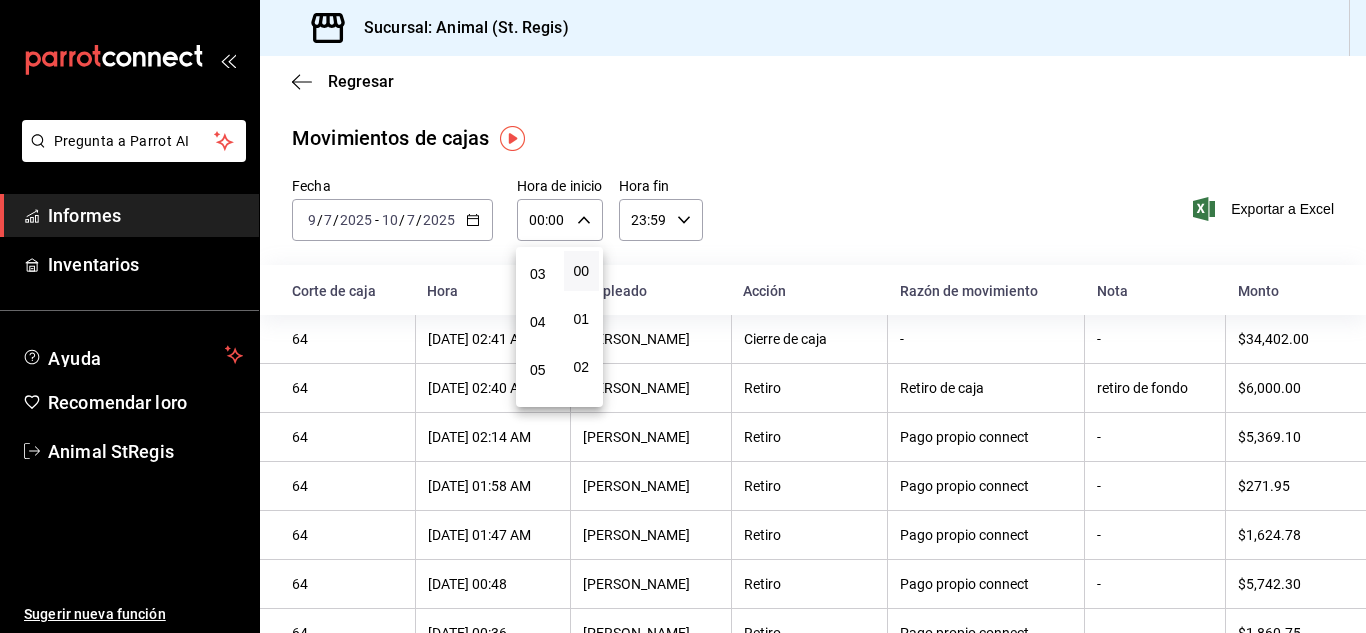 scroll, scrollTop: 143, scrollLeft: 0, axis: vertical 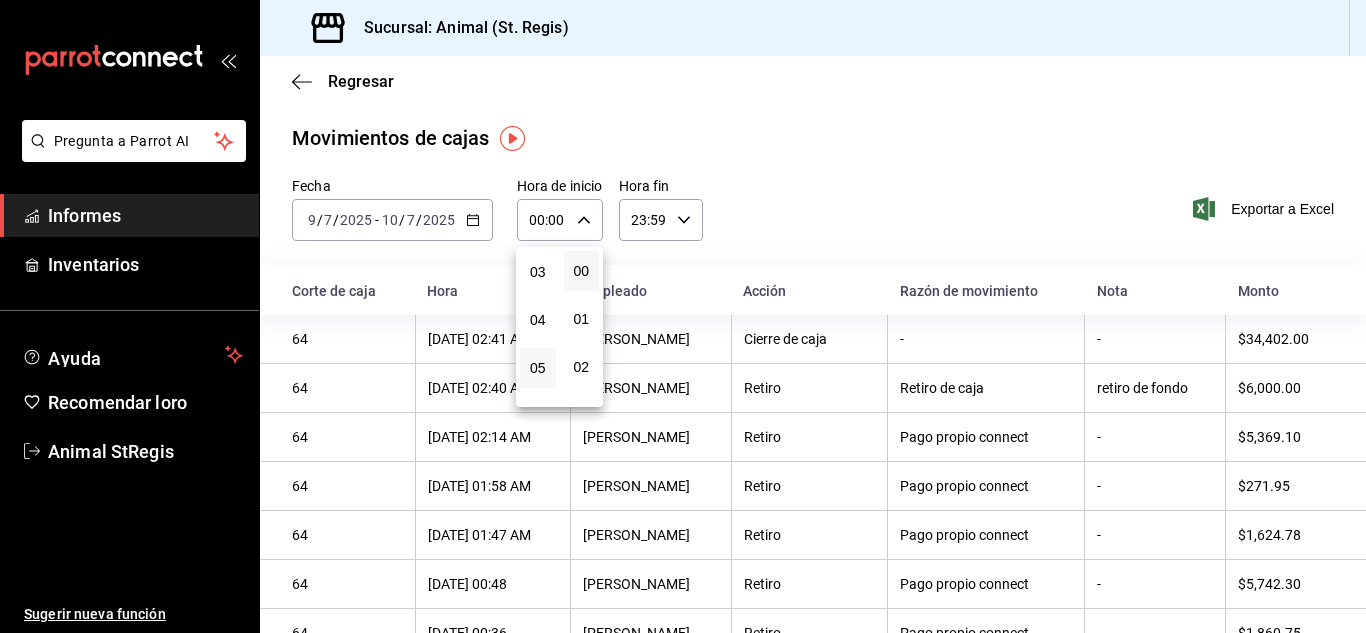 drag, startPoint x: 535, startPoint y: 372, endPoint x: 528, endPoint y: 362, distance: 12.206555 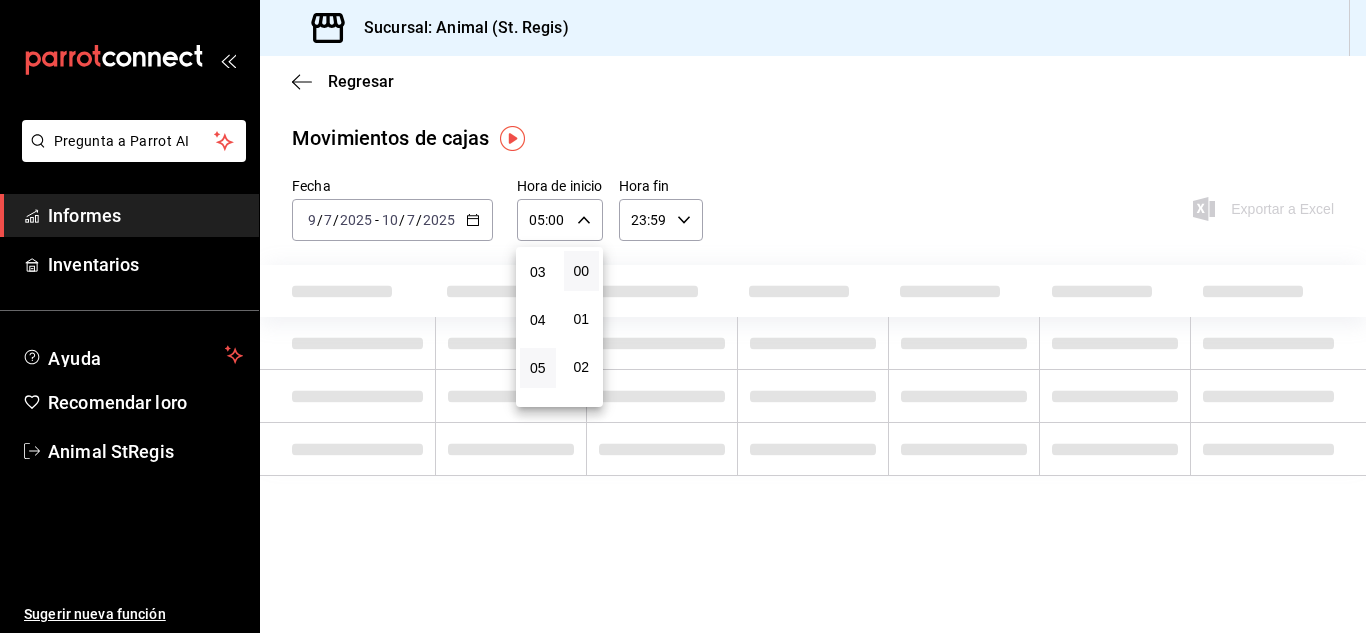 click on "05" at bounding box center (538, 368) 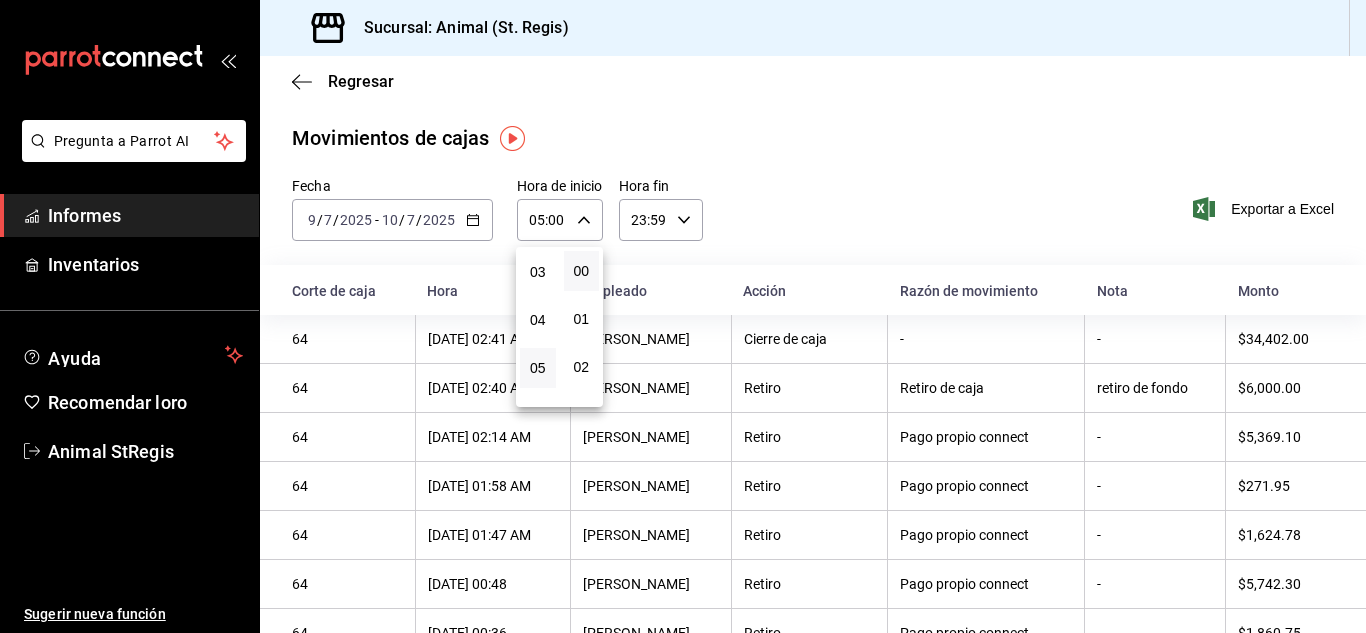 click at bounding box center (683, 316) 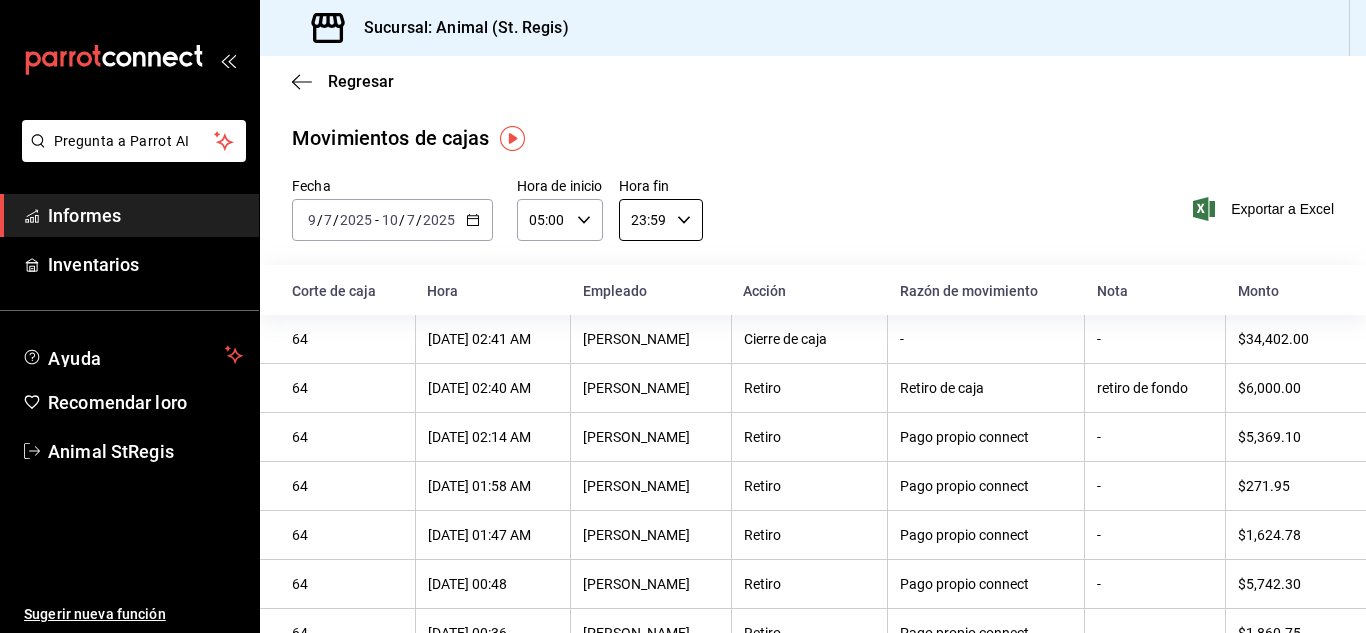 click on "23:59" at bounding box center [644, 220] 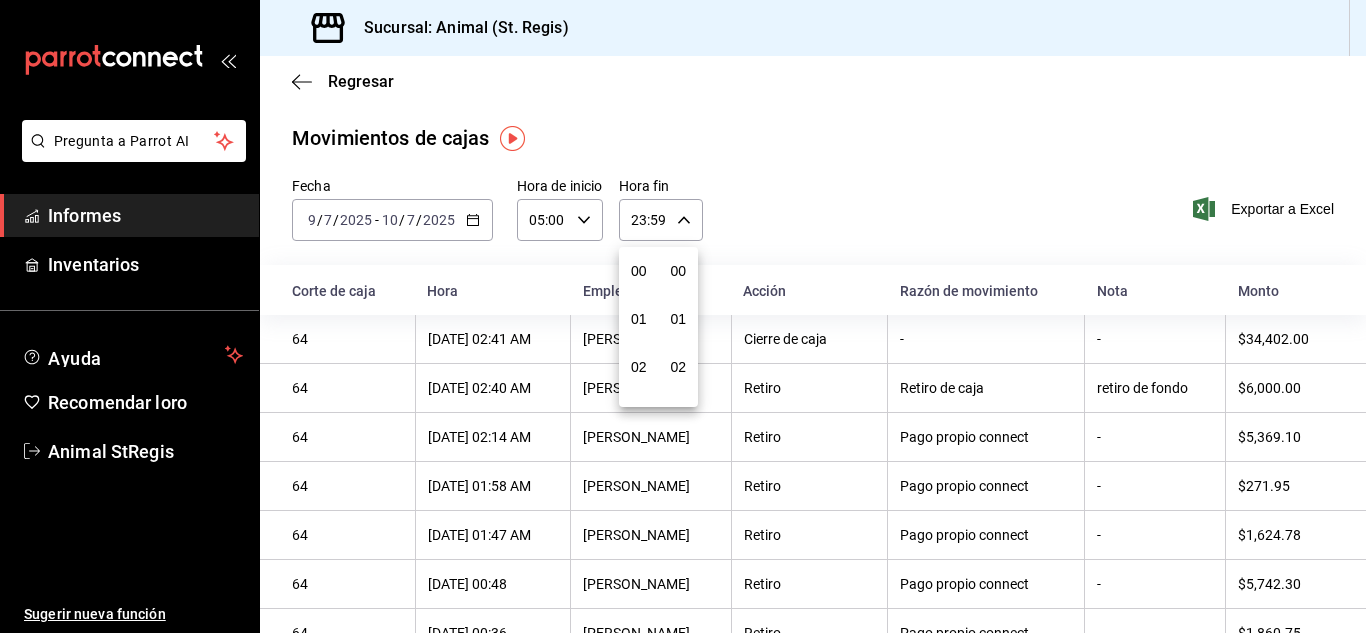 scroll, scrollTop: 992, scrollLeft: 0, axis: vertical 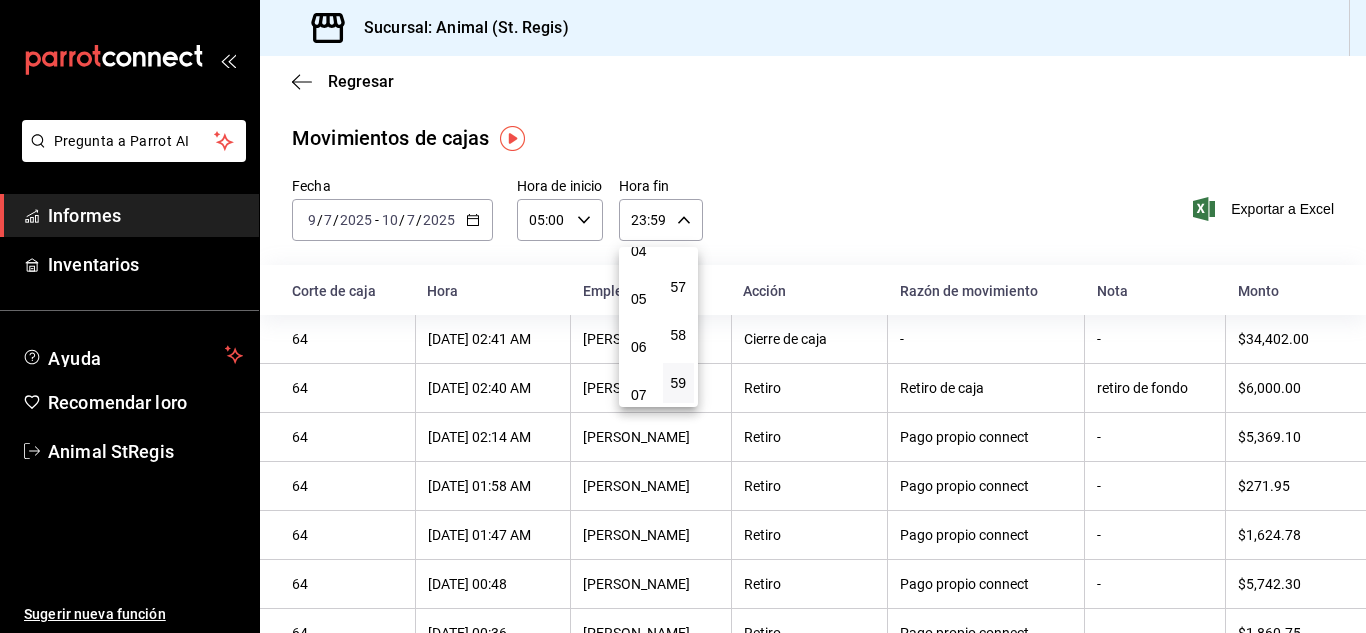 click on "05" at bounding box center (639, 299) 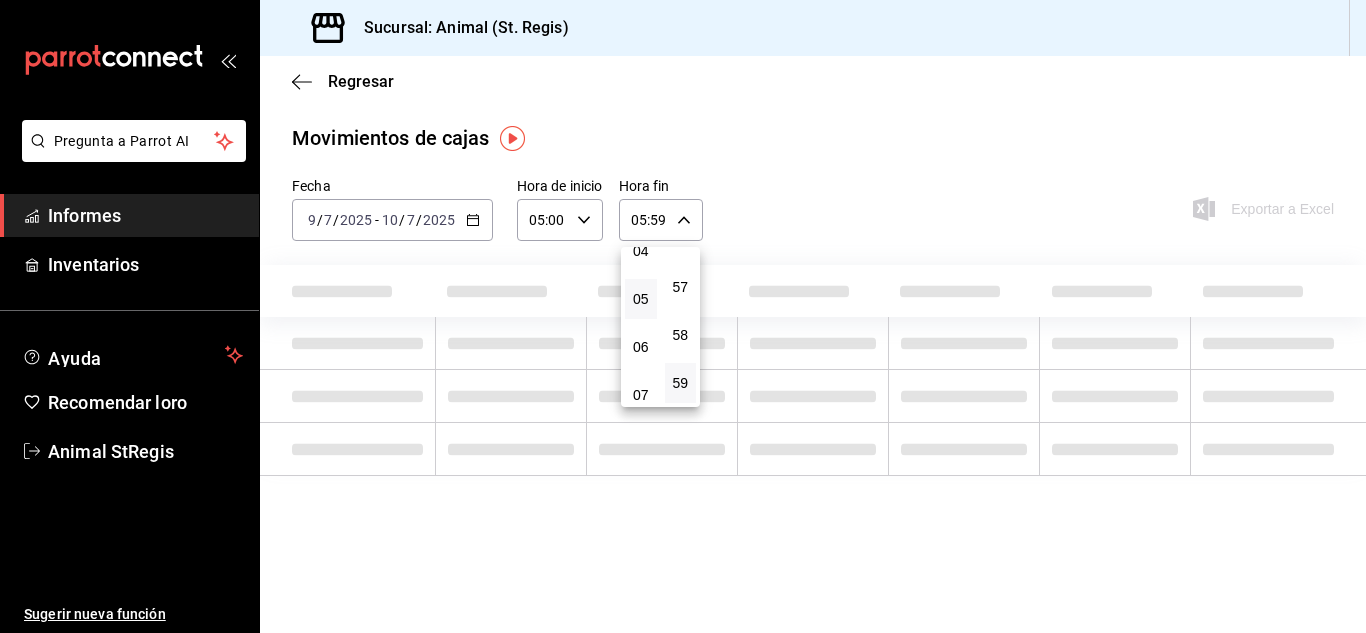 click on "05" at bounding box center [641, 299] 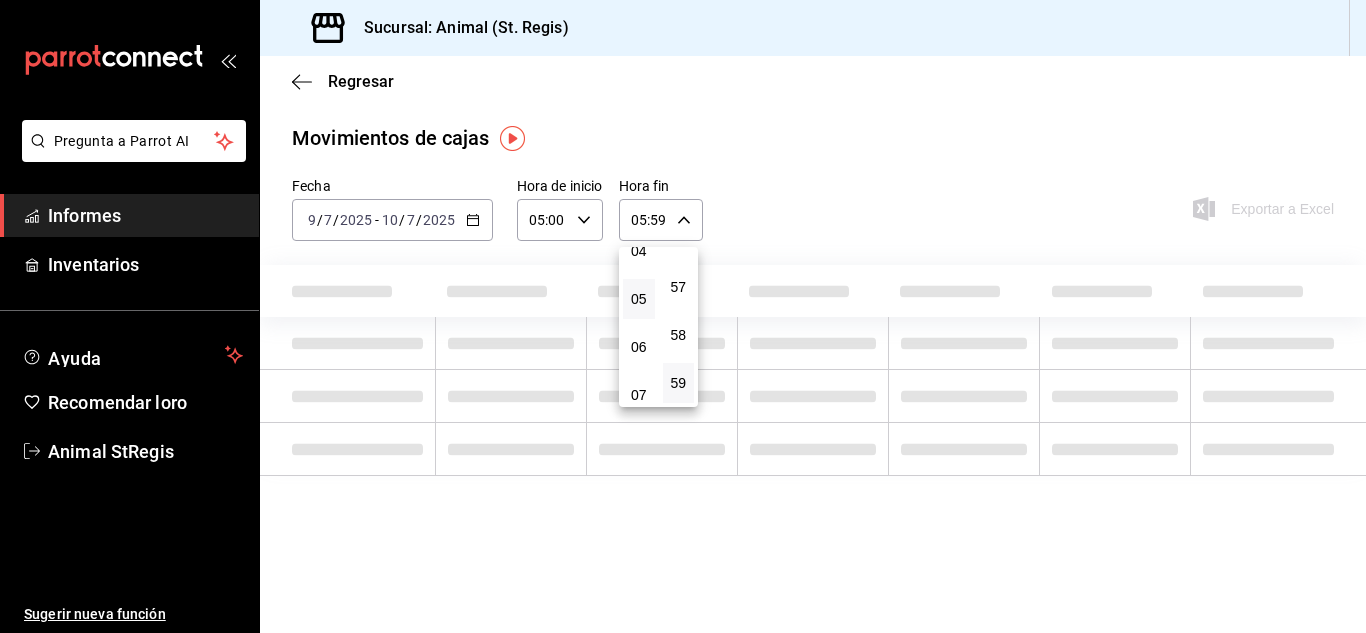 click on "05" at bounding box center (639, 299) 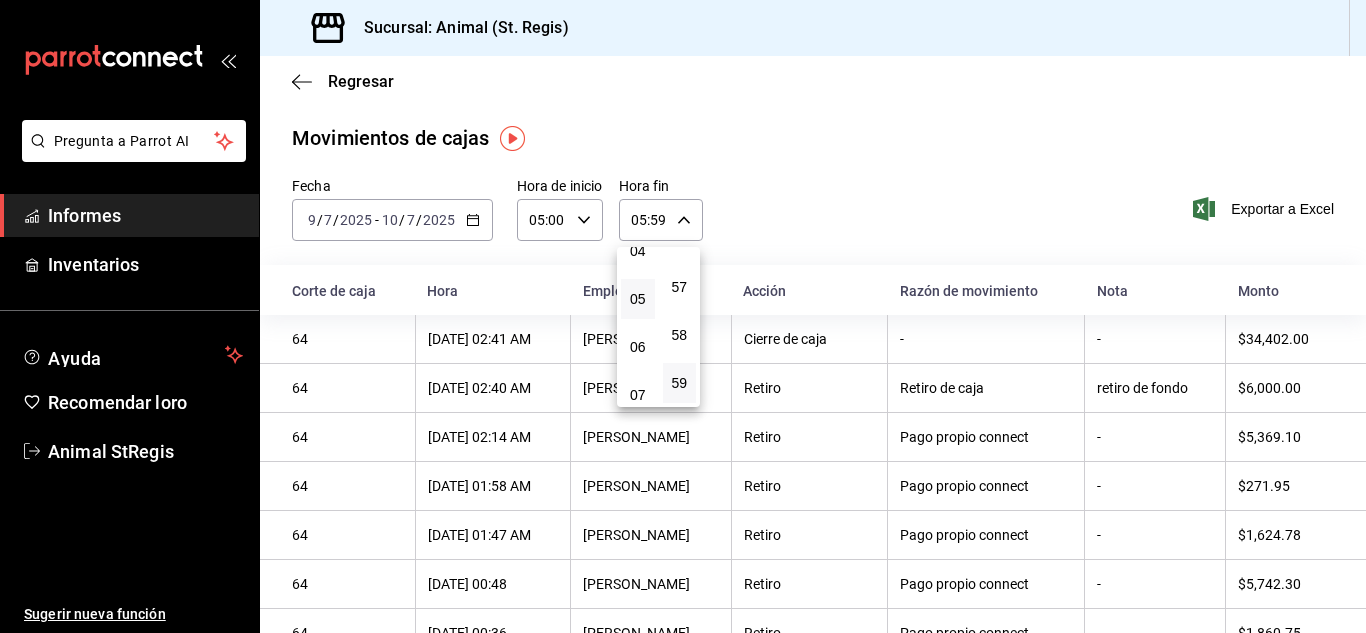 click at bounding box center [683, 316] 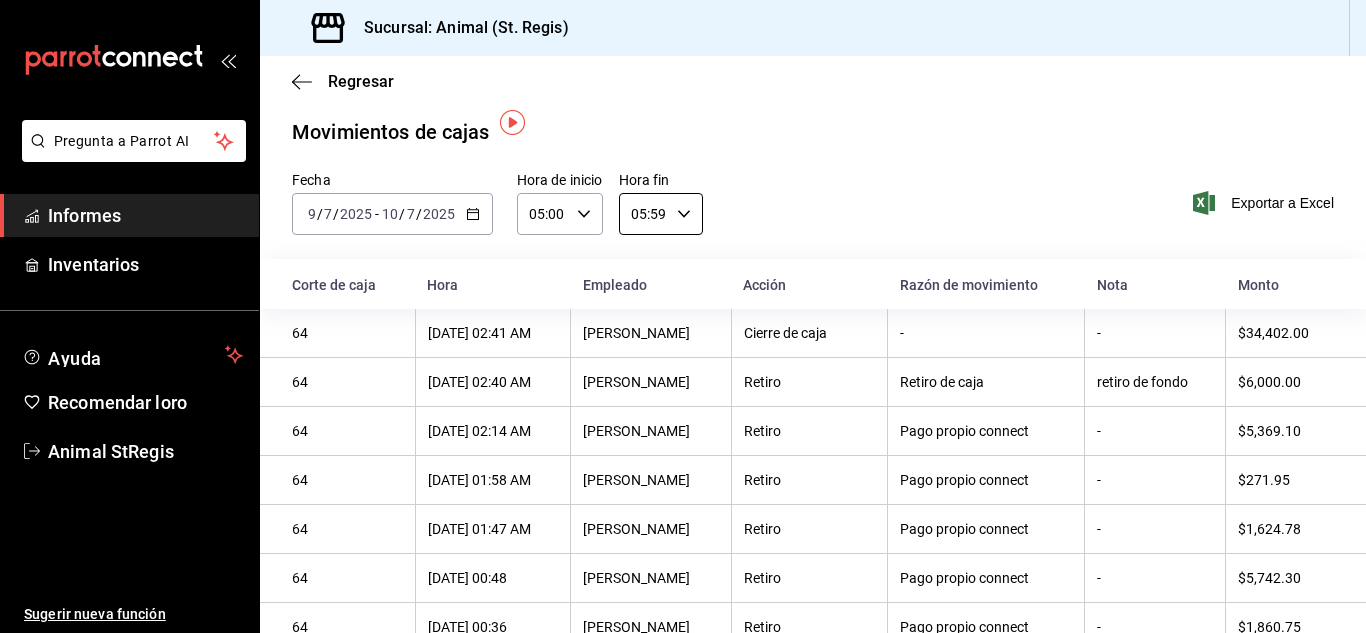 scroll, scrollTop: 16, scrollLeft: 0, axis: vertical 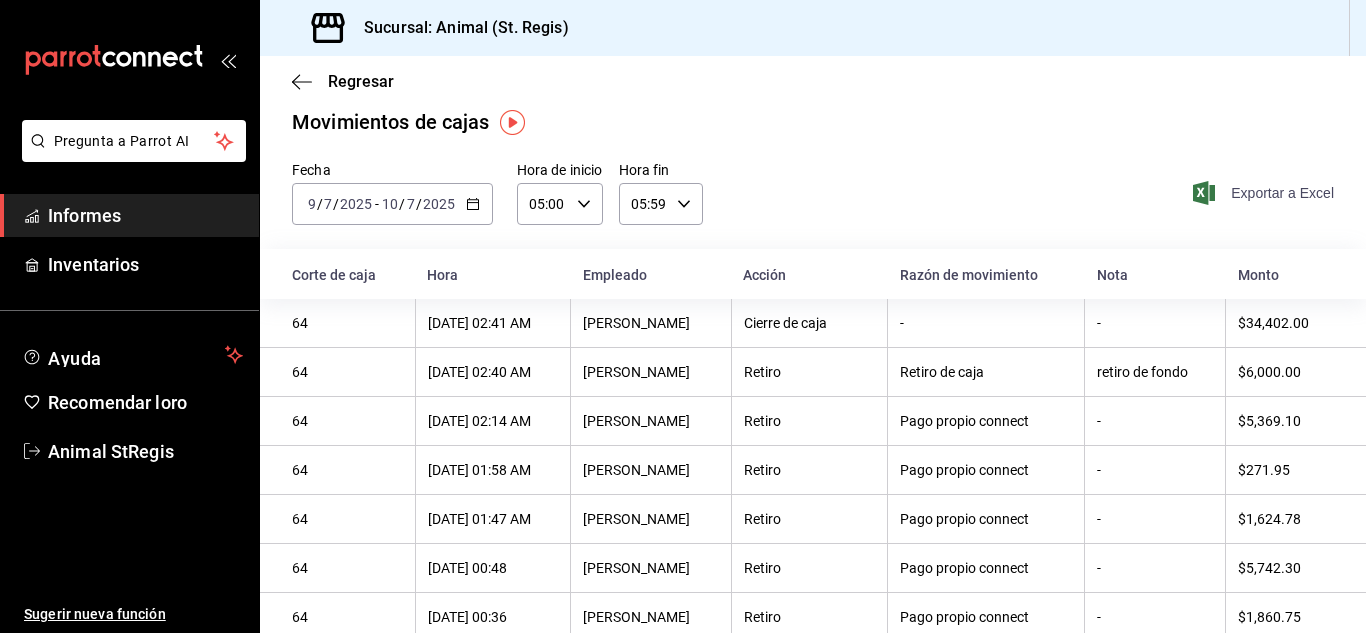 click on "Exportar a Excel" at bounding box center [1282, 193] 